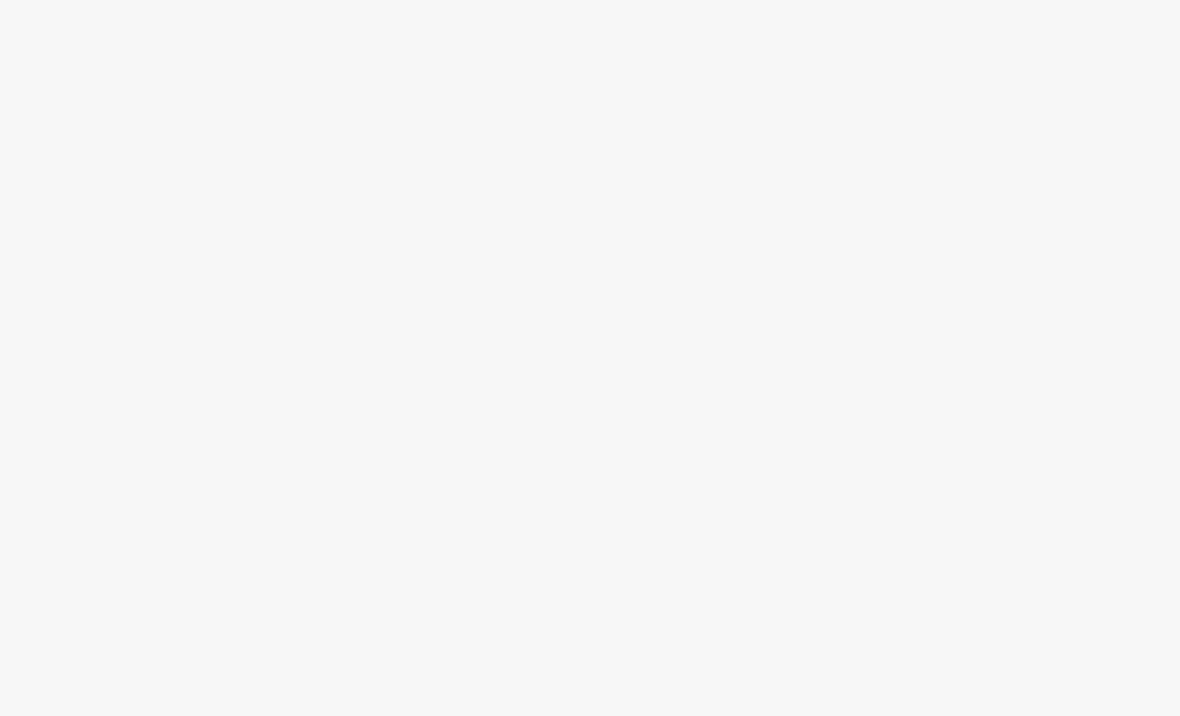 scroll, scrollTop: 0, scrollLeft: 0, axis: both 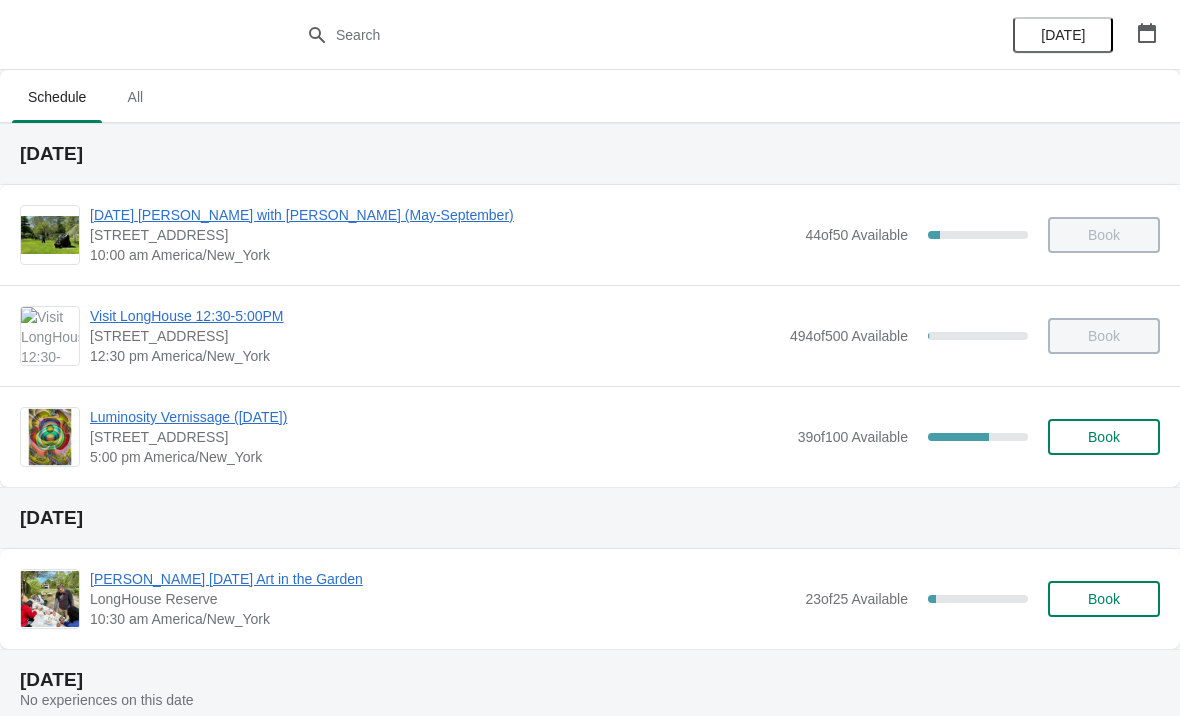 click on "Luminosity Vernissage ([DATE])" at bounding box center (439, 417) 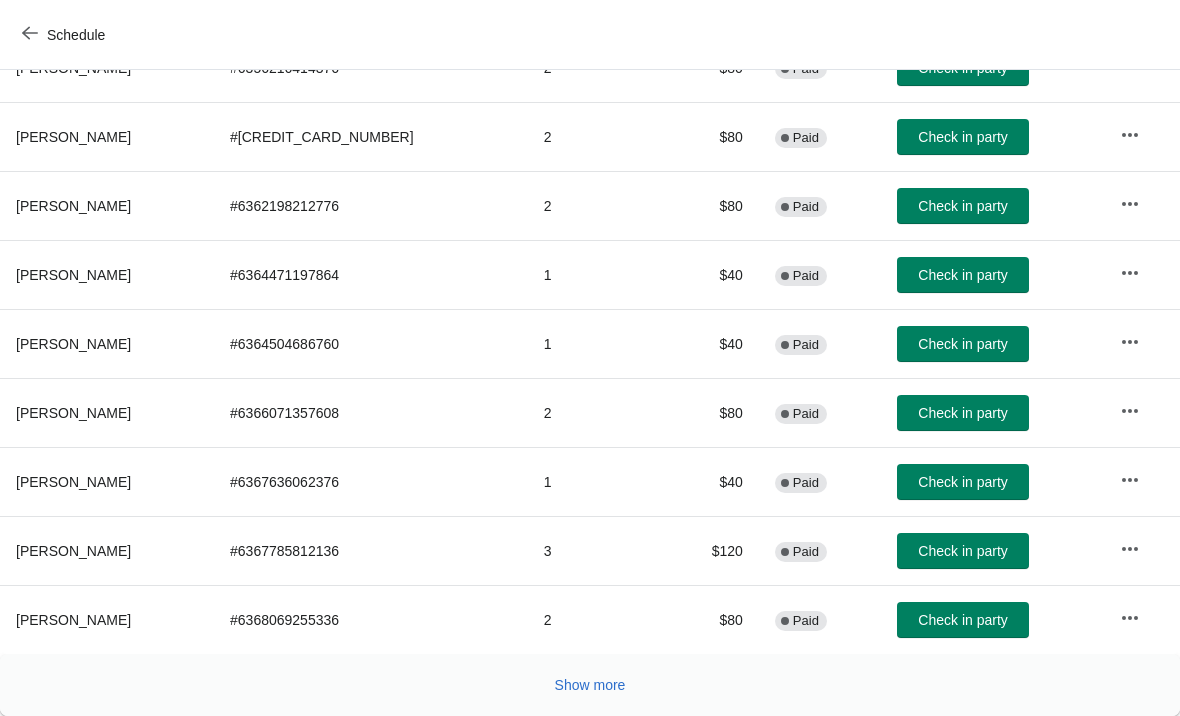 scroll, scrollTop: 367, scrollLeft: 0, axis: vertical 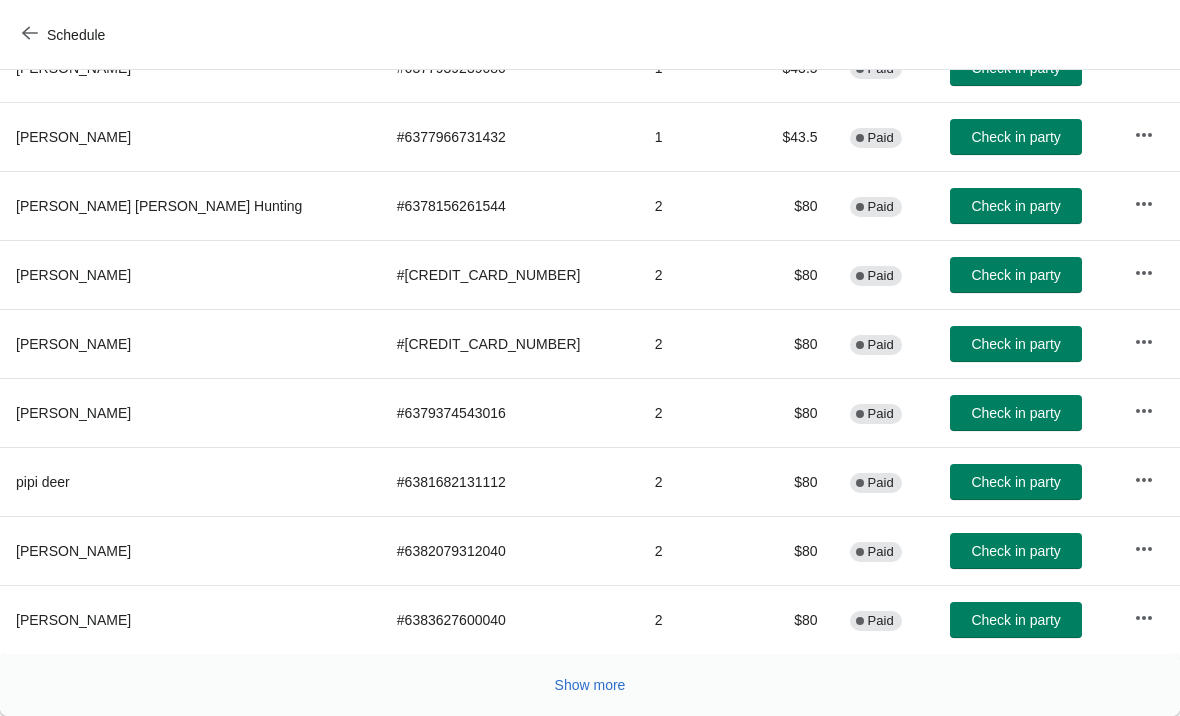 click on "Show more" at bounding box center [582, 677] 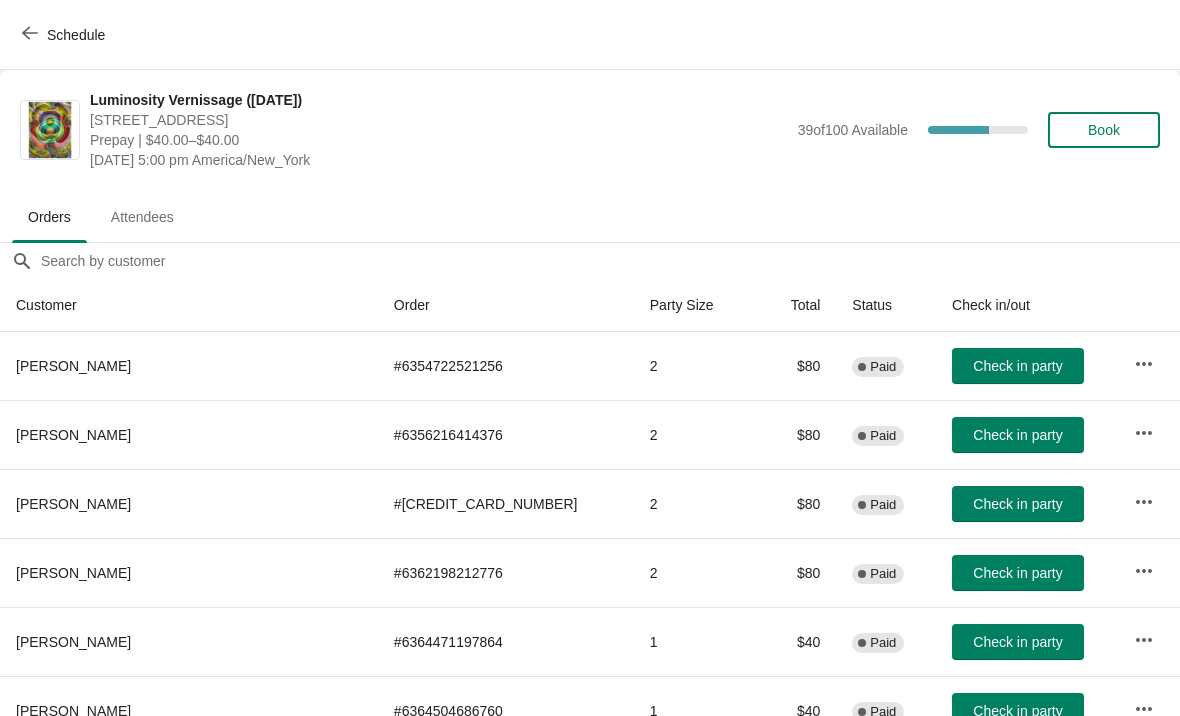 scroll, scrollTop: 0, scrollLeft: 0, axis: both 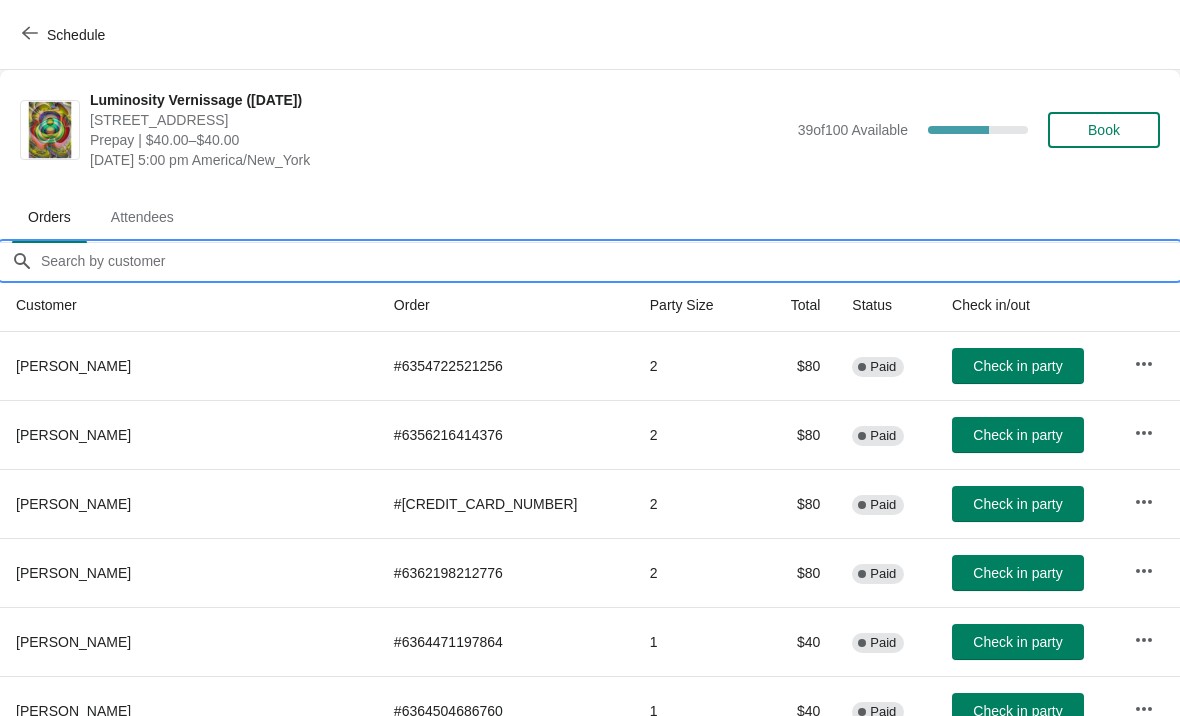 click on "Orders filter search" at bounding box center (610, 261) 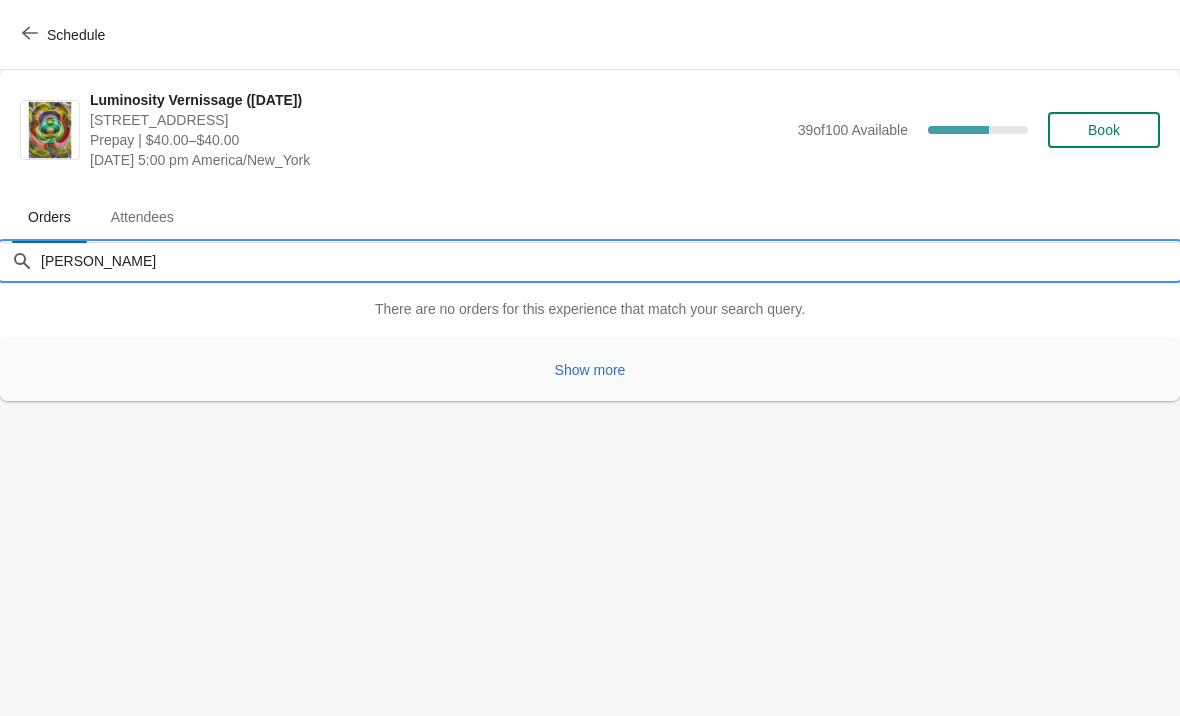 click on "Show more" at bounding box center (590, 370) 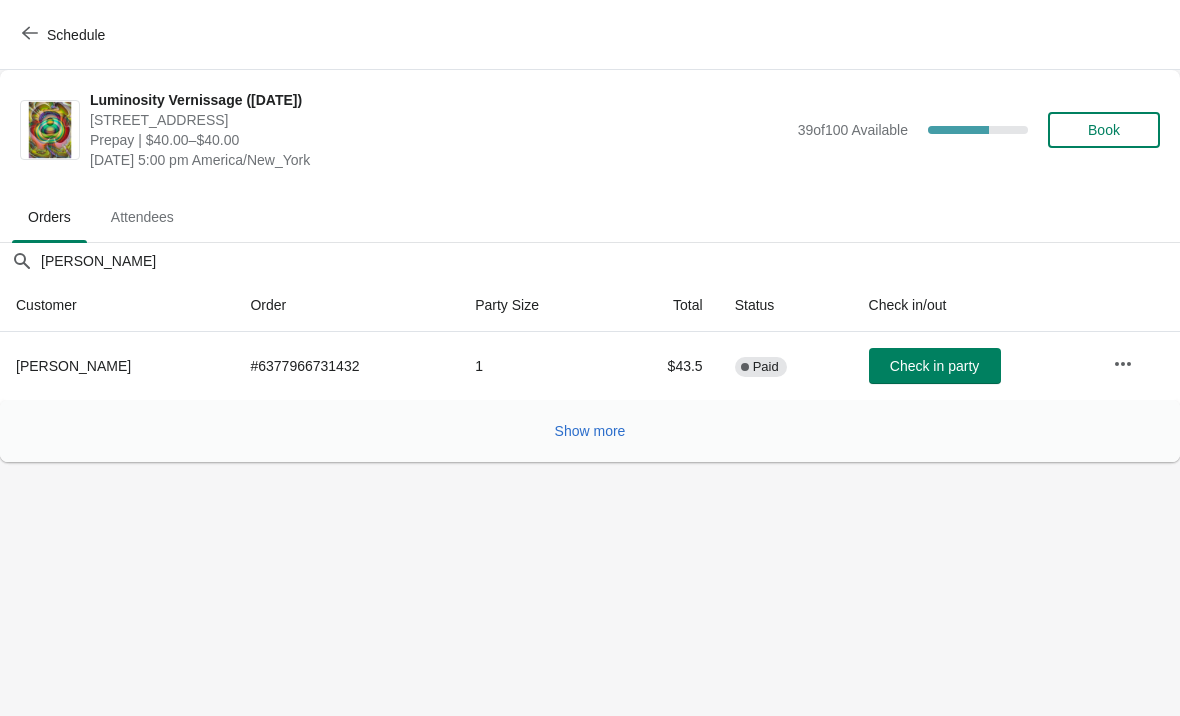 click on "Check in party" at bounding box center (935, 366) 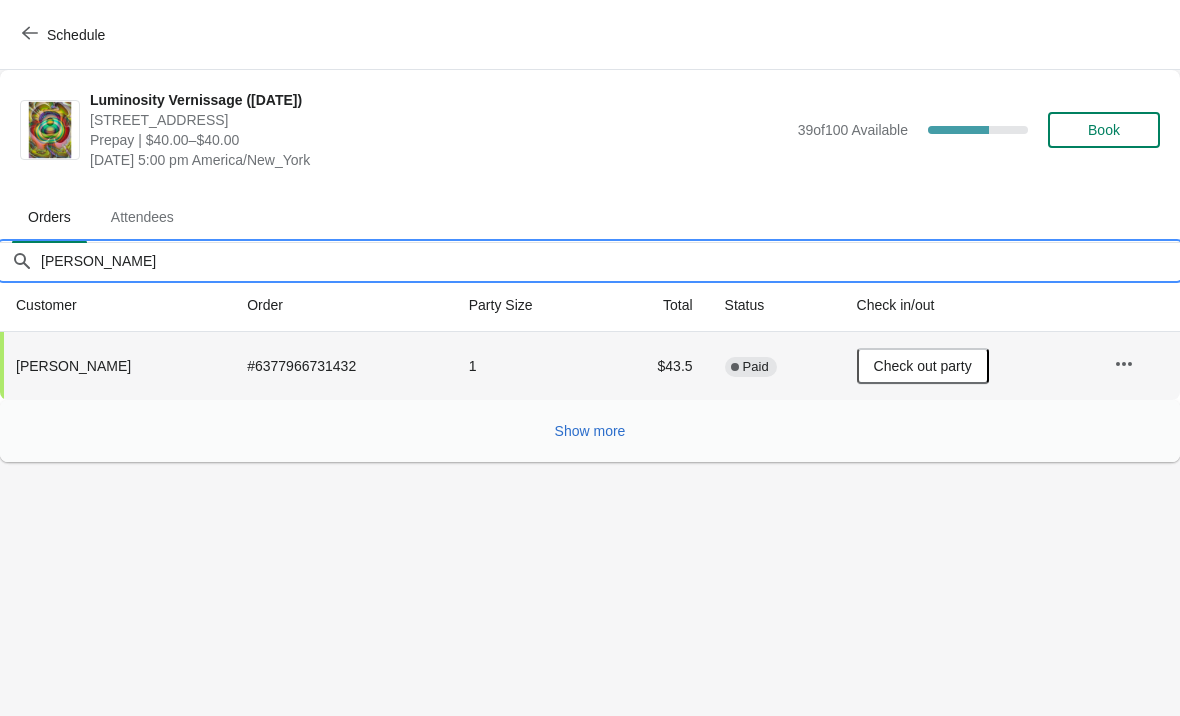 click on "[PERSON_NAME]" at bounding box center (610, 261) 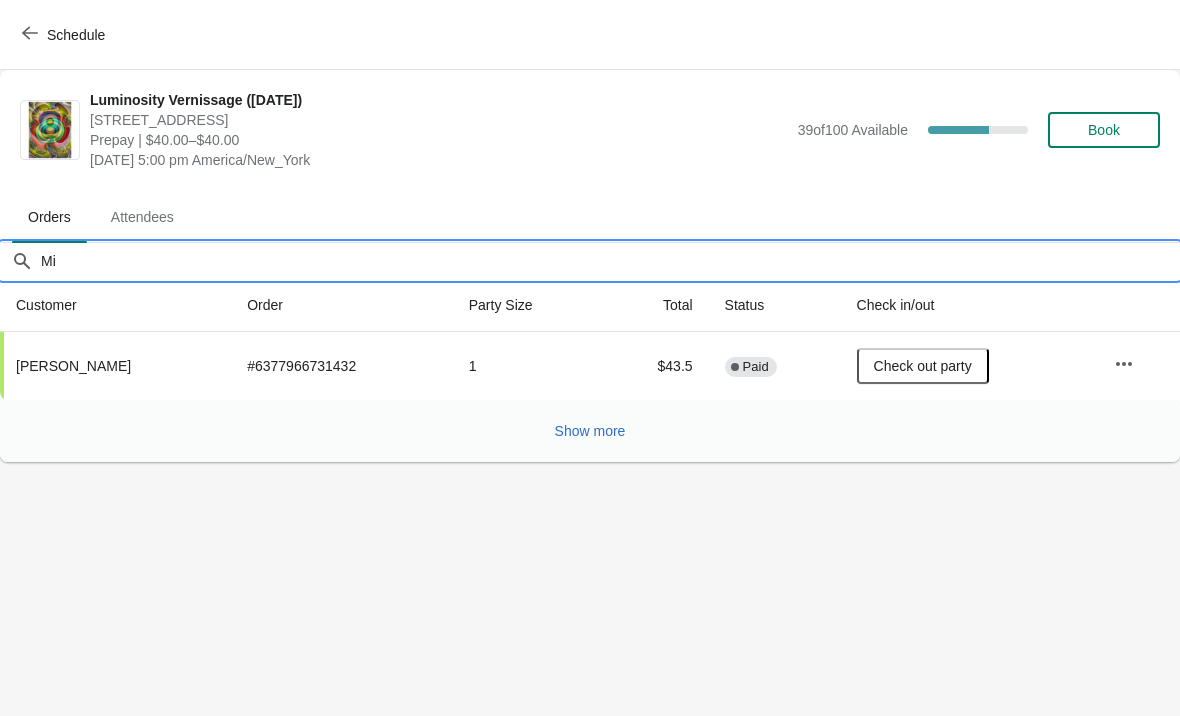 type on "M" 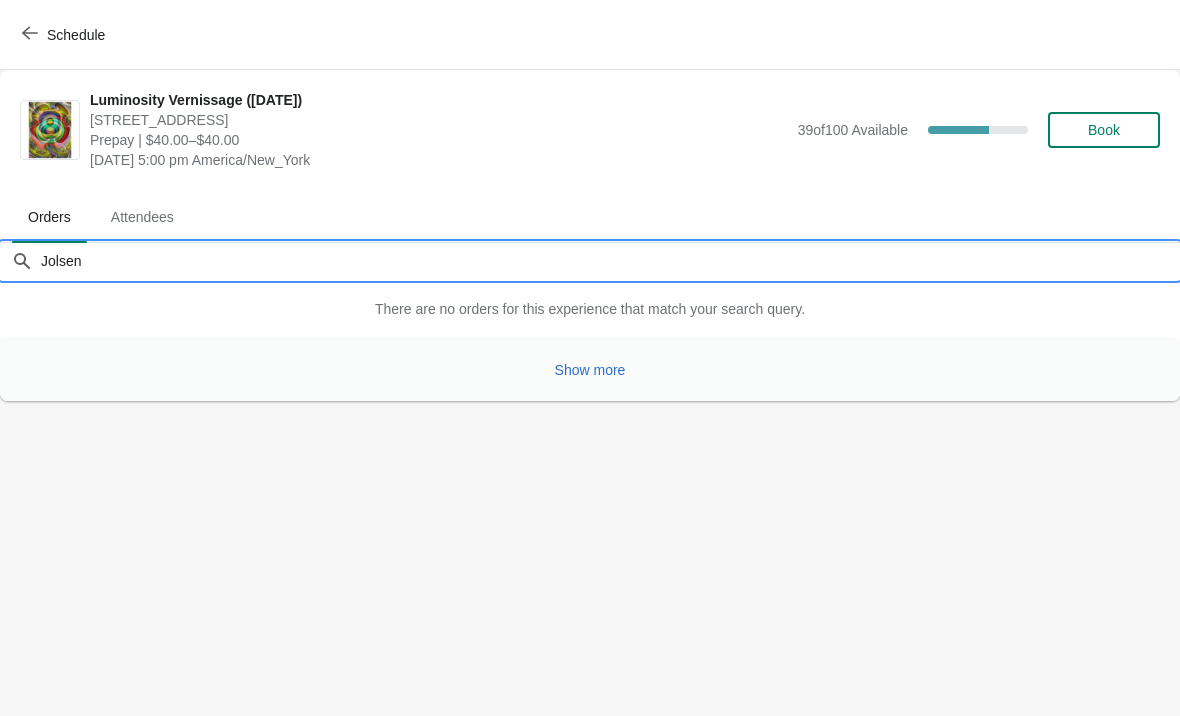 click on "Show more" at bounding box center (590, 370) 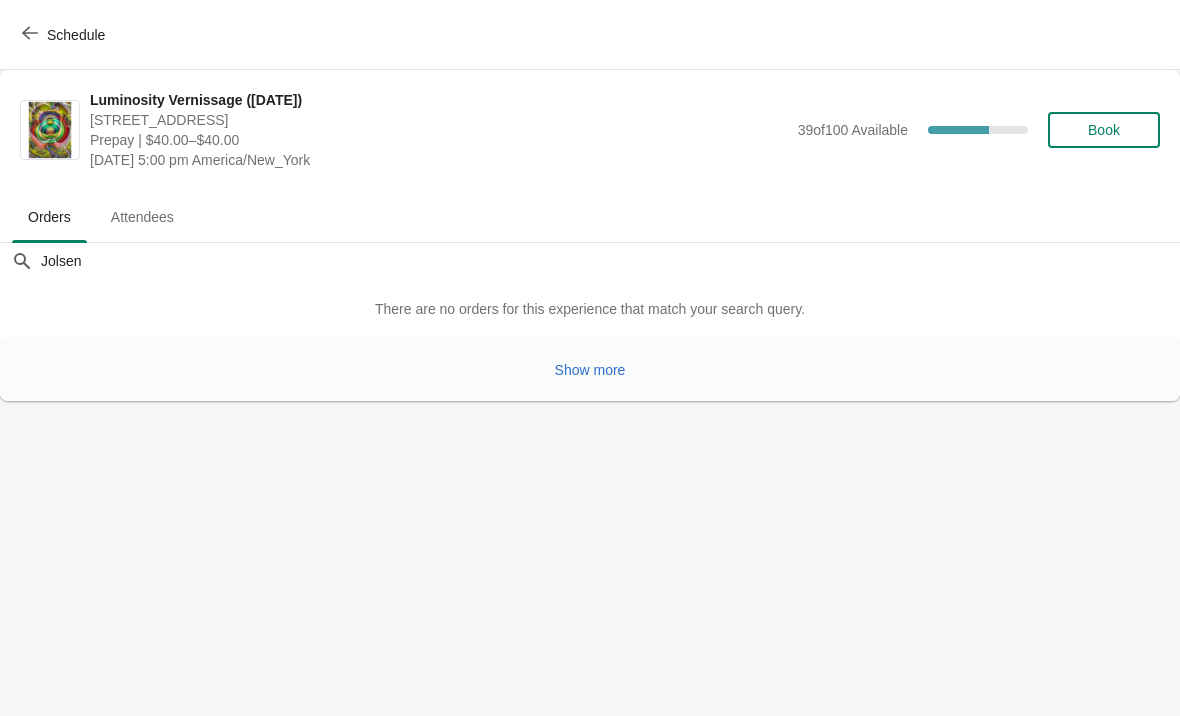 click on "Show more" at bounding box center (590, 370) 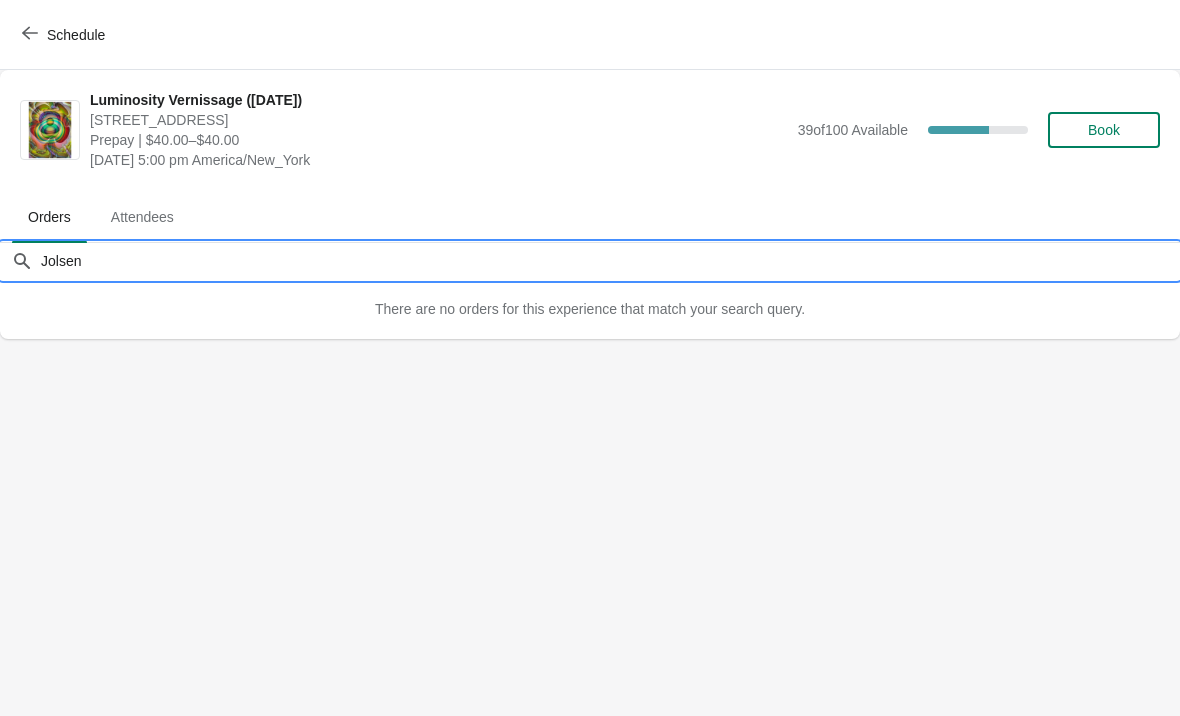 click on "Jolsen" at bounding box center (610, 261) 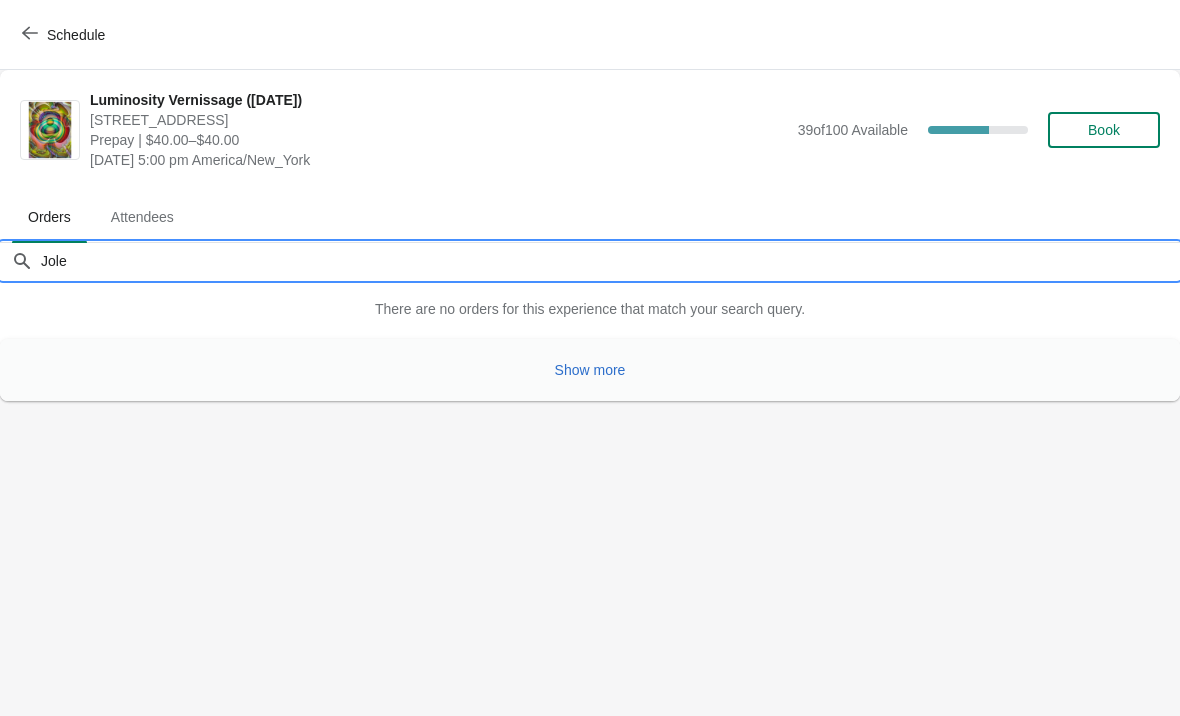 click on "Show more" at bounding box center (590, 370) 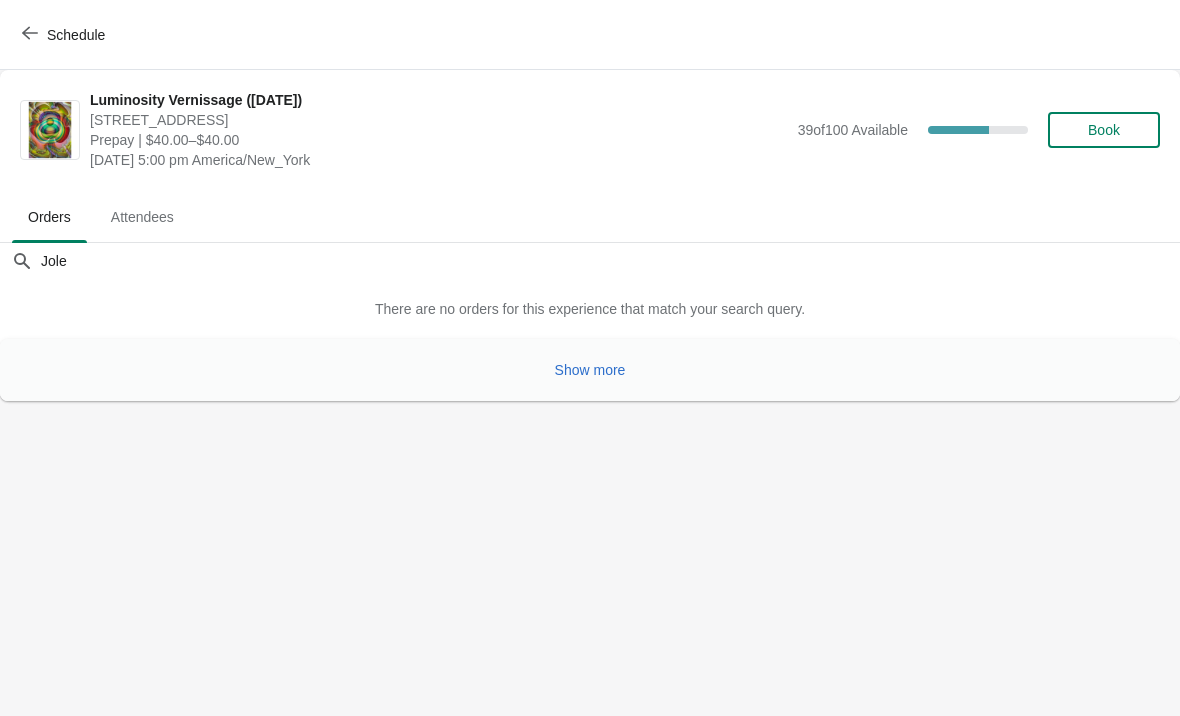 click on "Show more" at bounding box center [590, 370] 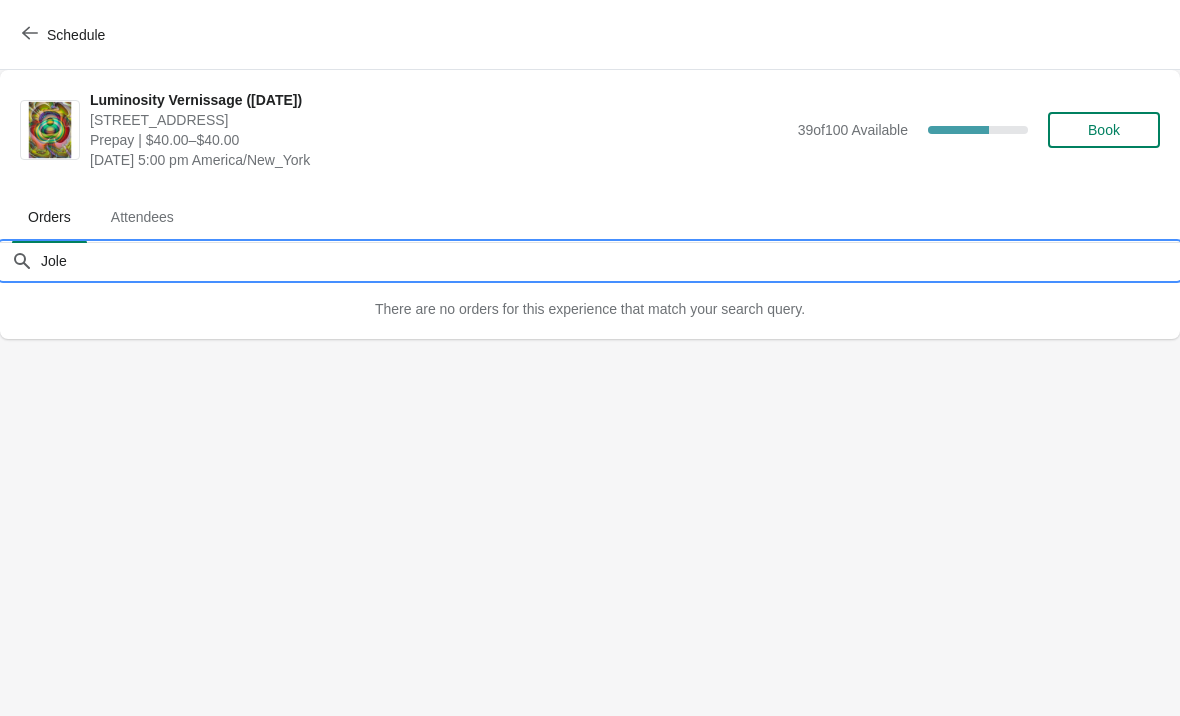click on "Jole" at bounding box center (610, 261) 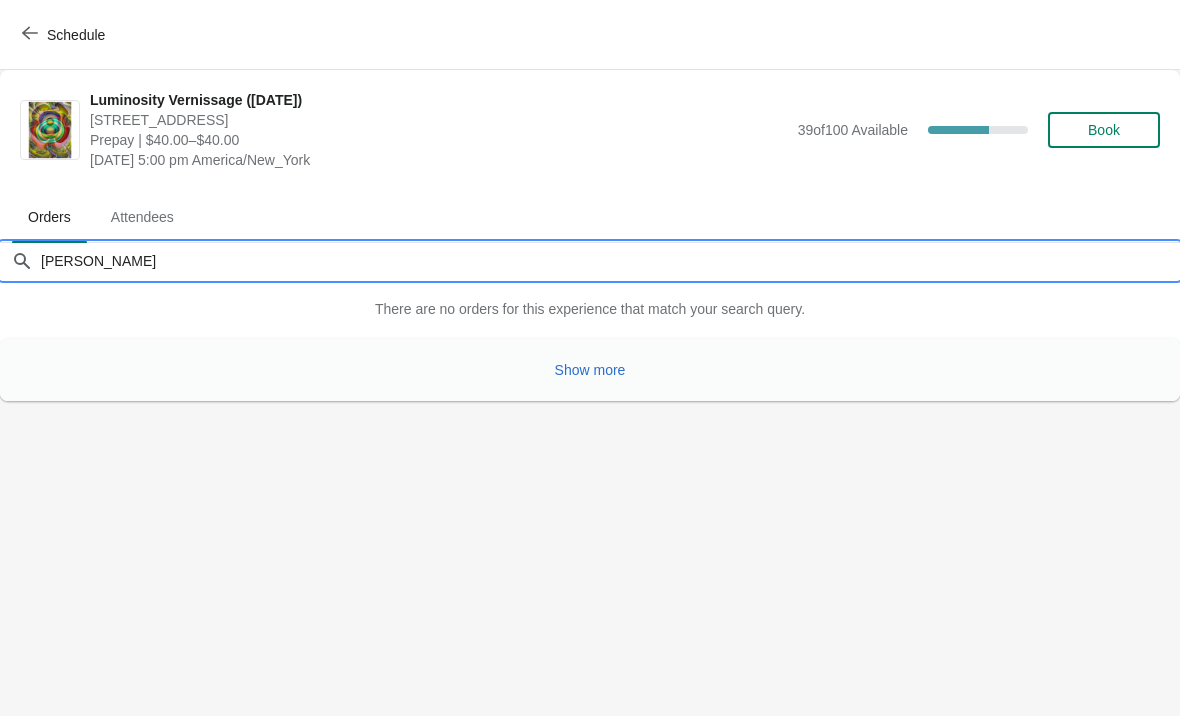 click on "Show more" at bounding box center [590, 370] 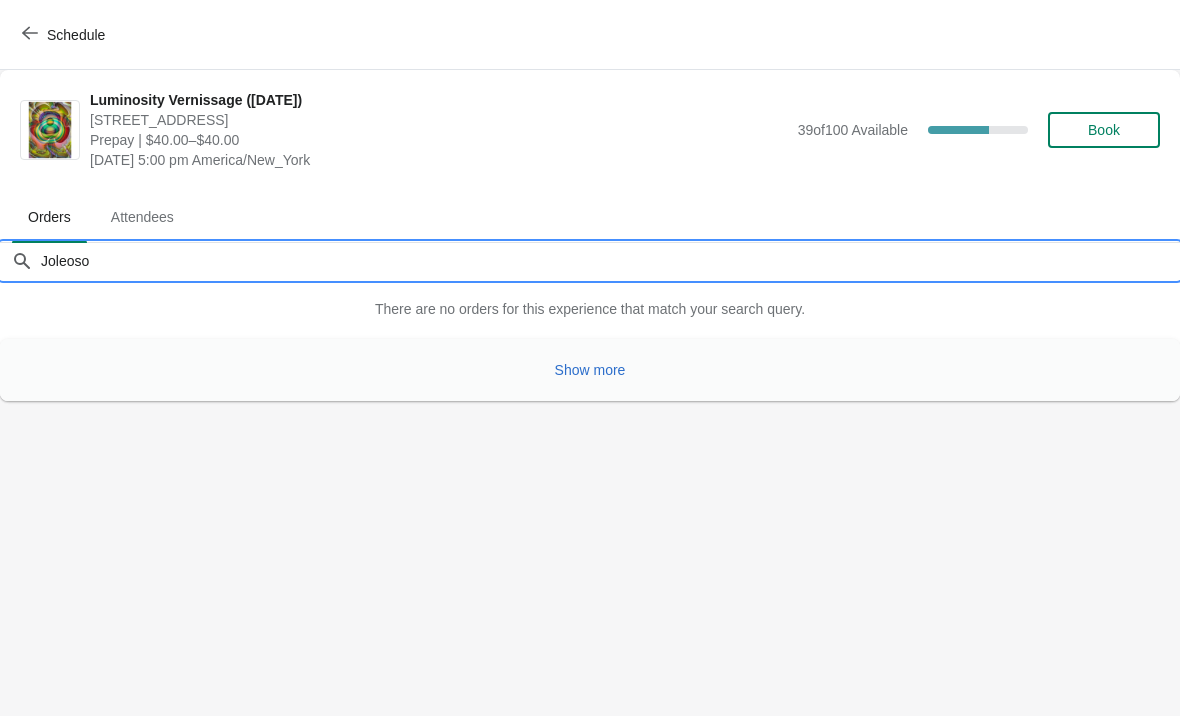 click on "Show more" at bounding box center [590, 370] 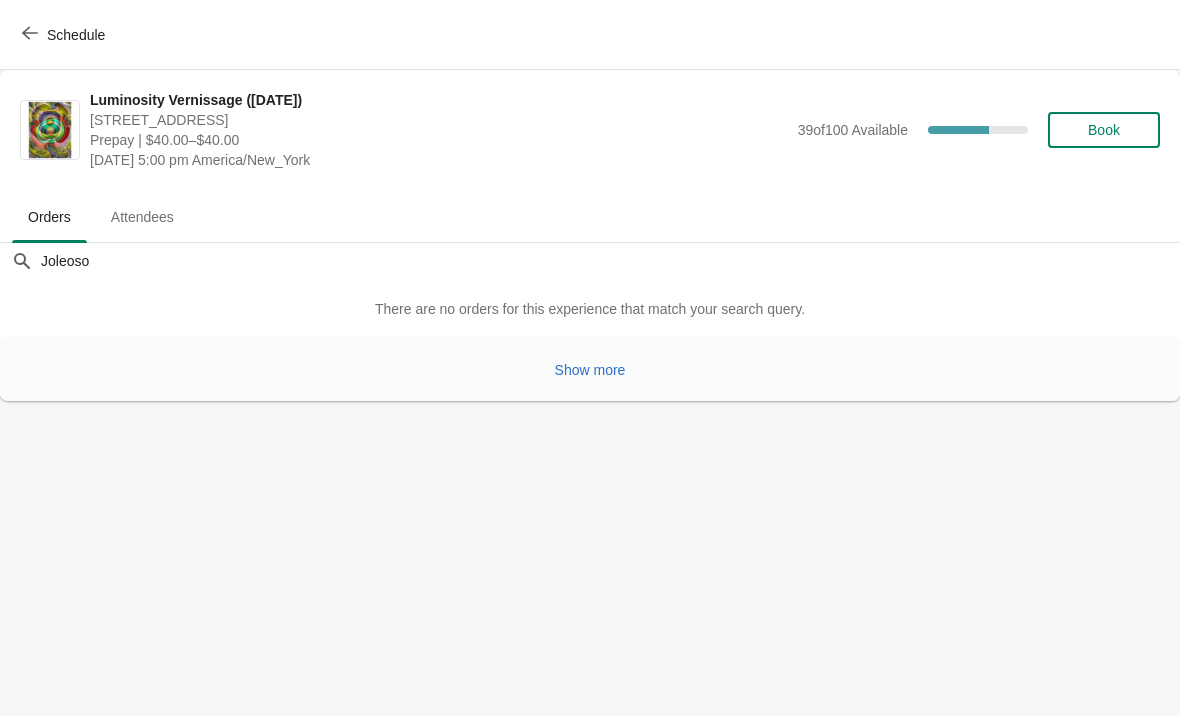 click on "Show more" at bounding box center (590, 370) 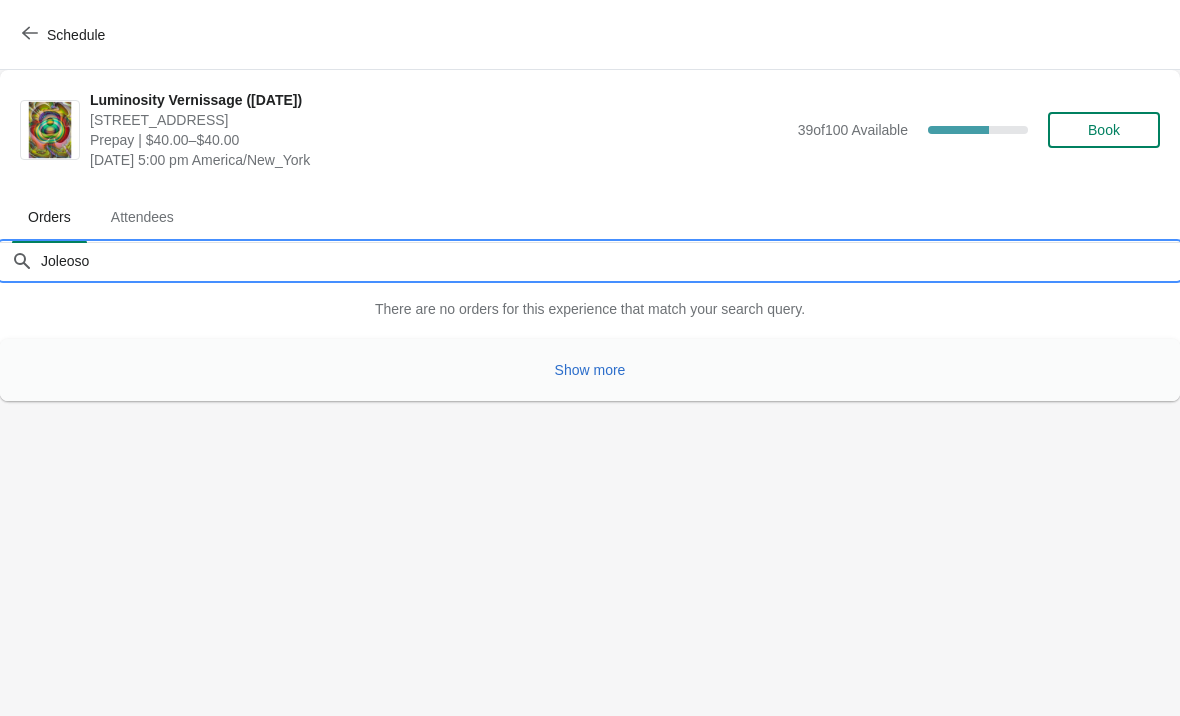 click on "Joleoso" at bounding box center [610, 261] 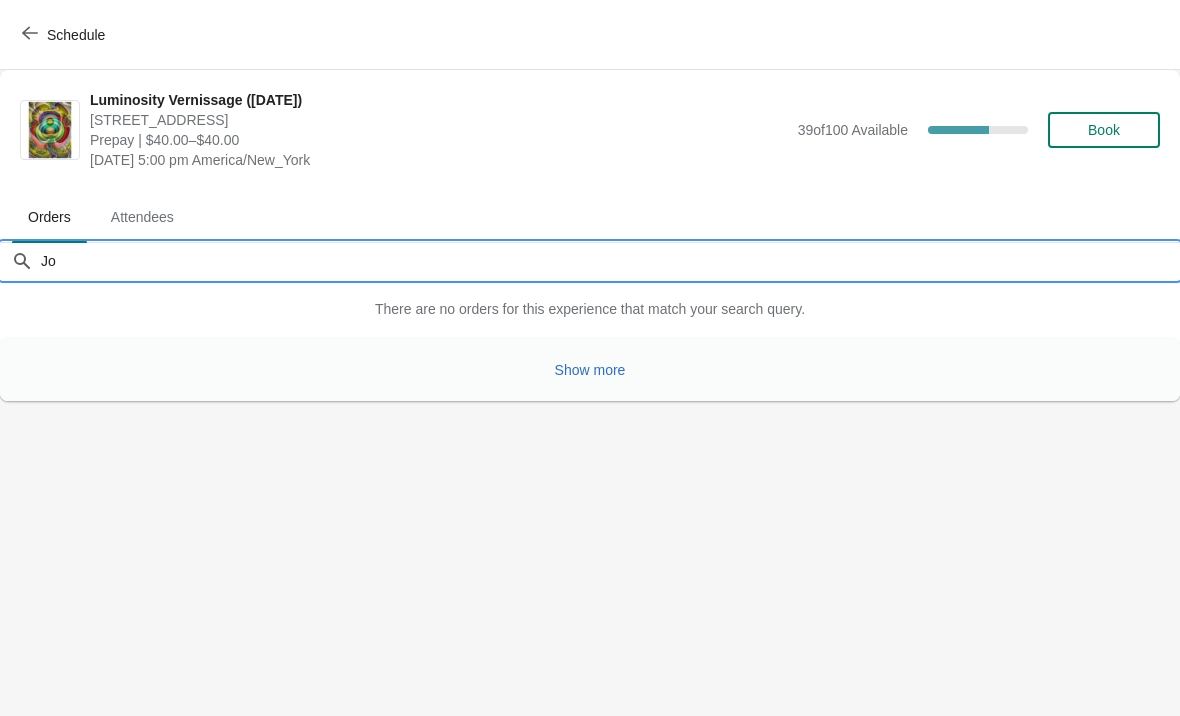 type on "J" 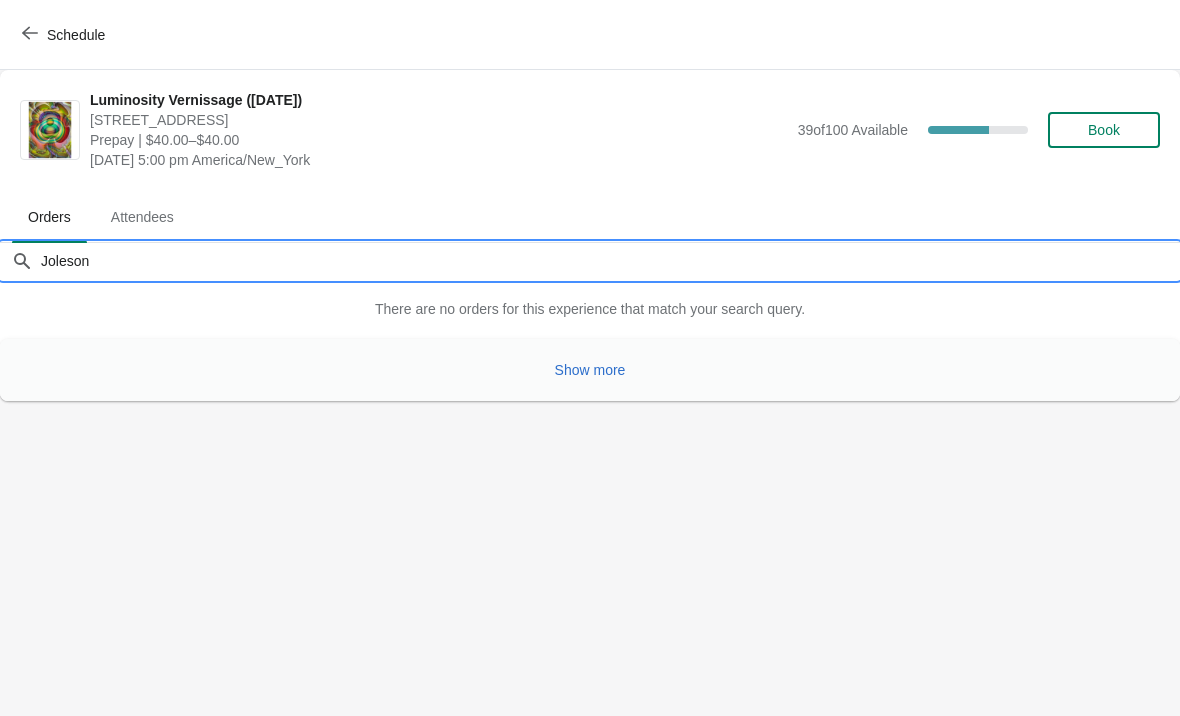 type on "Joleson" 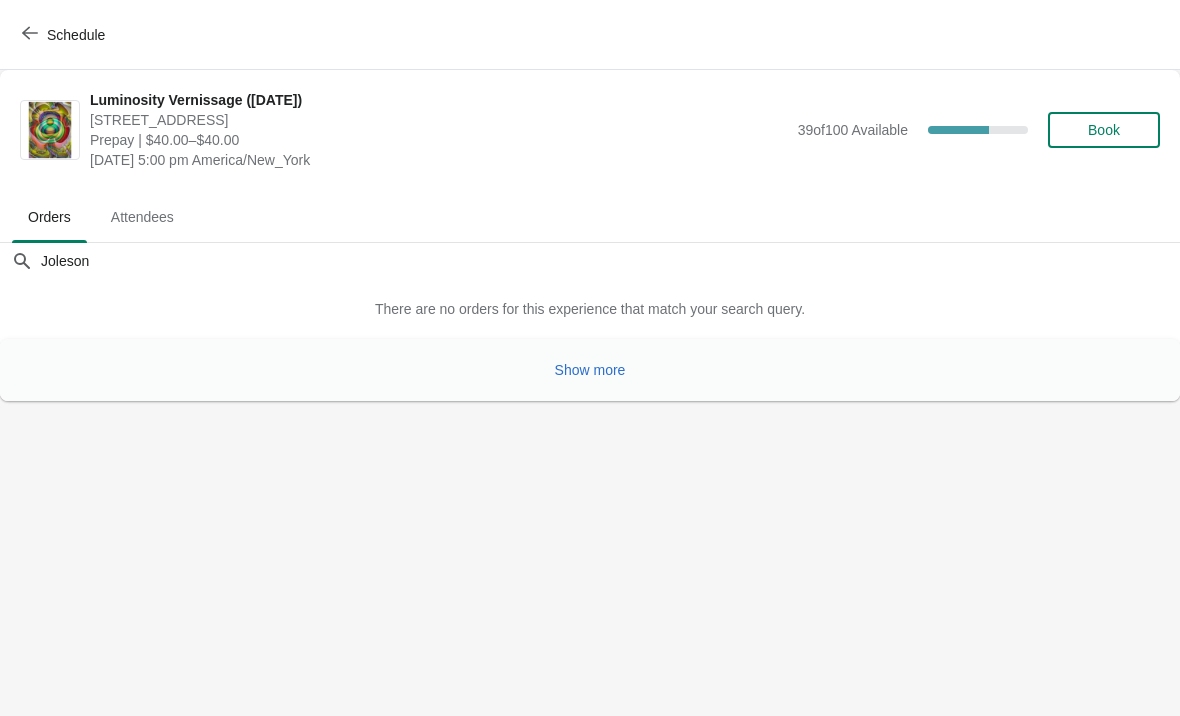 click on "Show more" at bounding box center (590, 370) 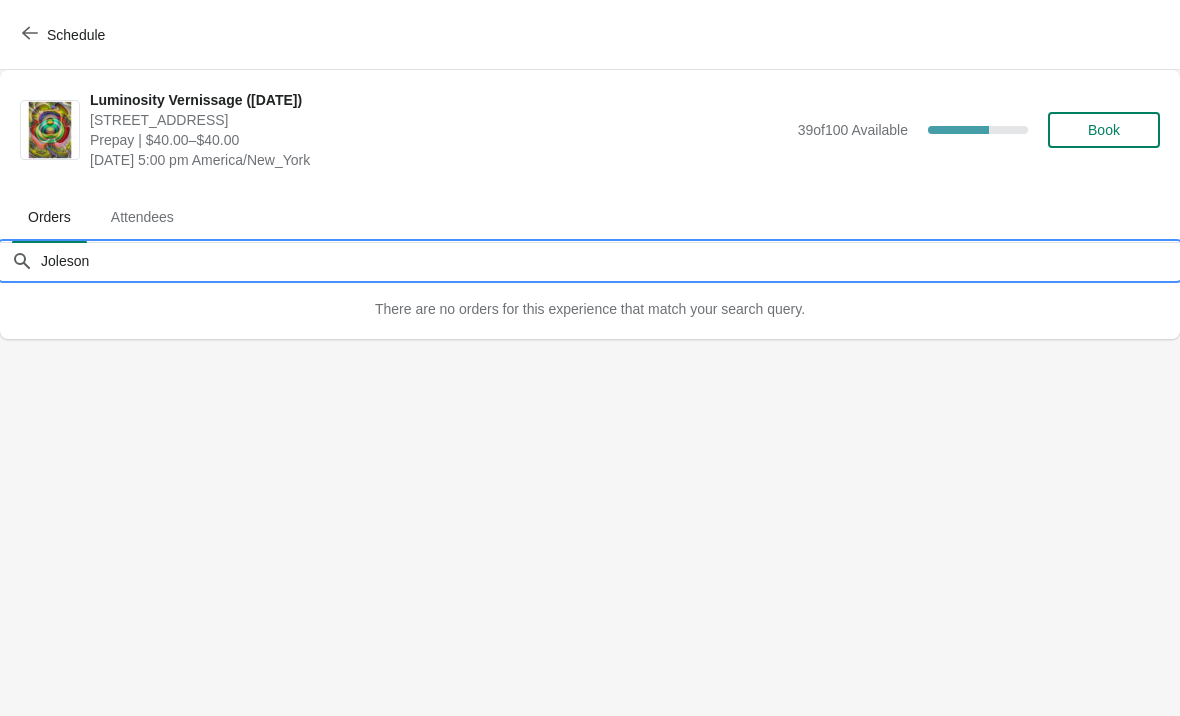 click on "Joleson" at bounding box center [610, 261] 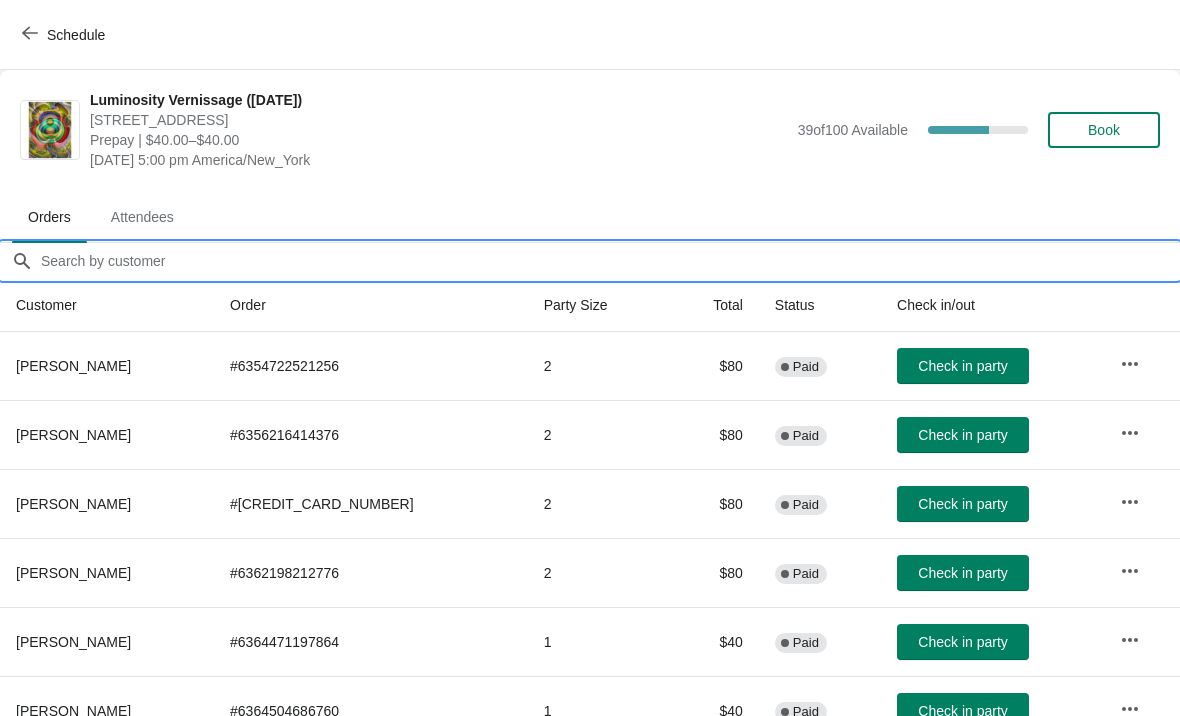 click on "Orders filter search" at bounding box center (610, 261) 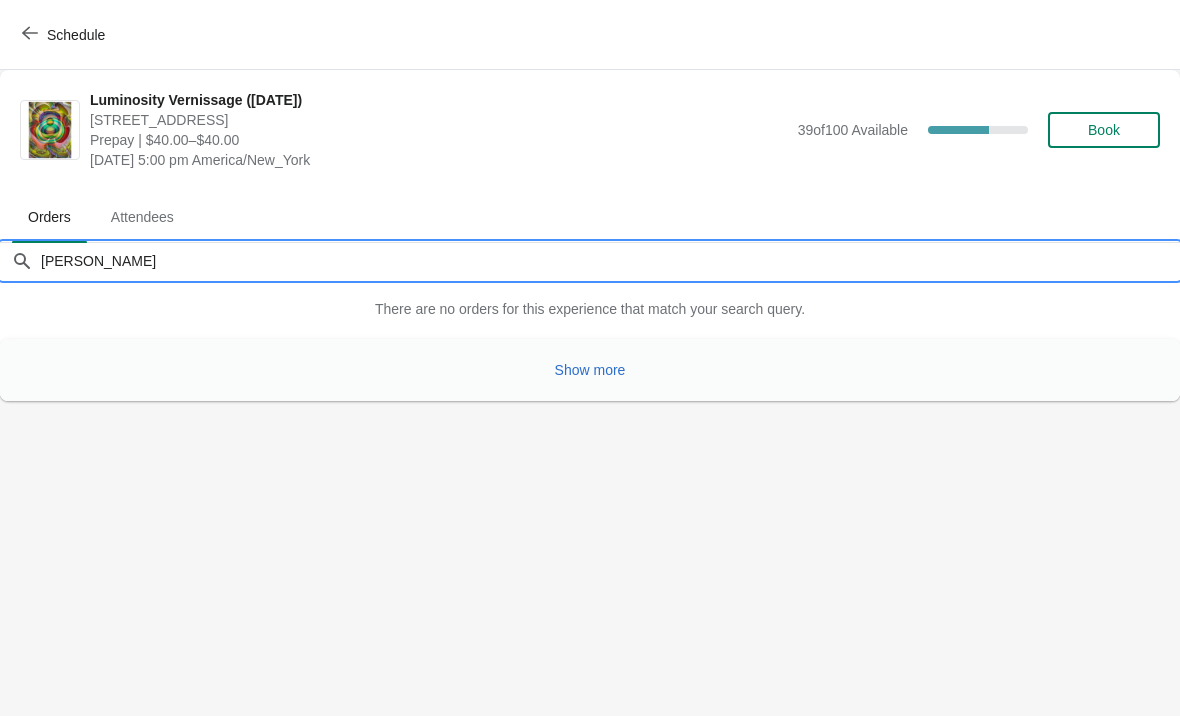 type on "[PERSON_NAME]" 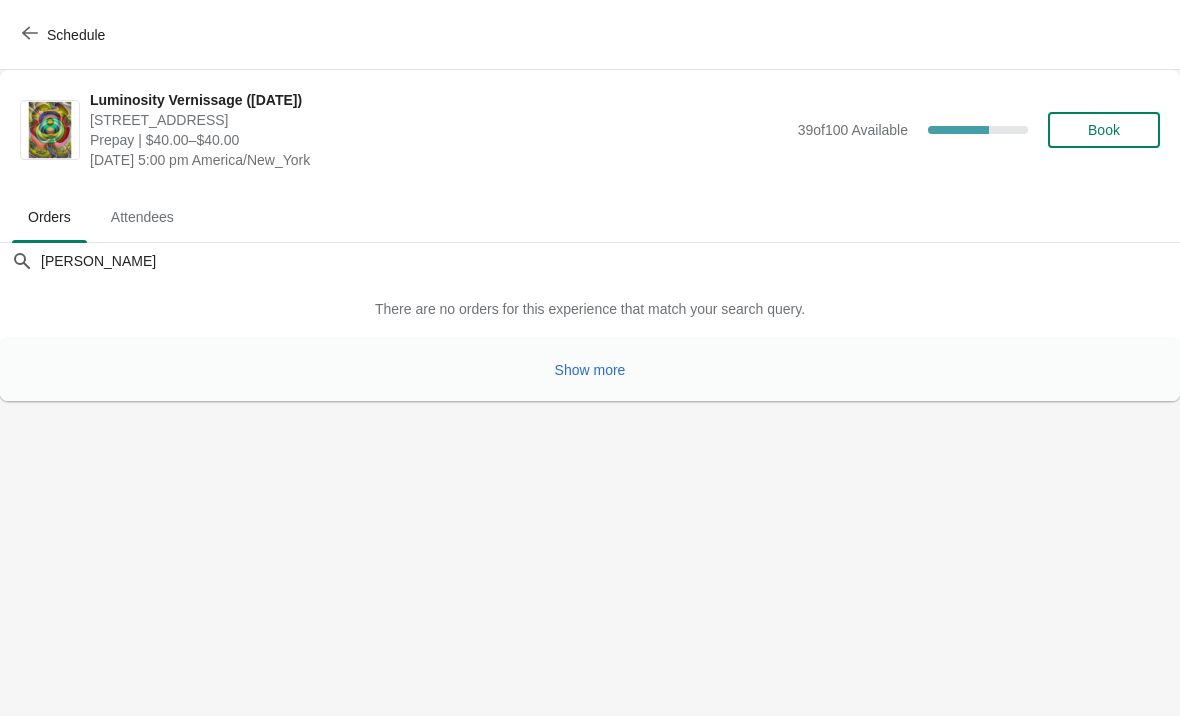 click on "Show more" at bounding box center [590, 370] 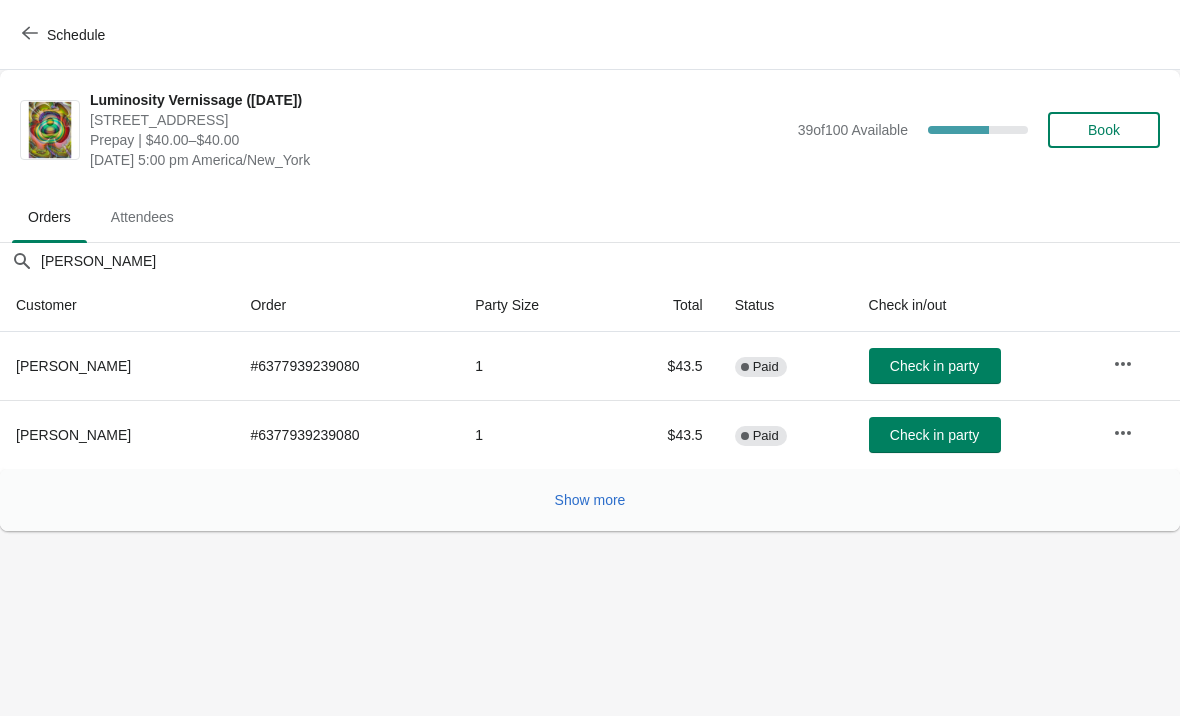 click on "Check in party" at bounding box center [934, 366] 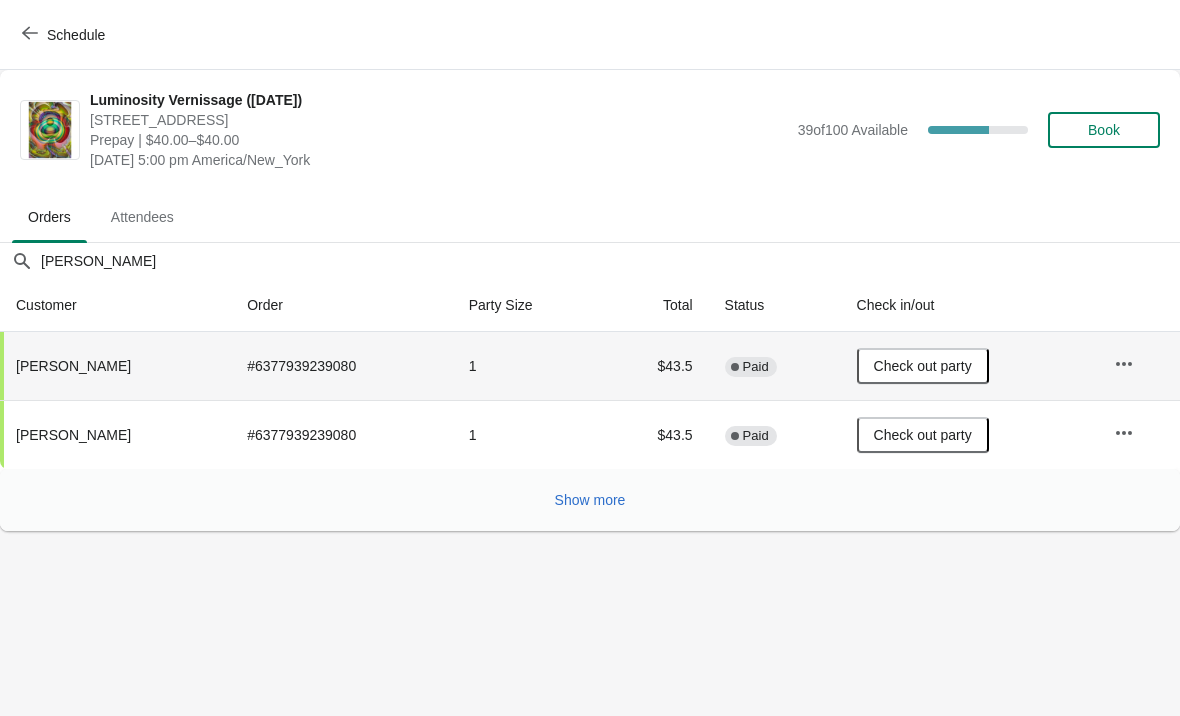 click on "Schedule" at bounding box center [65, 35] 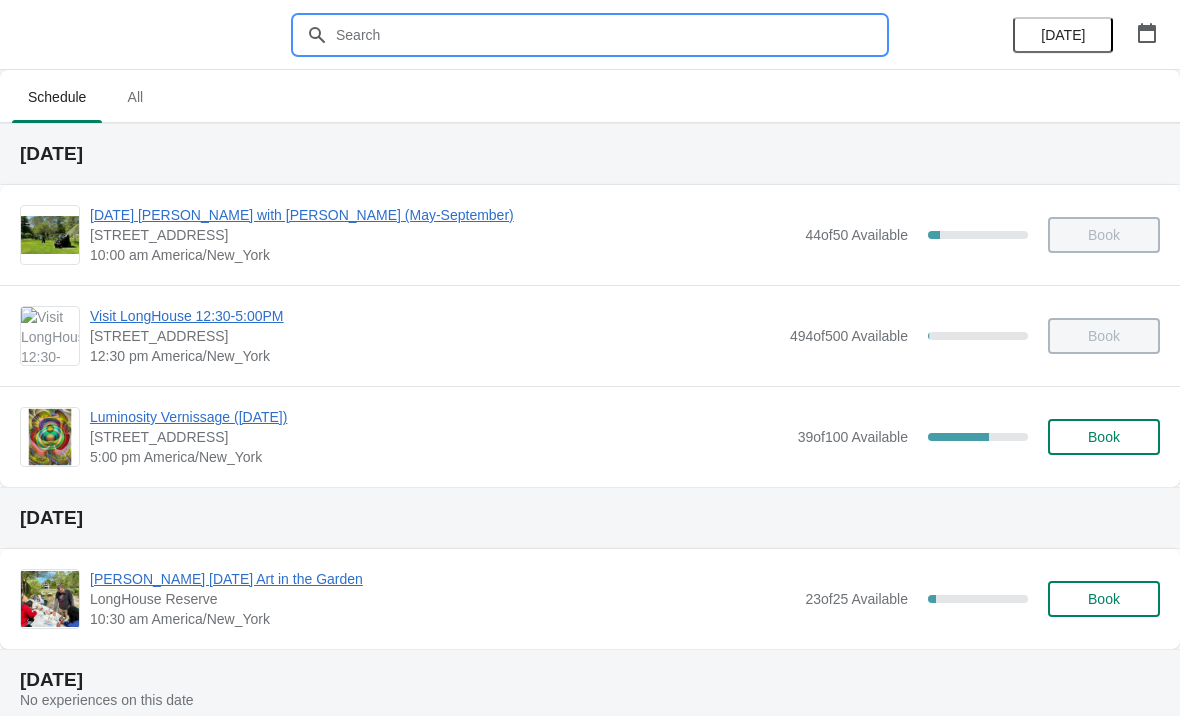 click at bounding box center [610, 35] 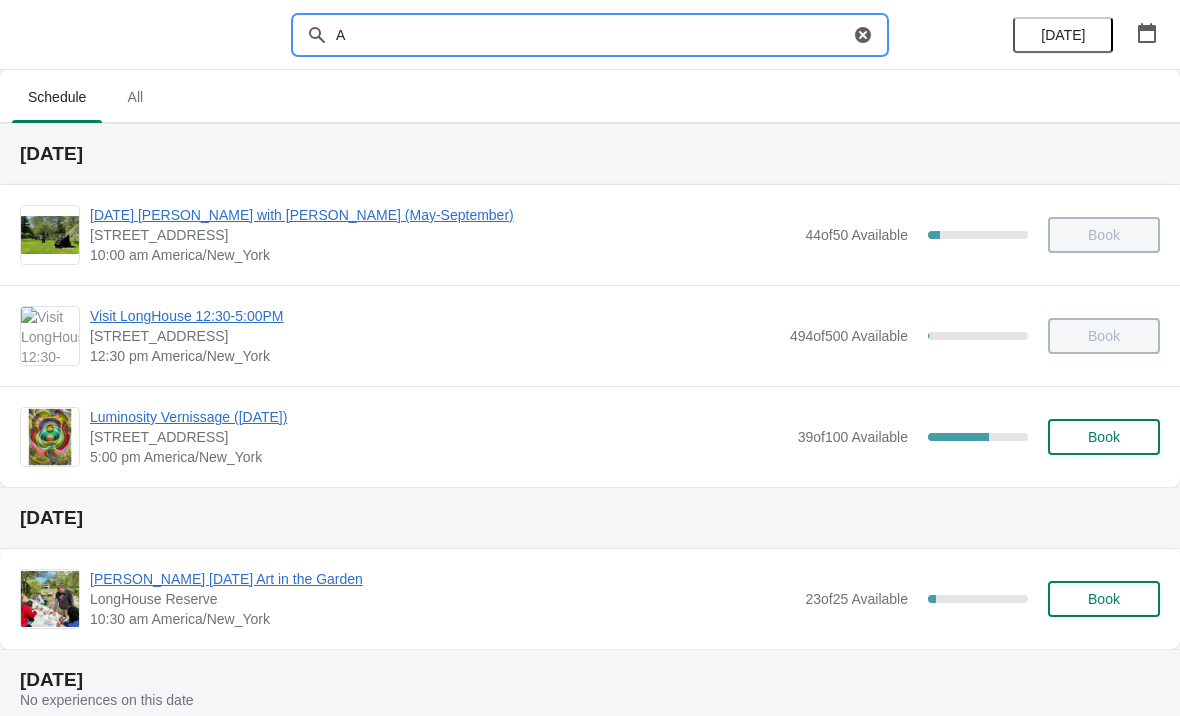 type on "A" 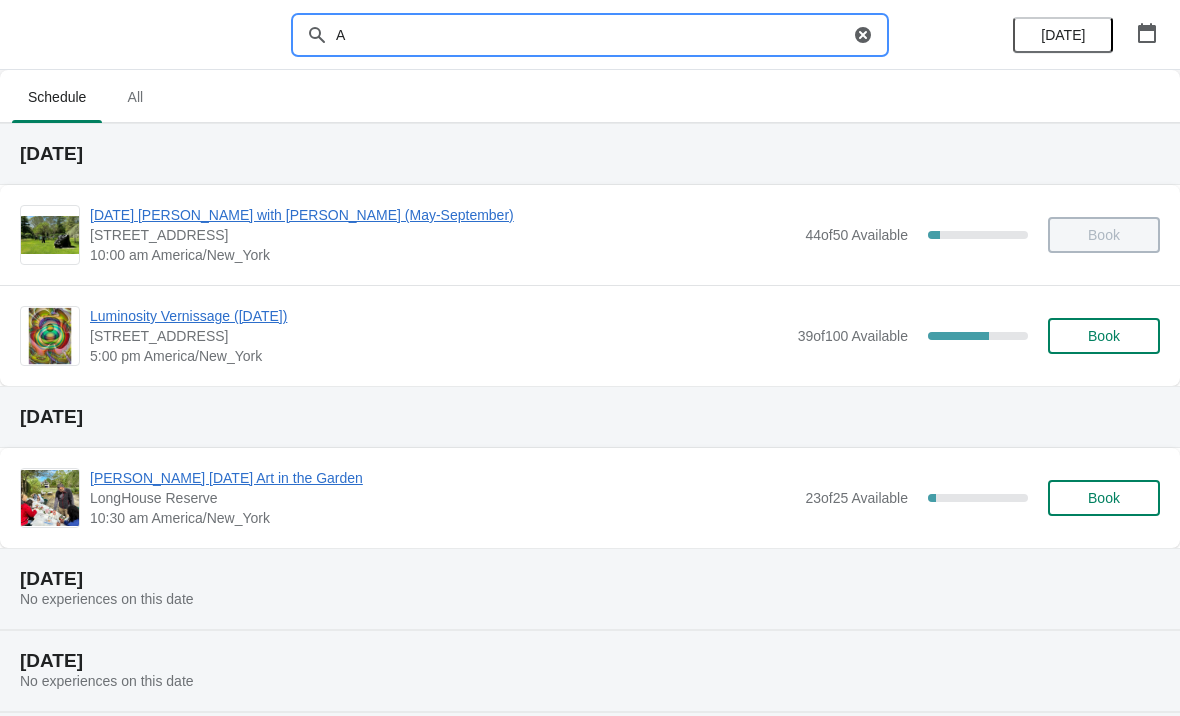 click on "A" at bounding box center (592, 35) 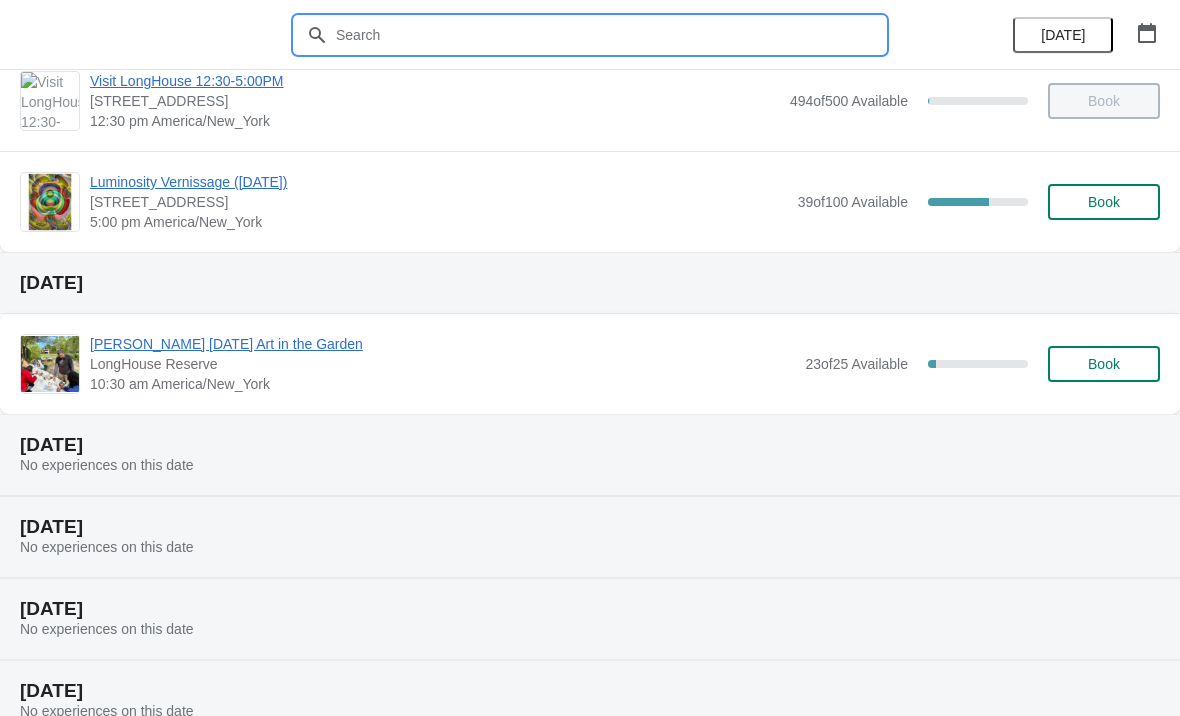 scroll, scrollTop: 236, scrollLeft: 0, axis: vertical 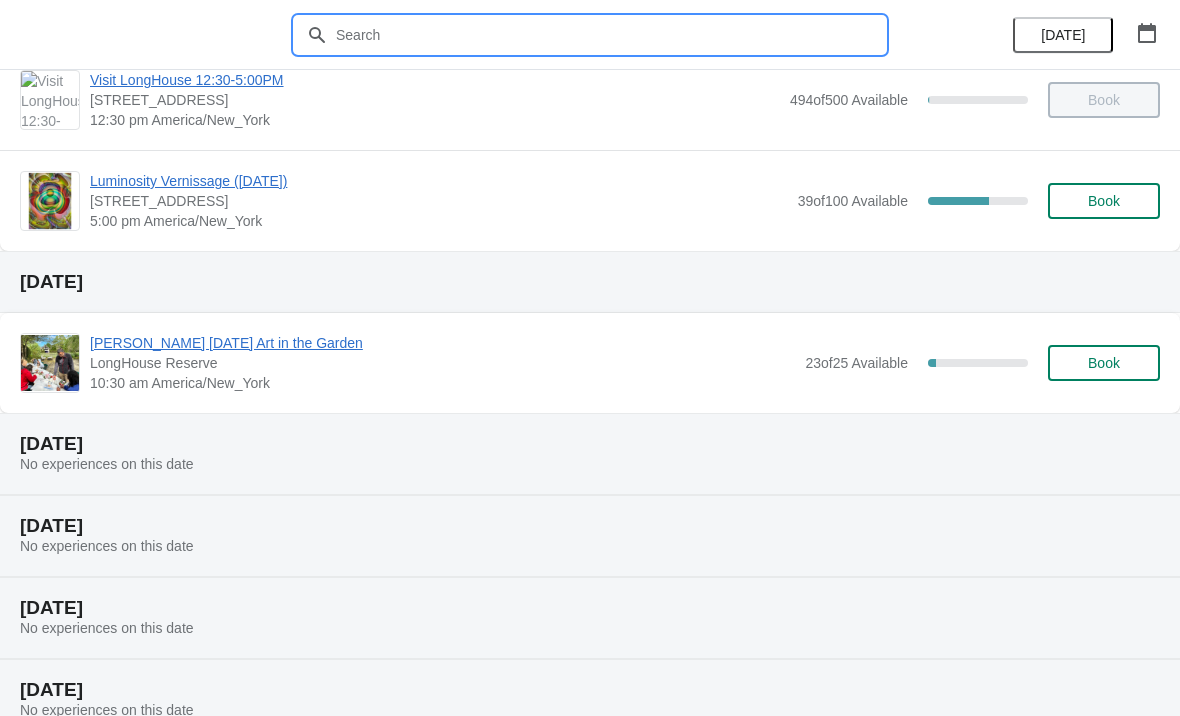 click on "Luminosity Vernissage ([DATE])" at bounding box center [439, 181] 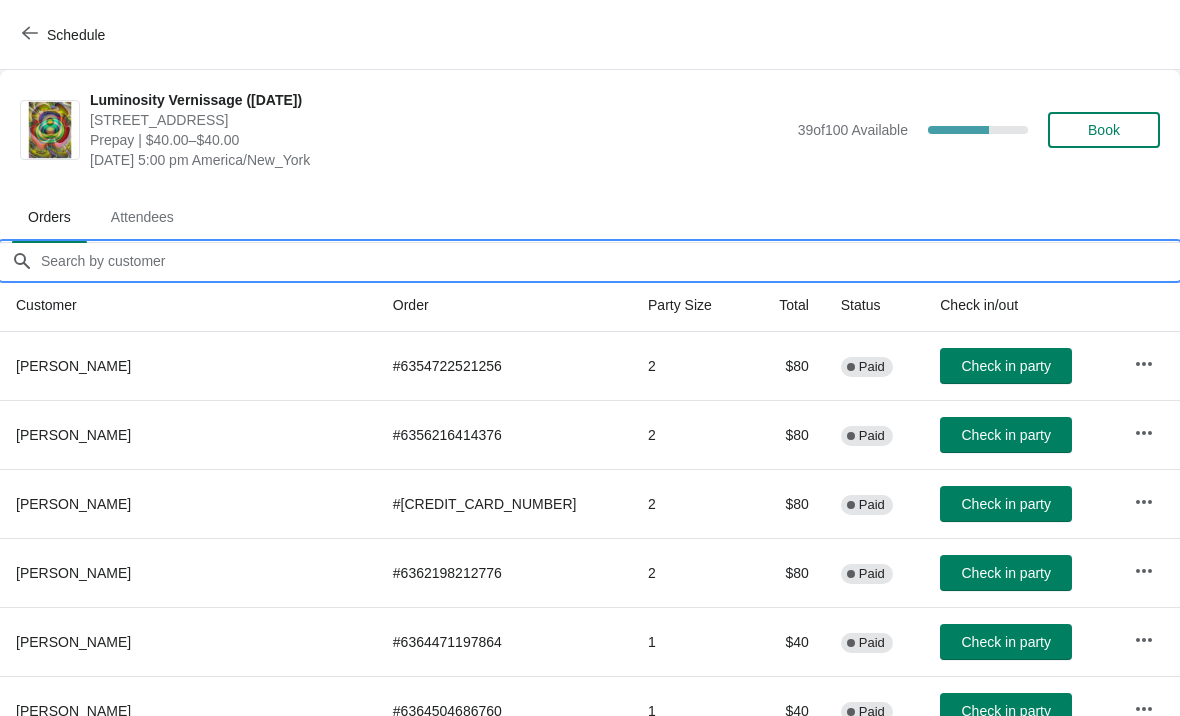 click on "Orders filter search" at bounding box center (610, 261) 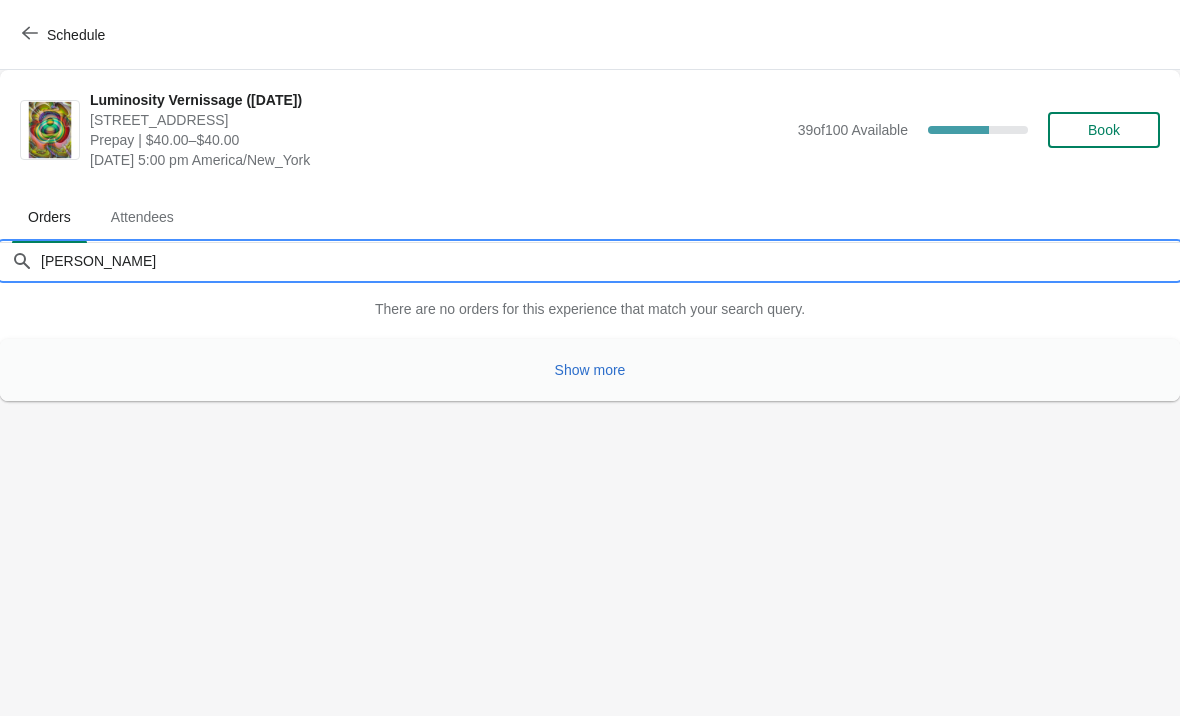 click on "Show more" at bounding box center [590, 370] 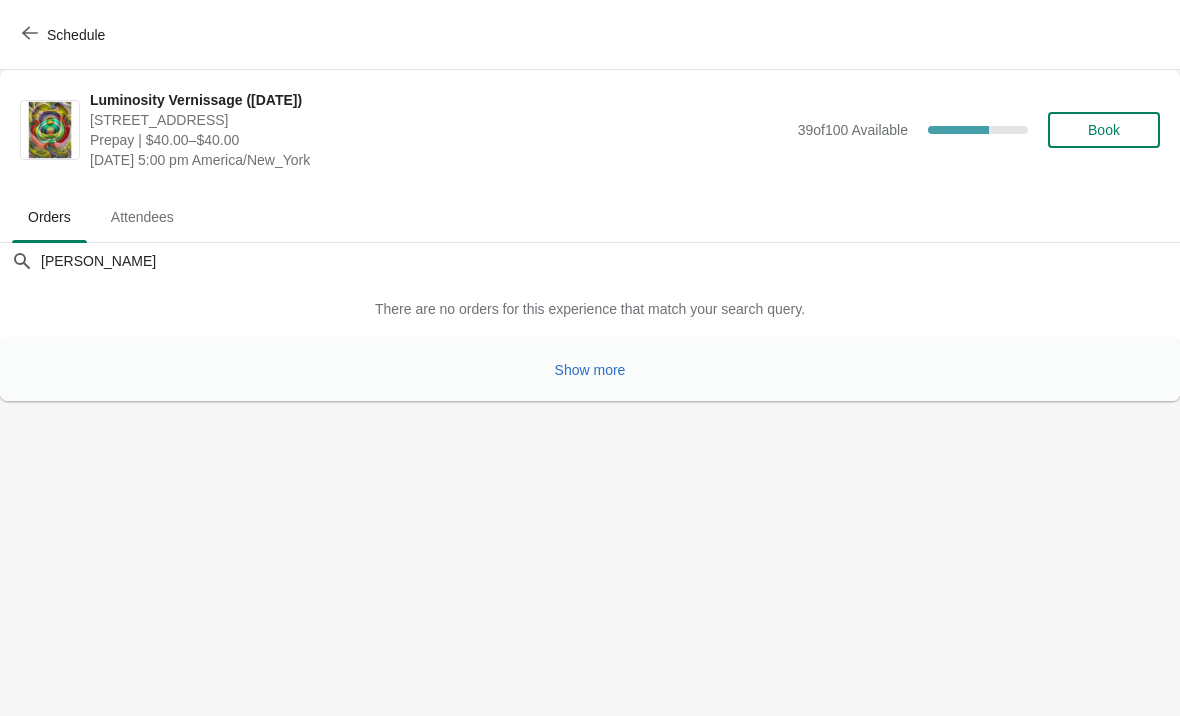 click on "Show more" at bounding box center [590, 370] 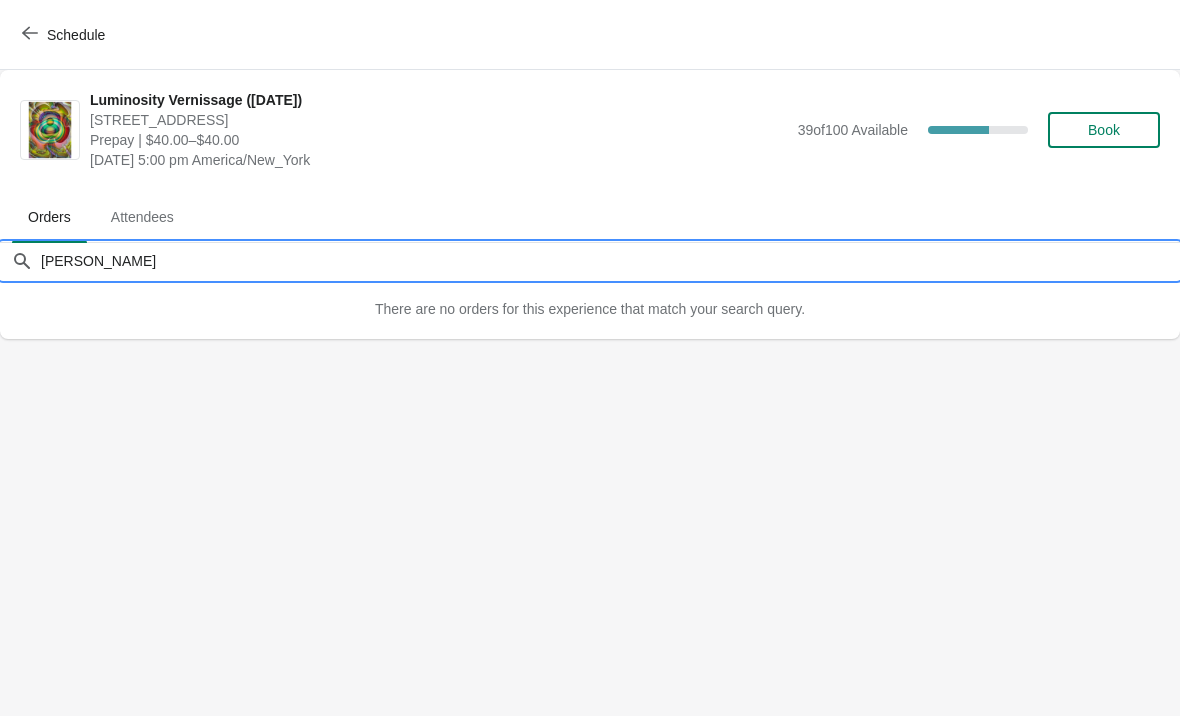 click on "[PERSON_NAME]" at bounding box center [610, 261] 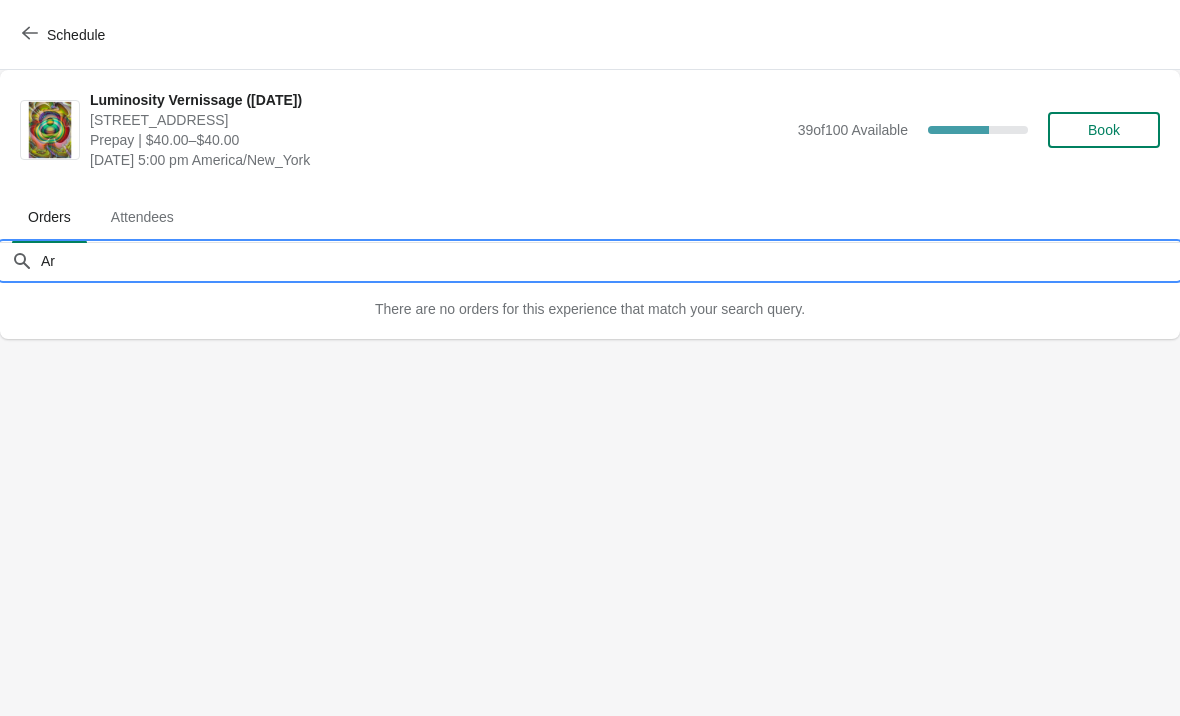 type on "A" 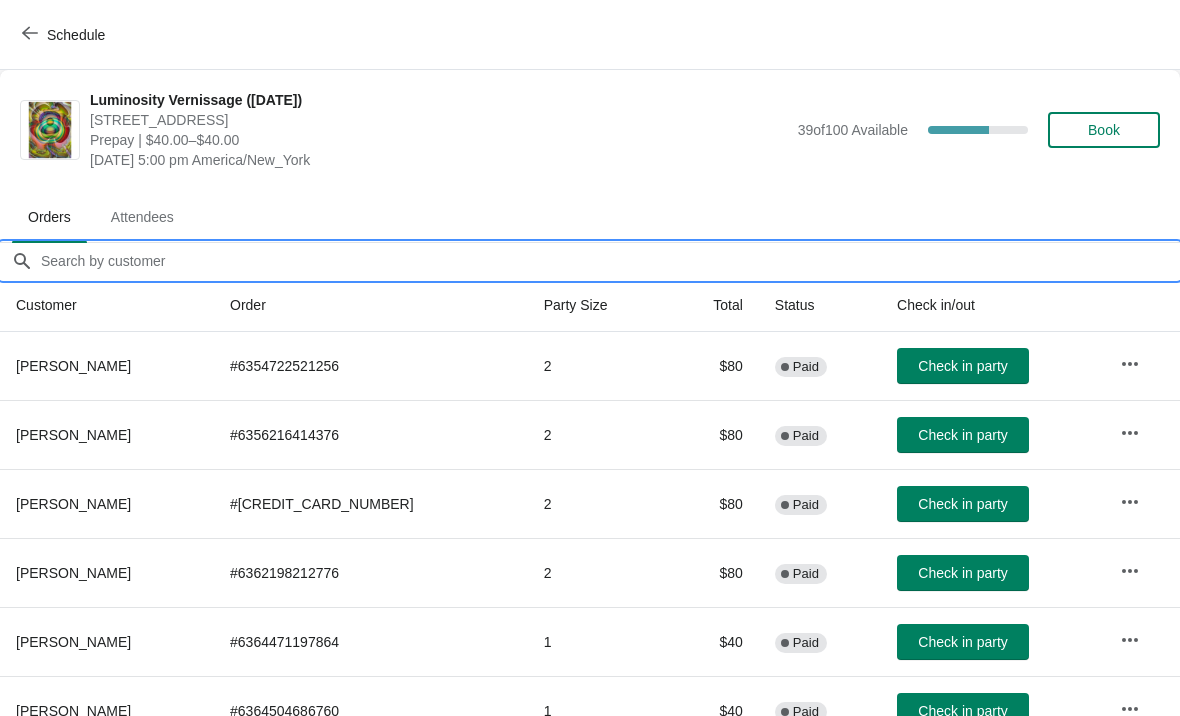 click on "Orders filter search" at bounding box center (610, 261) 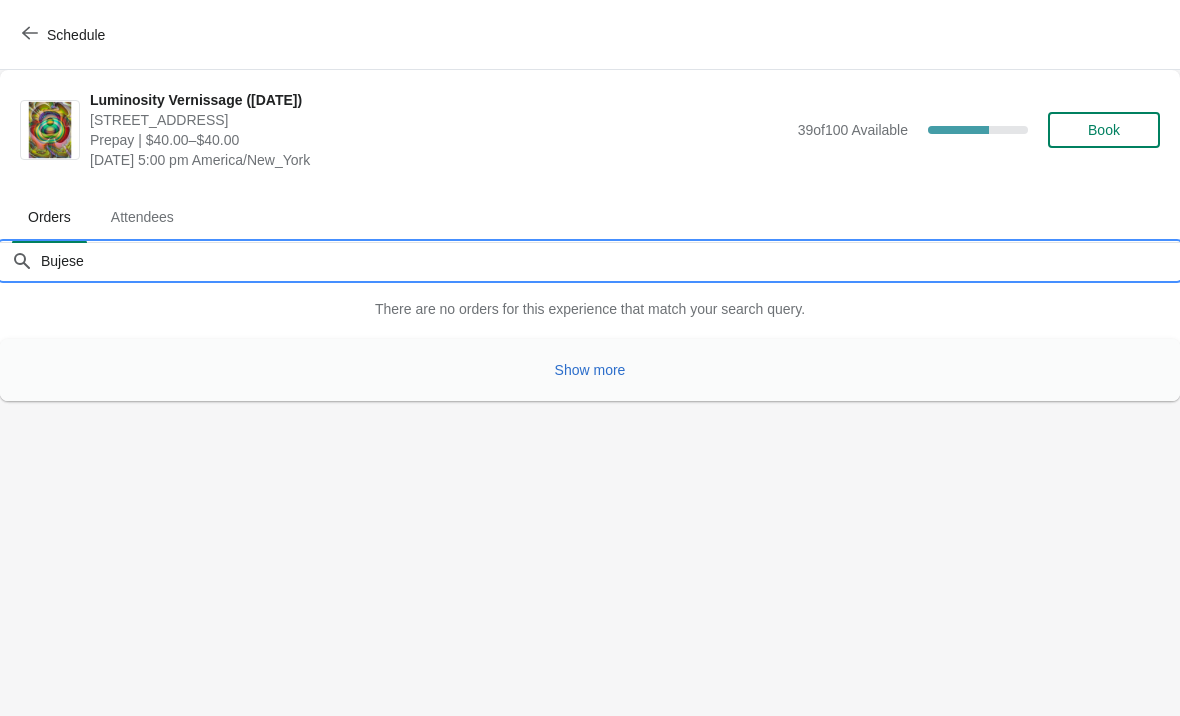click on "Show more" at bounding box center [590, 370] 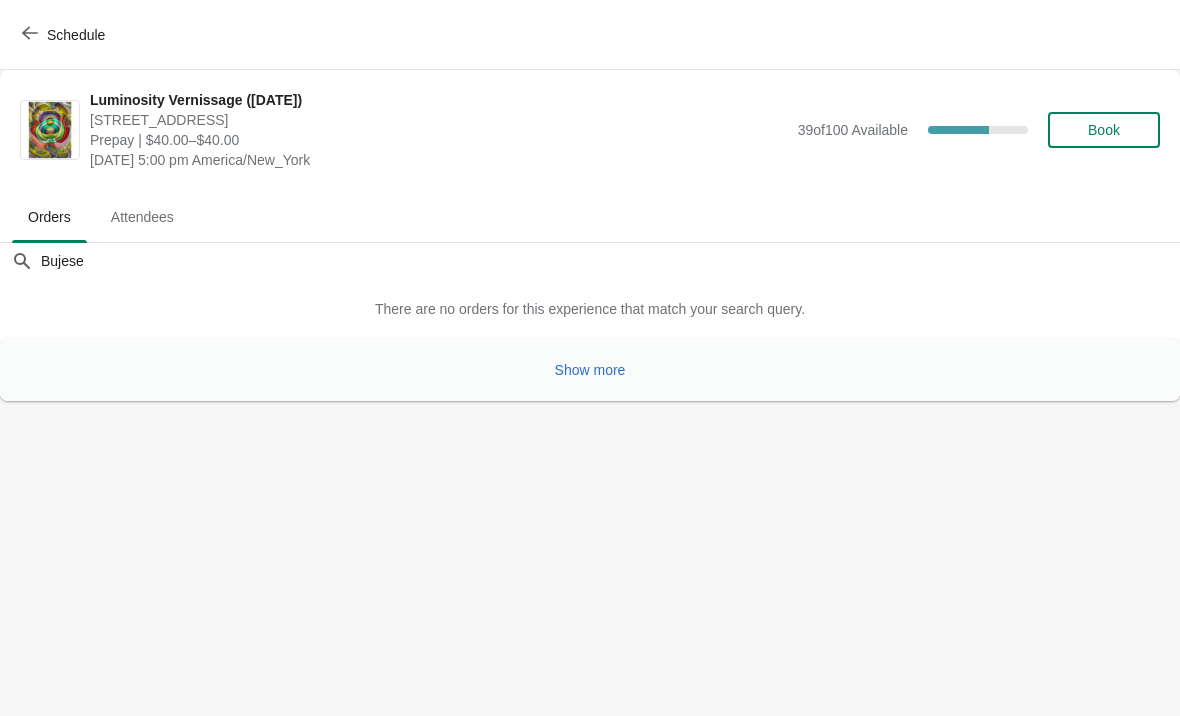 click on "Show more" at bounding box center (590, 370) 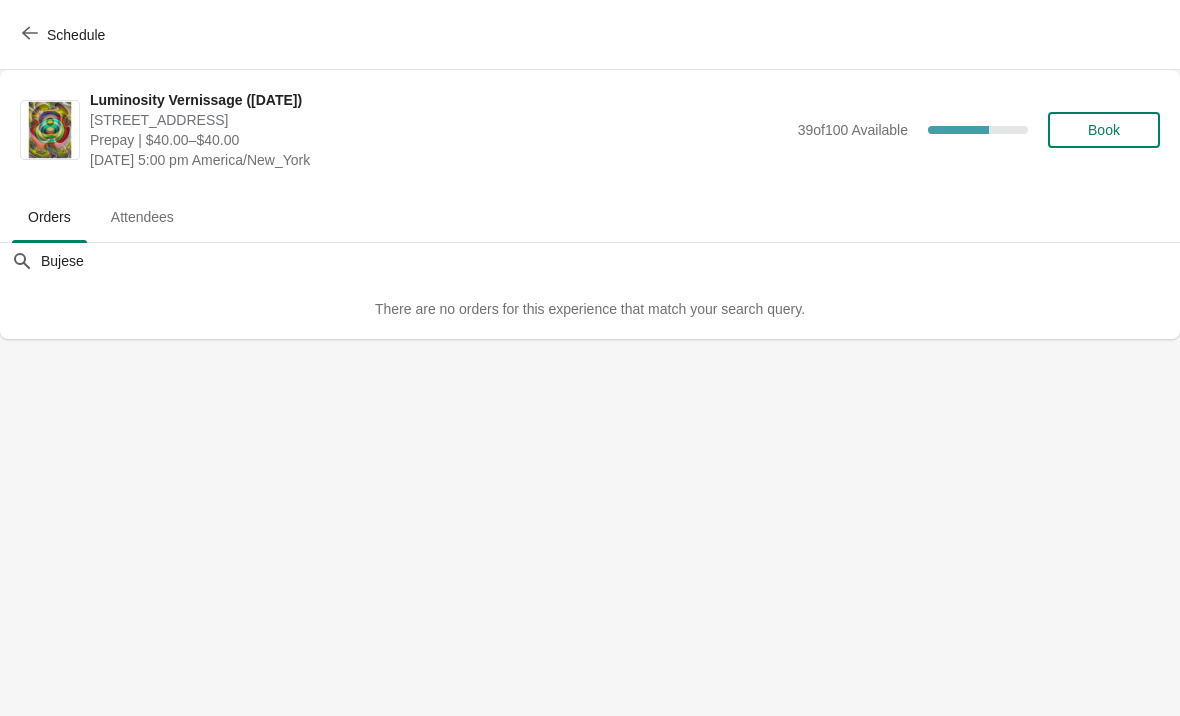 click on "Luminosity Vernissage ([DATE]) [STREET_ADDRESS] Prepay | $40.00–$40.00 [DATE] 5:00 pm [GEOGRAPHIC_DATA]/New_York 39  of  100   Available 61 % Book" at bounding box center [590, 130] 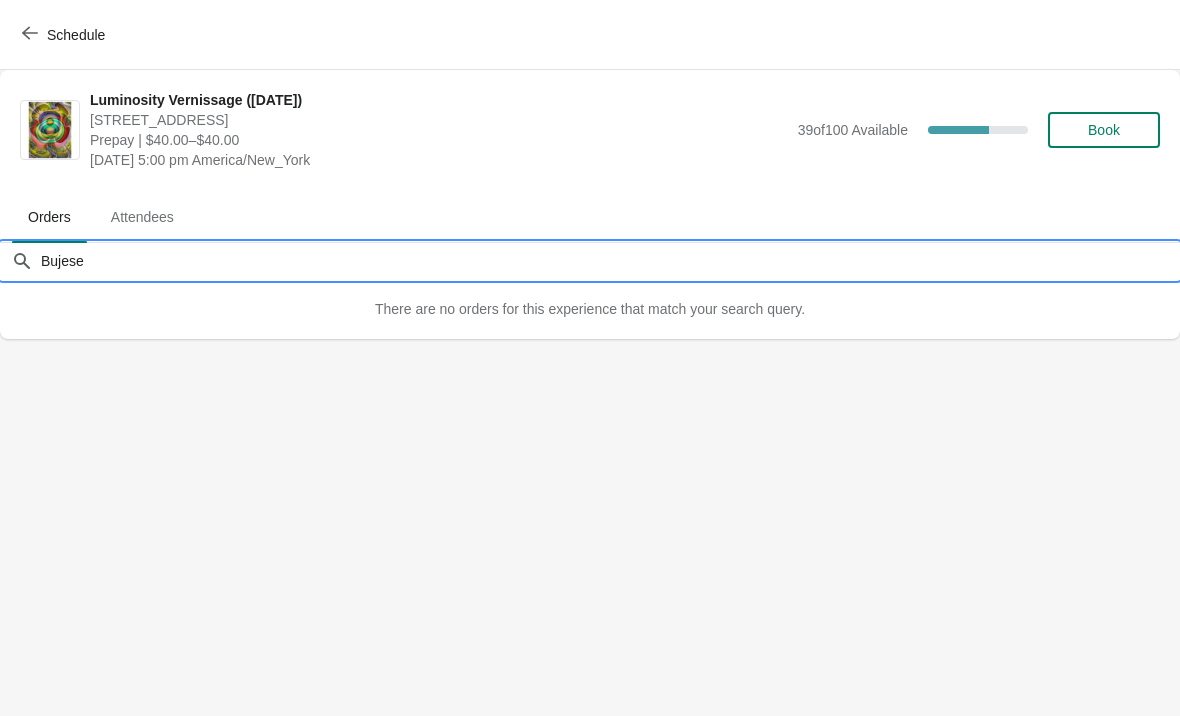 click on "Bujese" at bounding box center [610, 261] 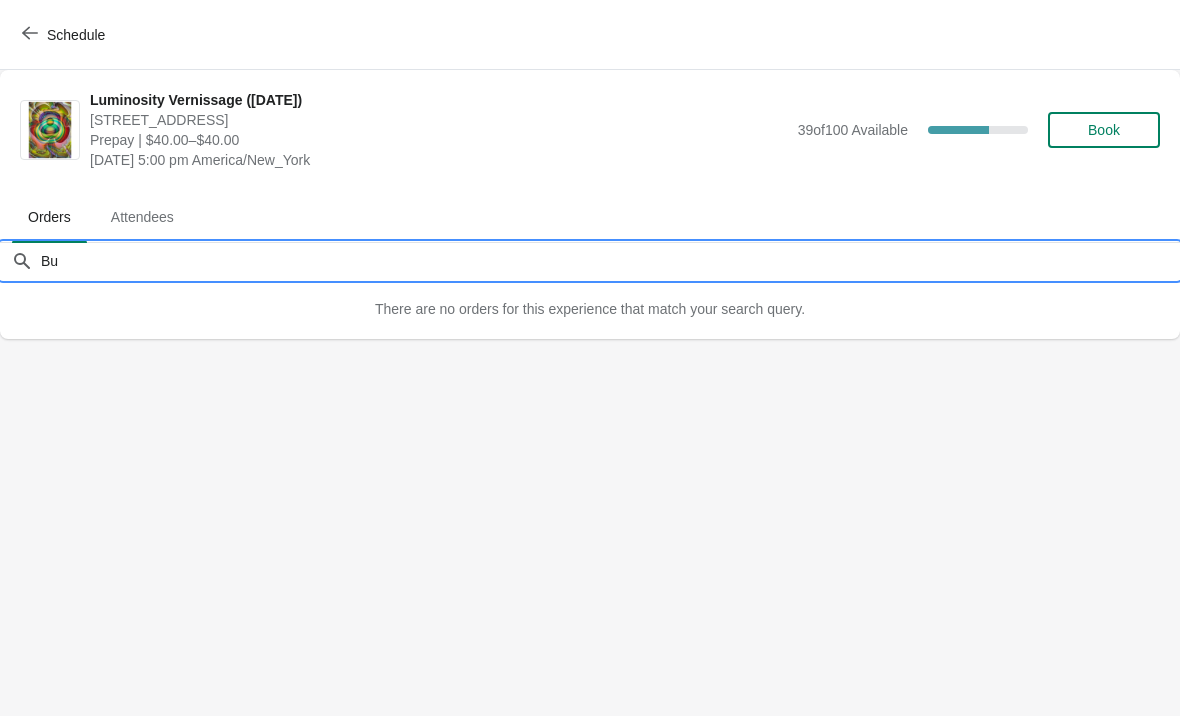 type on "B" 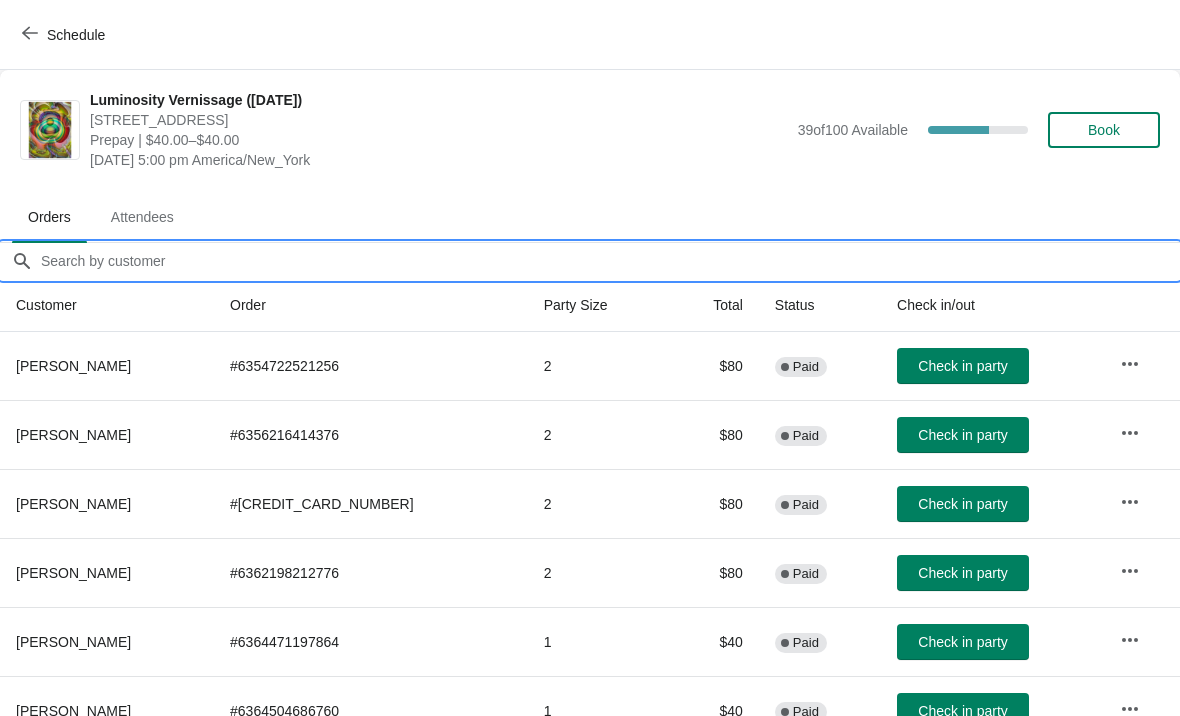 click on "Orders filter search" at bounding box center (610, 261) 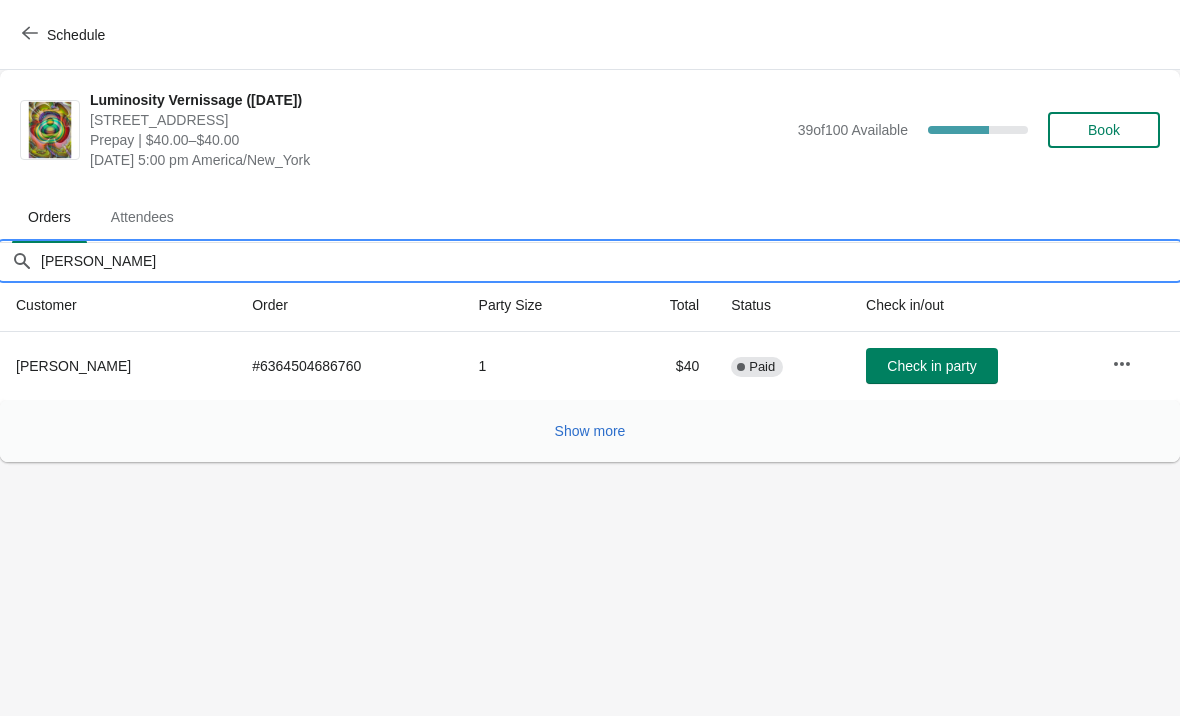 click on "Check in party" at bounding box center (931, 366) 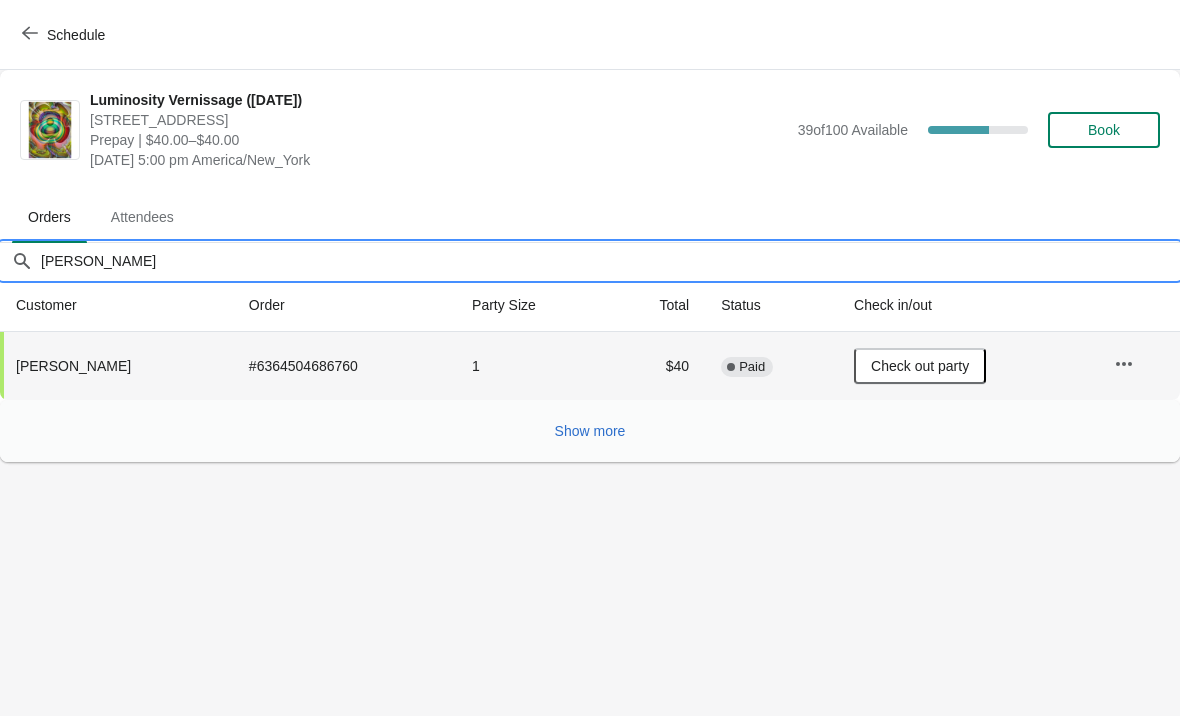 click on "[PERSON_NAME]" at bounding box center [610, 261] 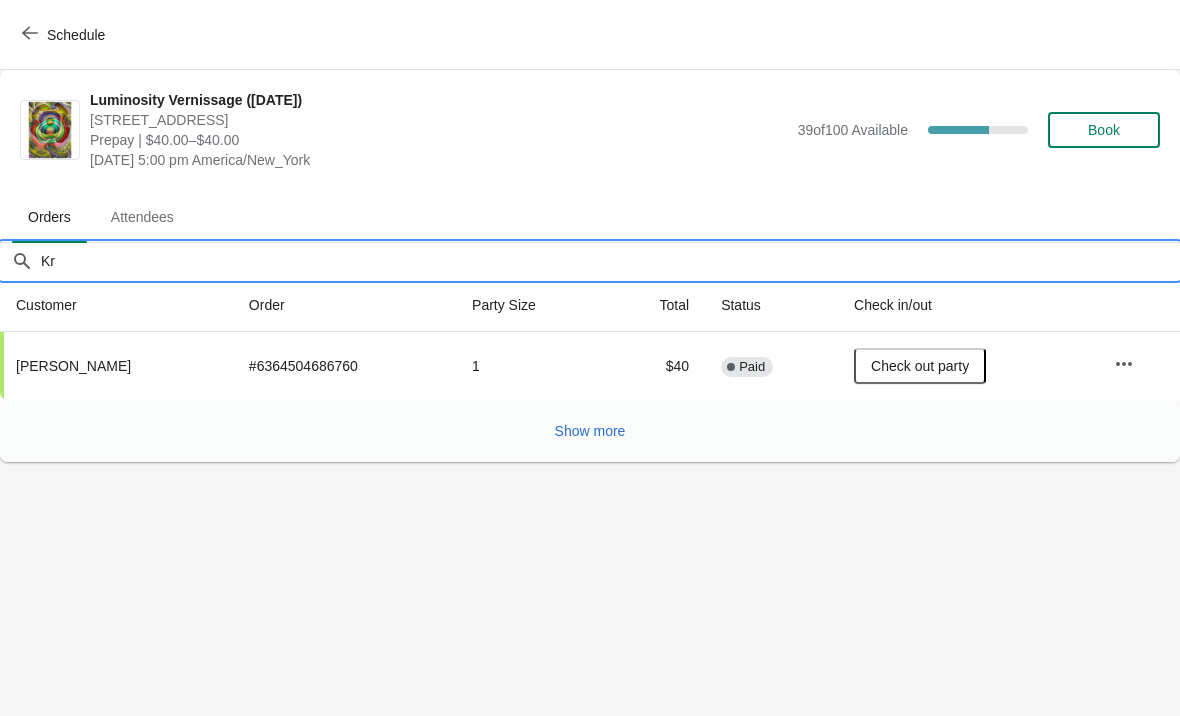 type on "K" 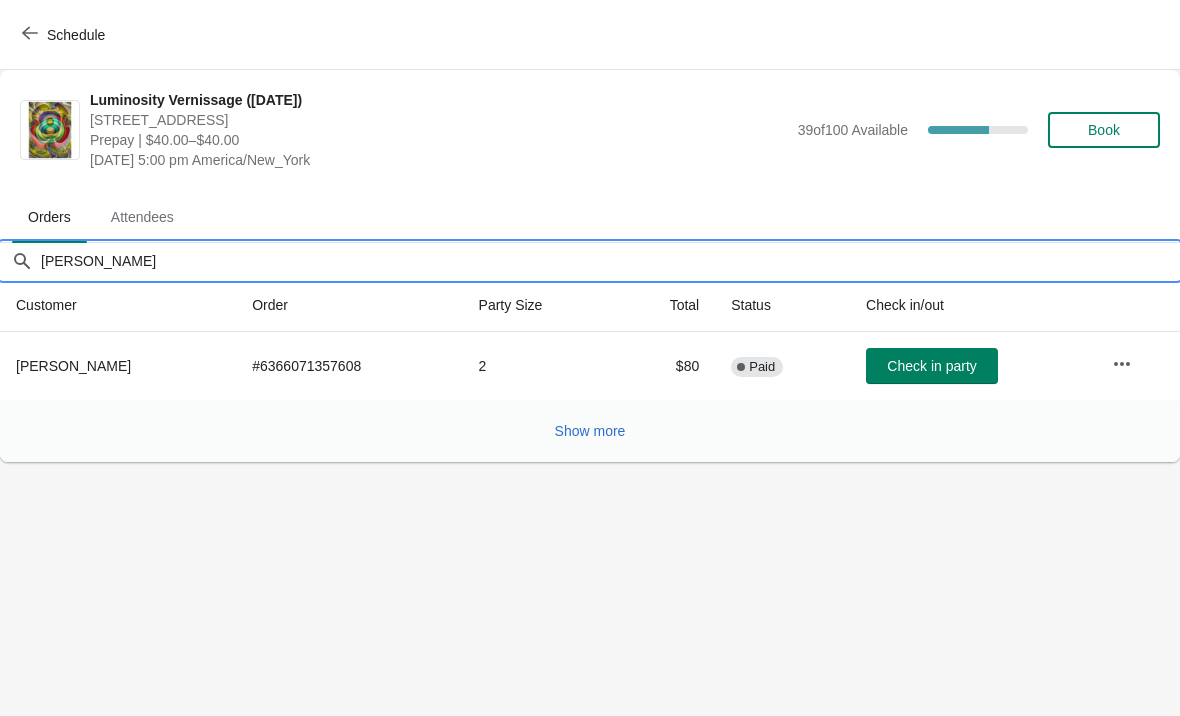 click on "Check in party" at bounding box center [931, 366] 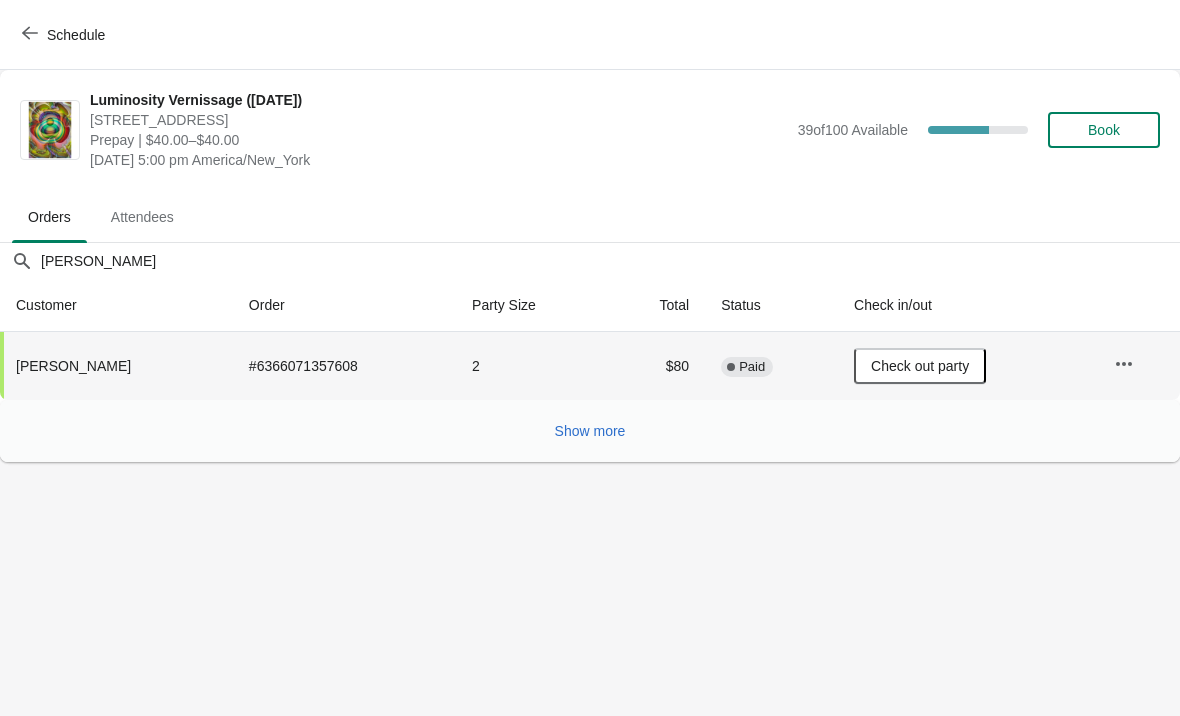 click on "Show more" at bounding box center (590, 431) 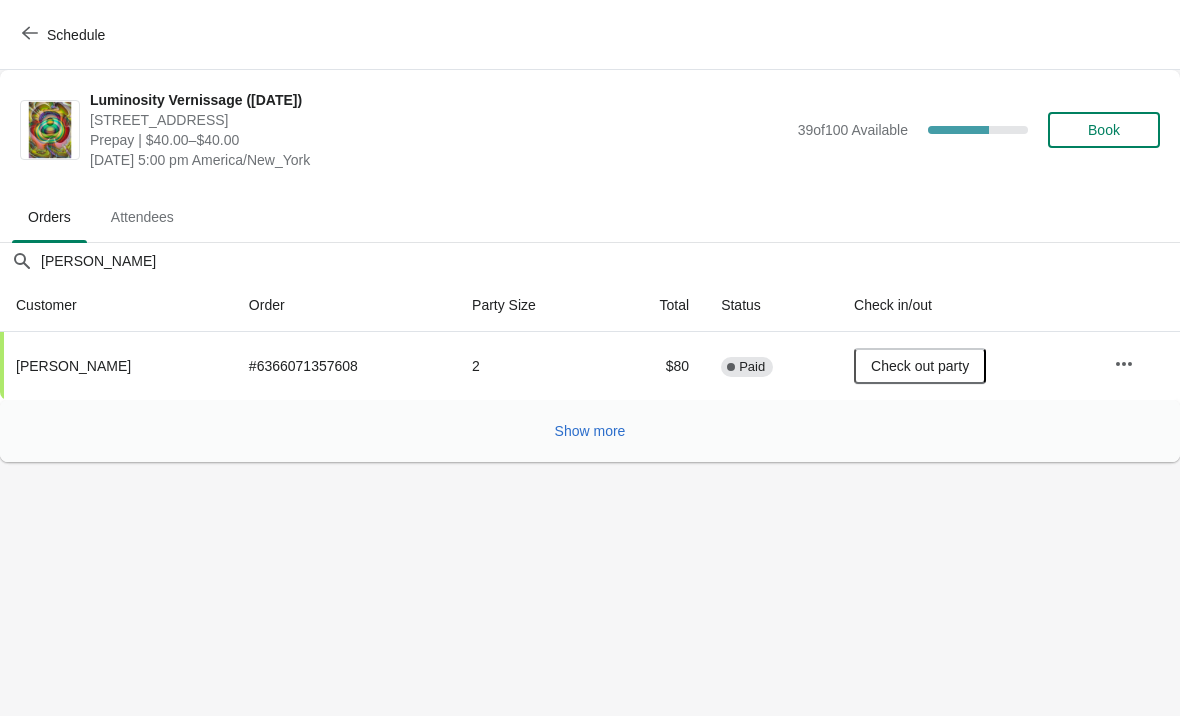 click on "Show more" at bounding box center [590, 431] 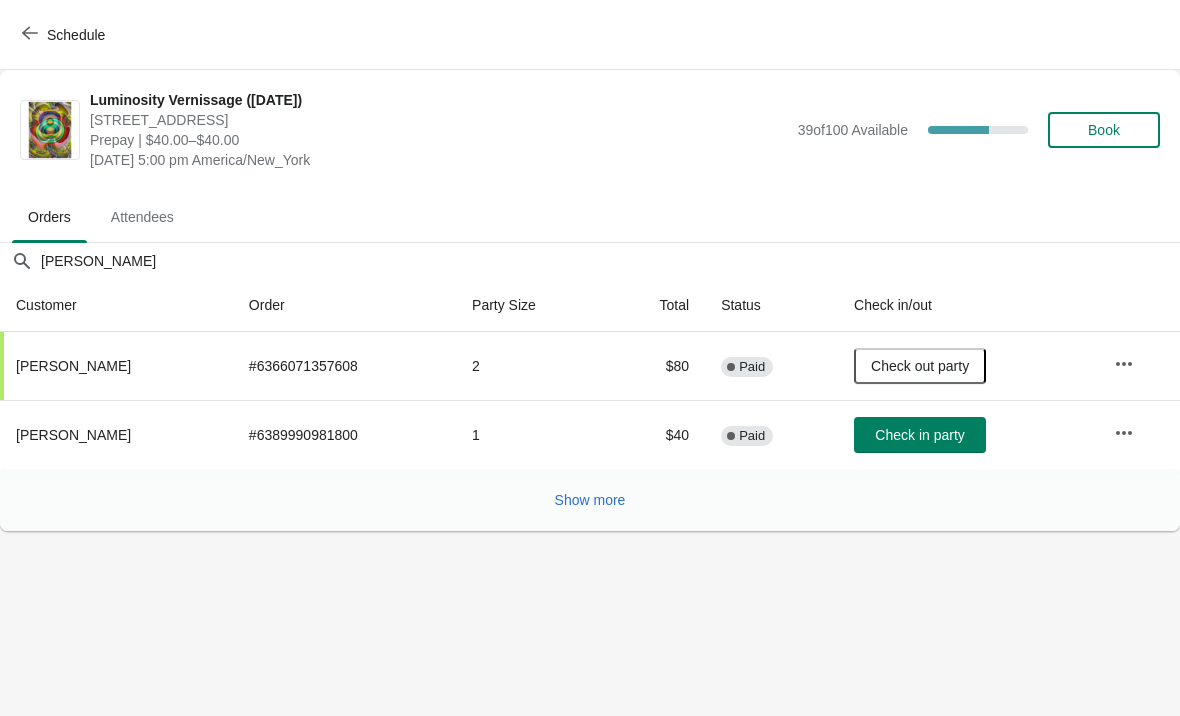 click on "Check in party" at bounding box center (919, 435) 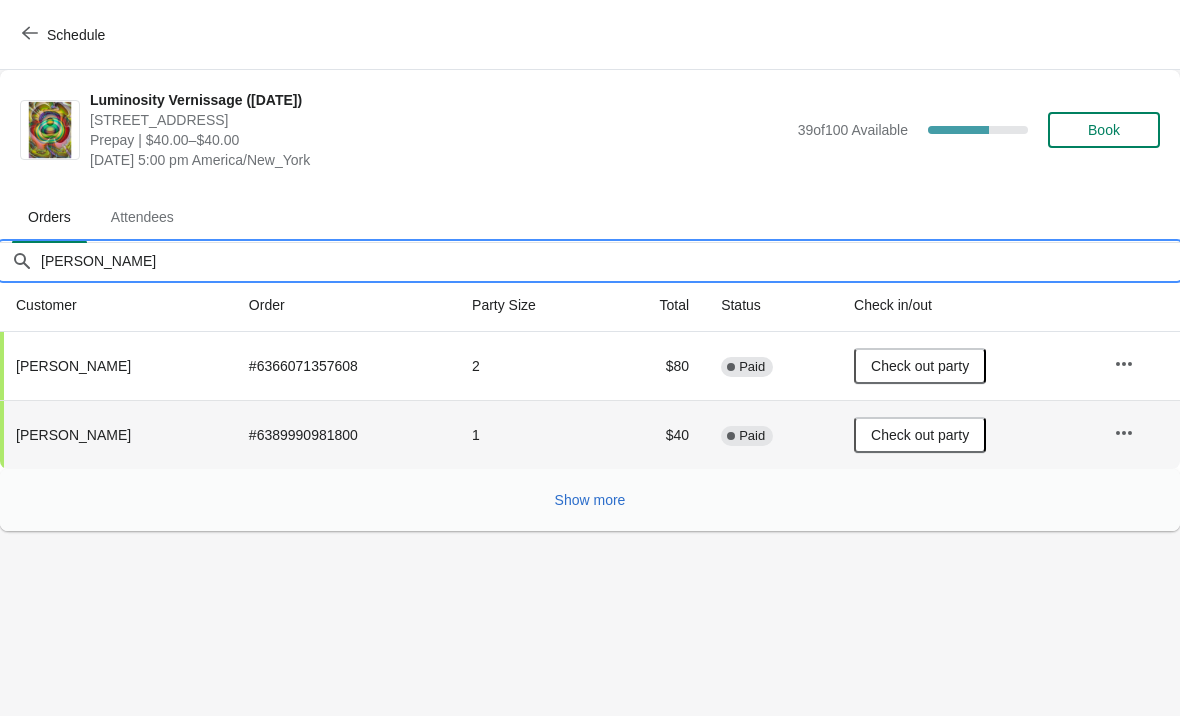 click on "[PERSON_NAME]" at bounding box center [610, 261] 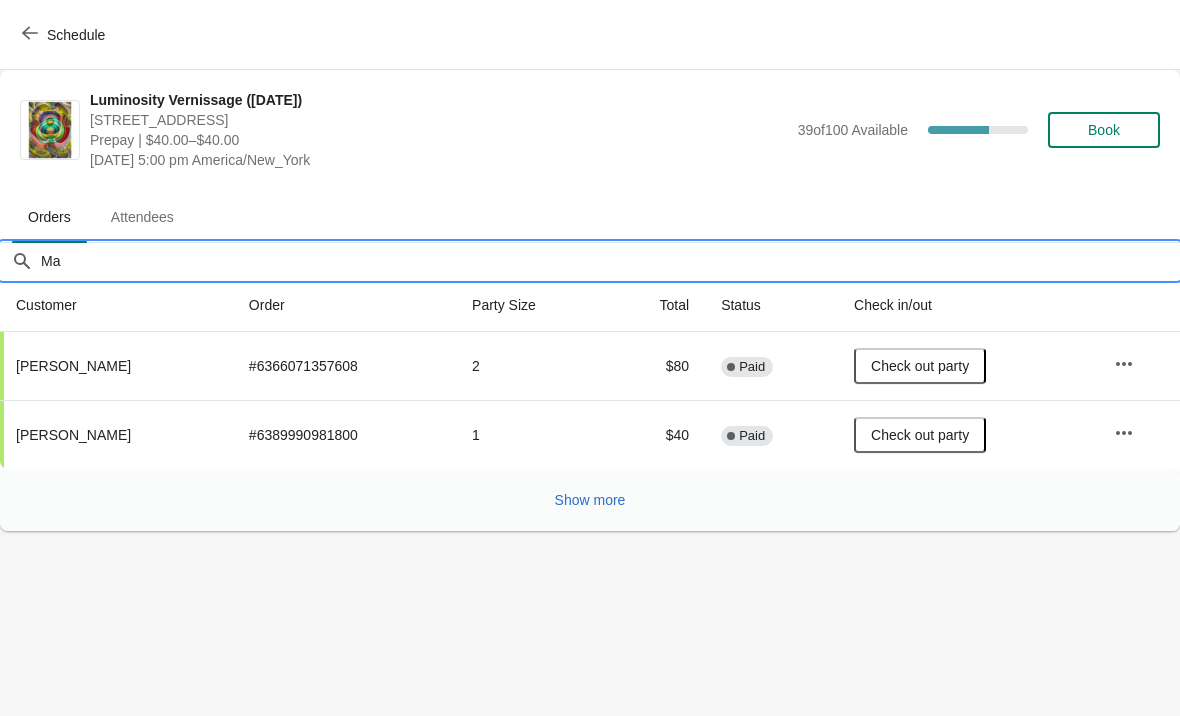 type on "M" 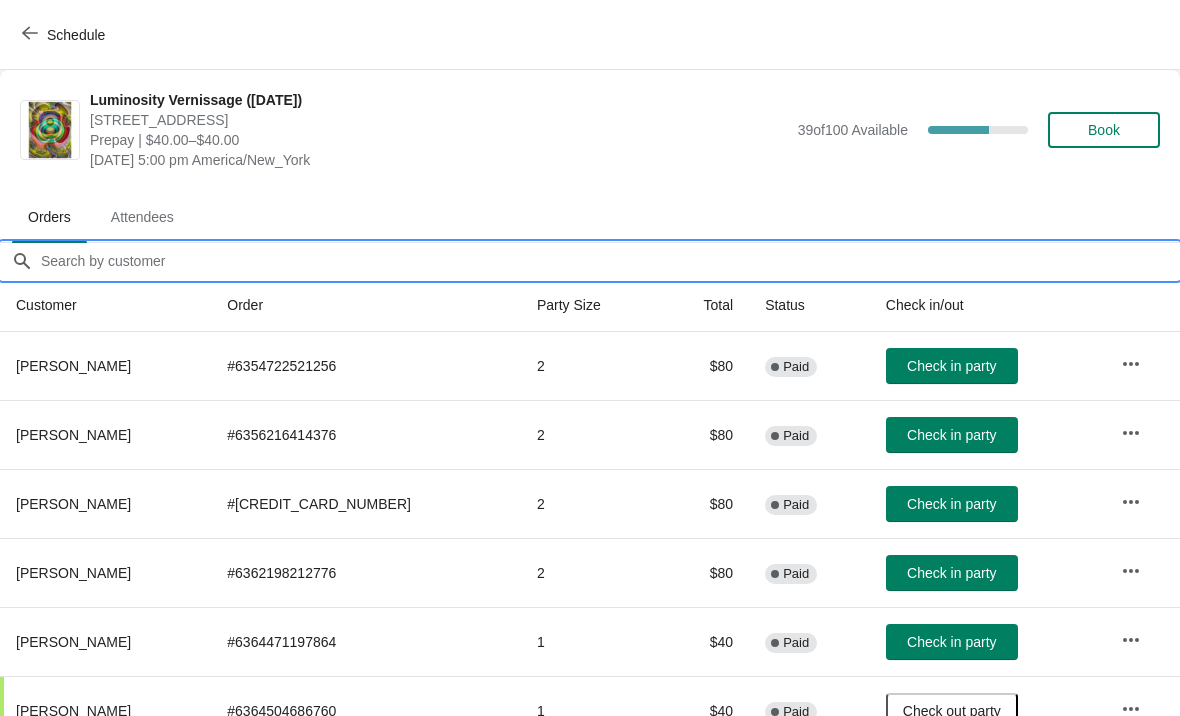 click on "Orders filter search" at bounding box center (610, 261) 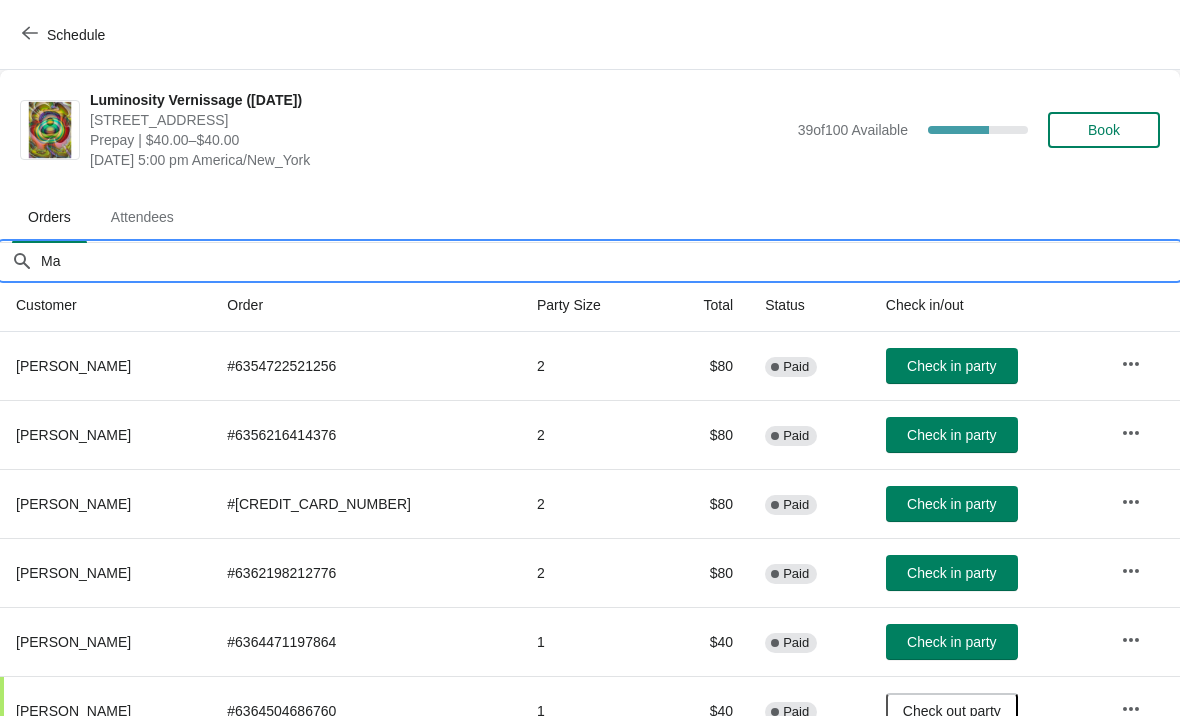 type on "M" 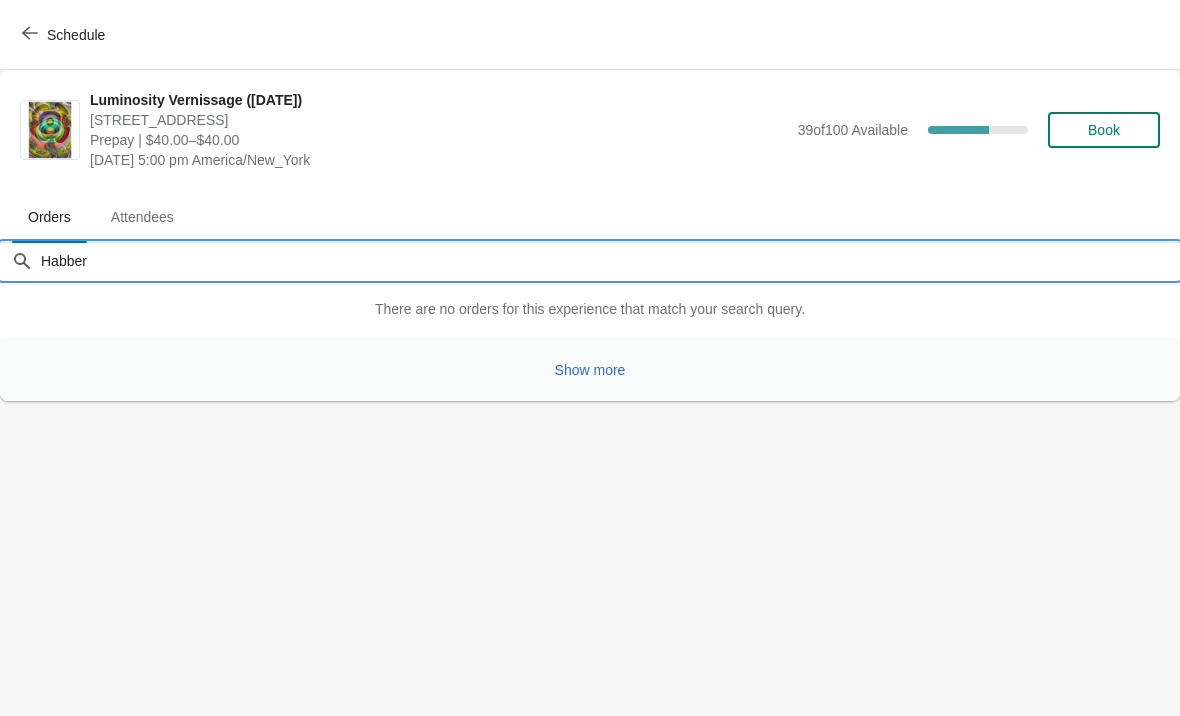 click on "Show more" at bounding box center [590, 370] 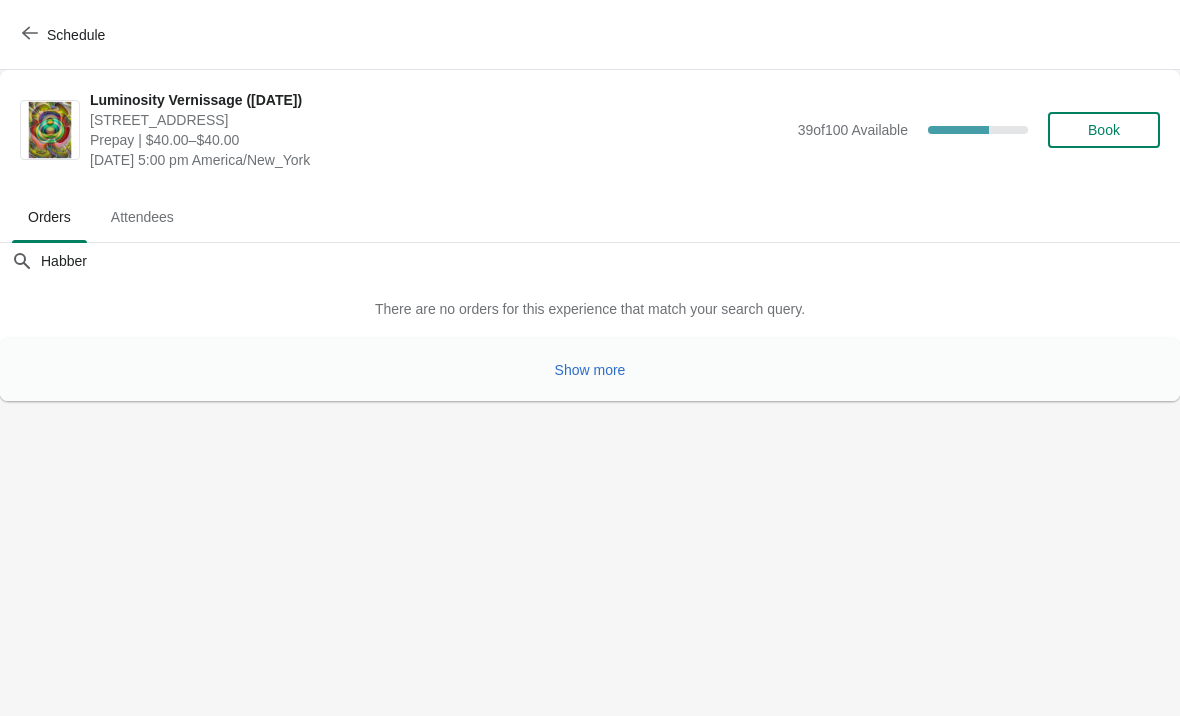 click on "Show more" at bounding box center [590, 370] 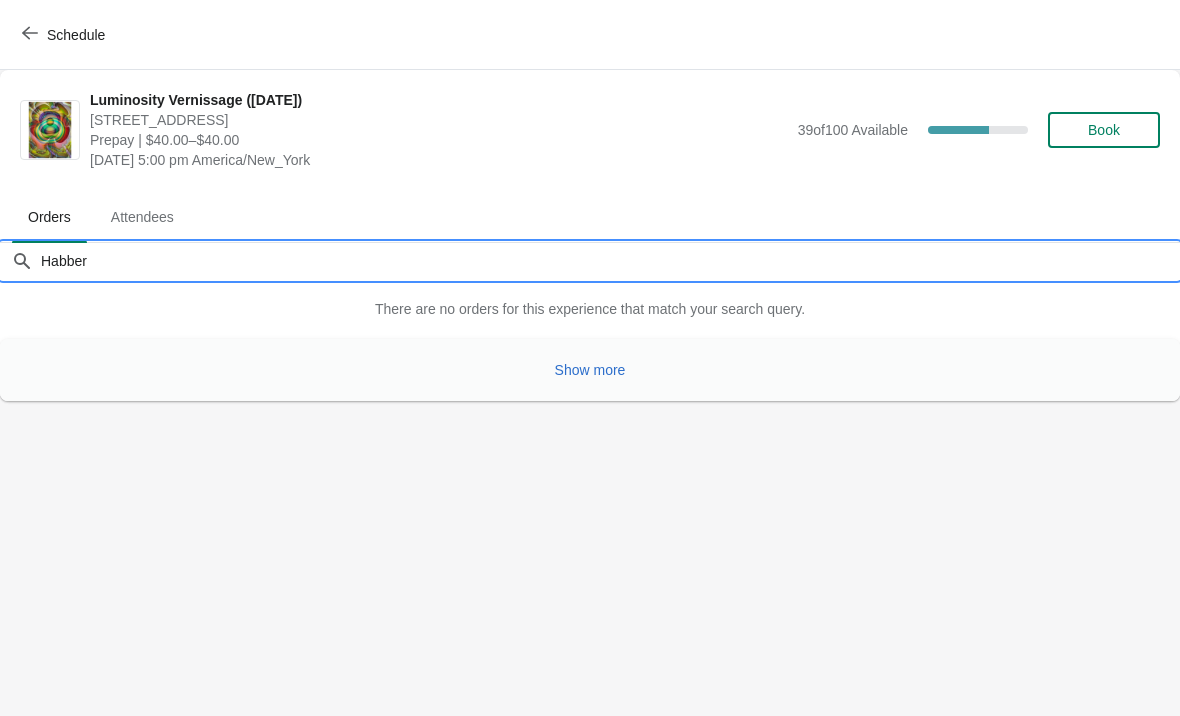 click on "Habber" at bounding box center (610, 261) 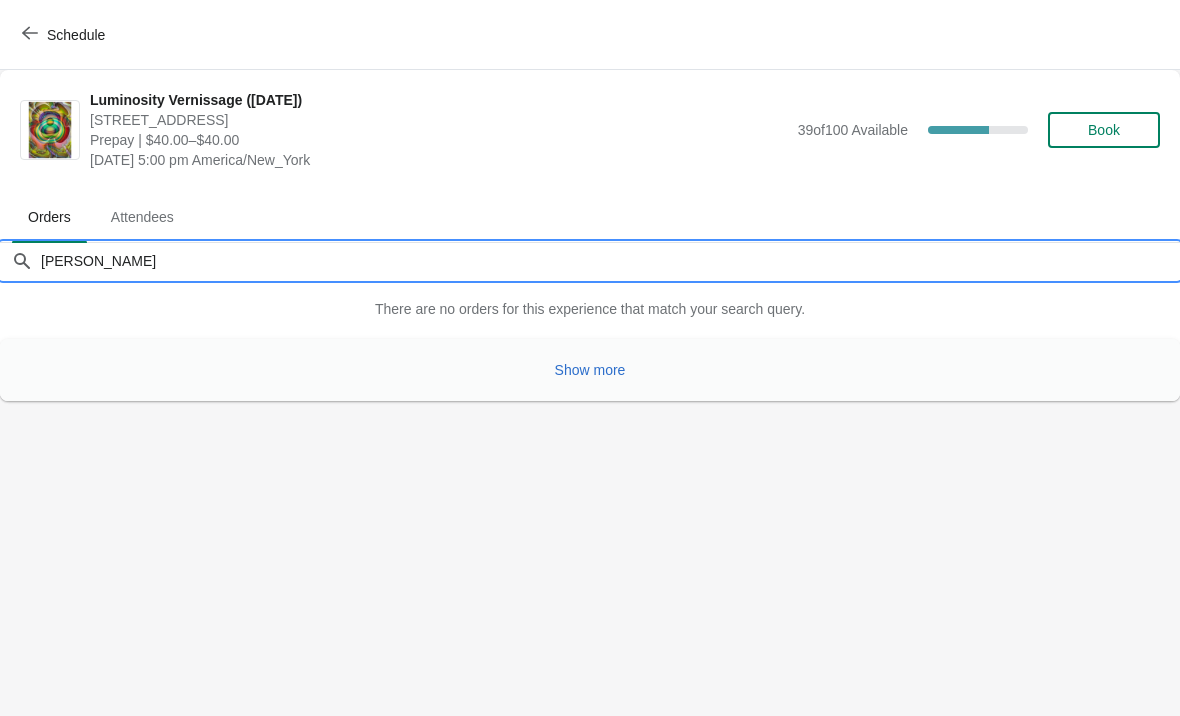 click on "Show more" at bounding box center (590, 370) 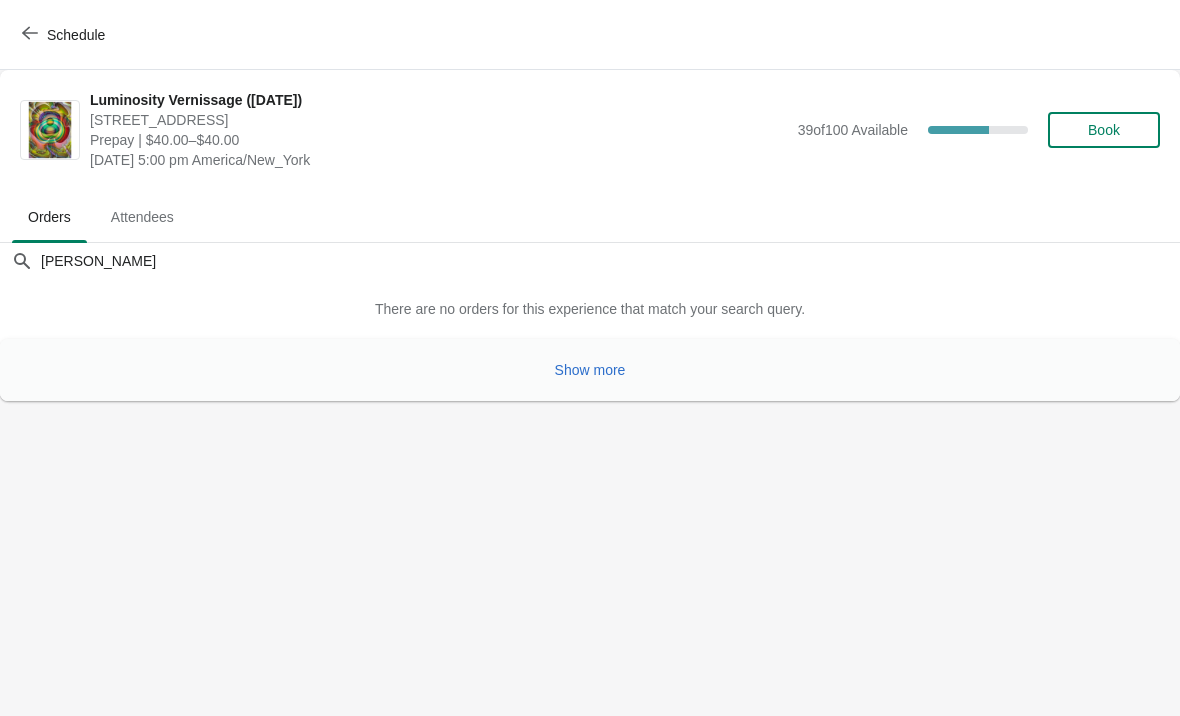 click on "Show more" at bounding box center [590, 370] 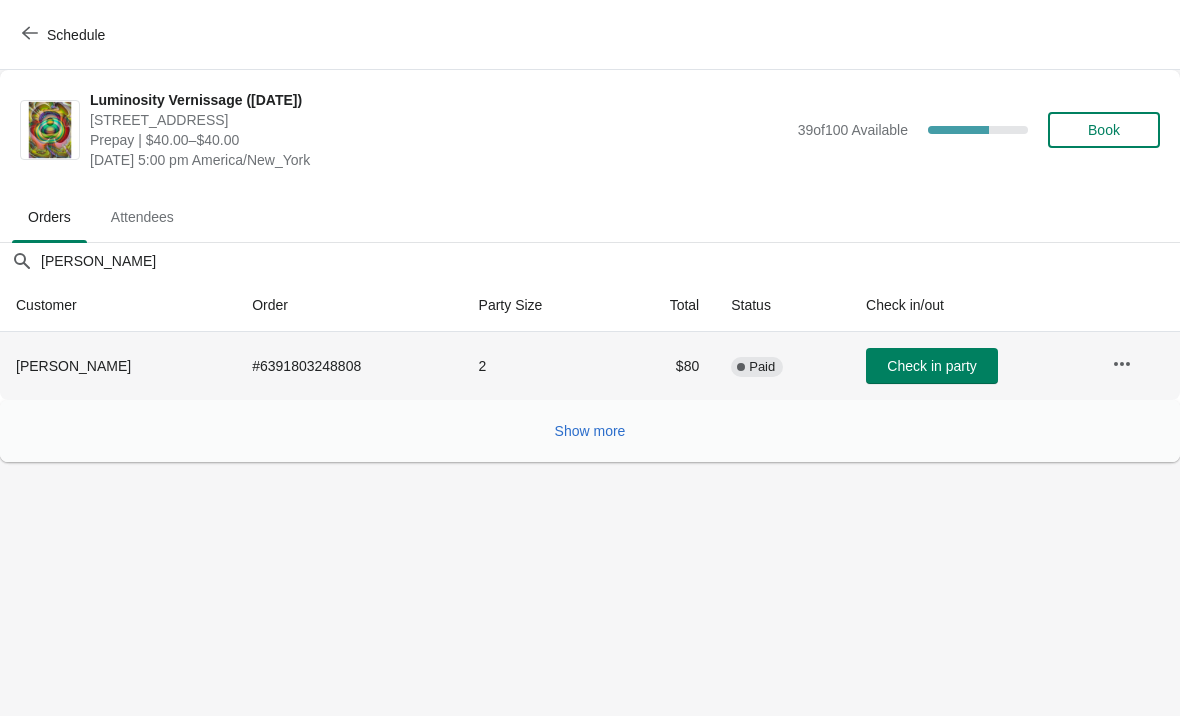 click on "2" at bounding box center [540, 366] 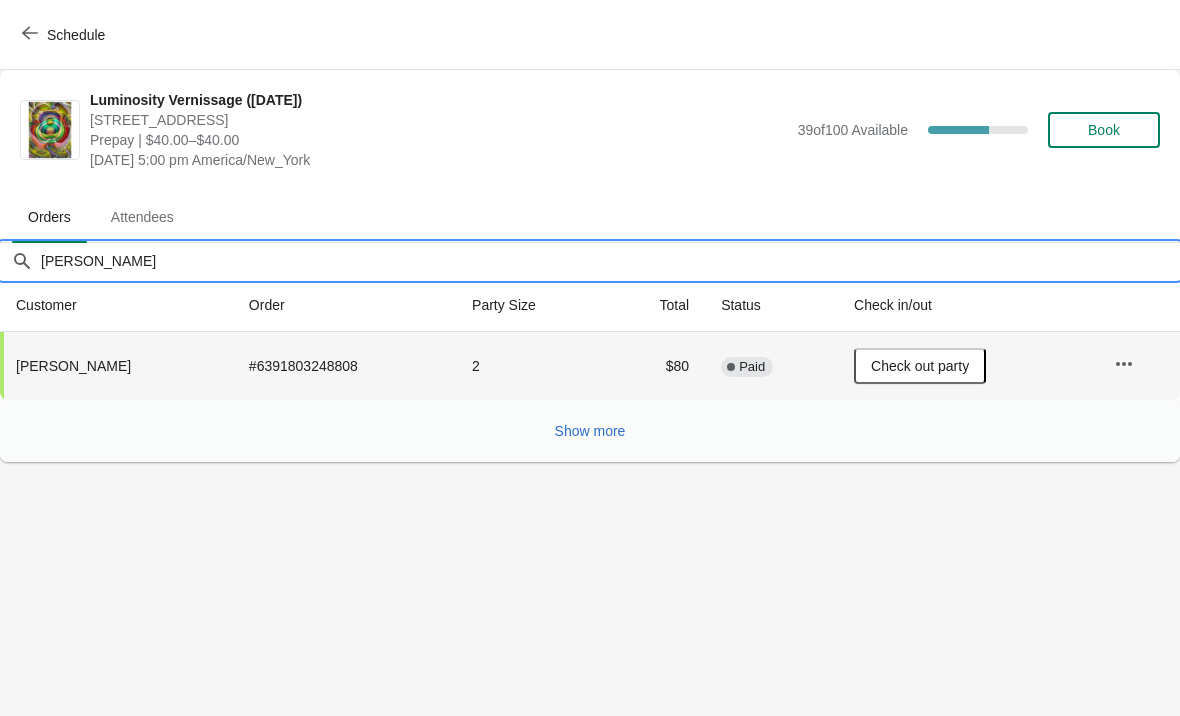 click on "[PERSON_NAME]" at bounding box center [610, 261] 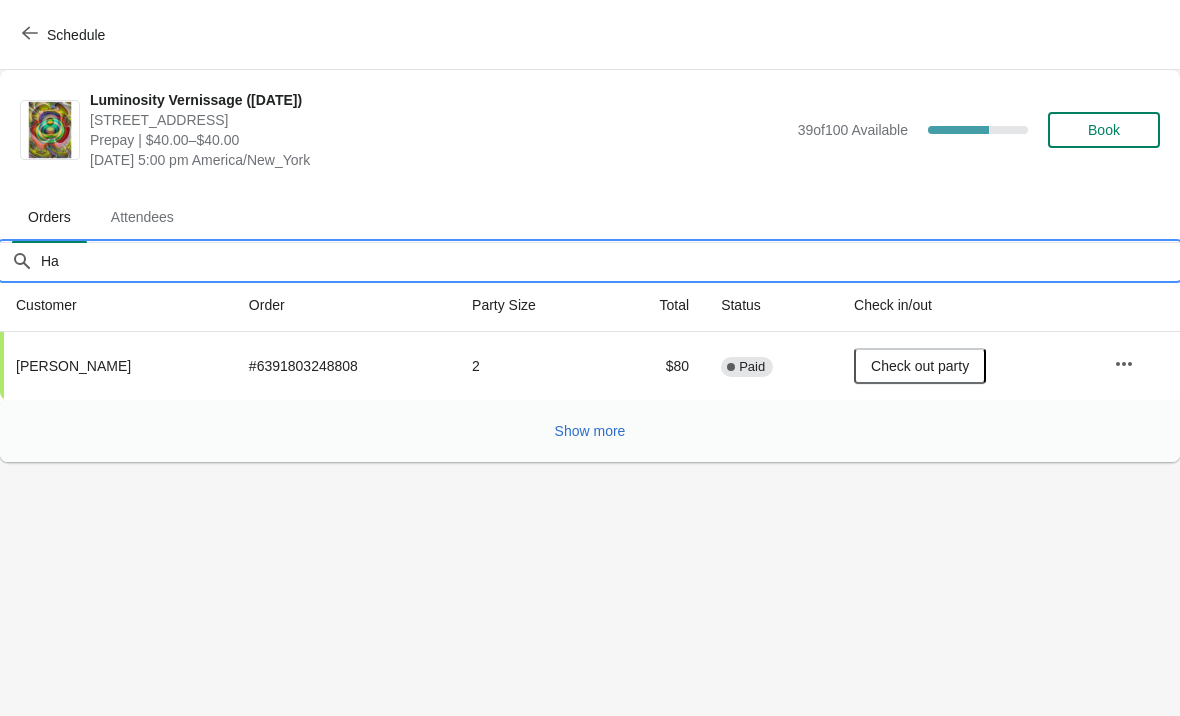 type on "H" 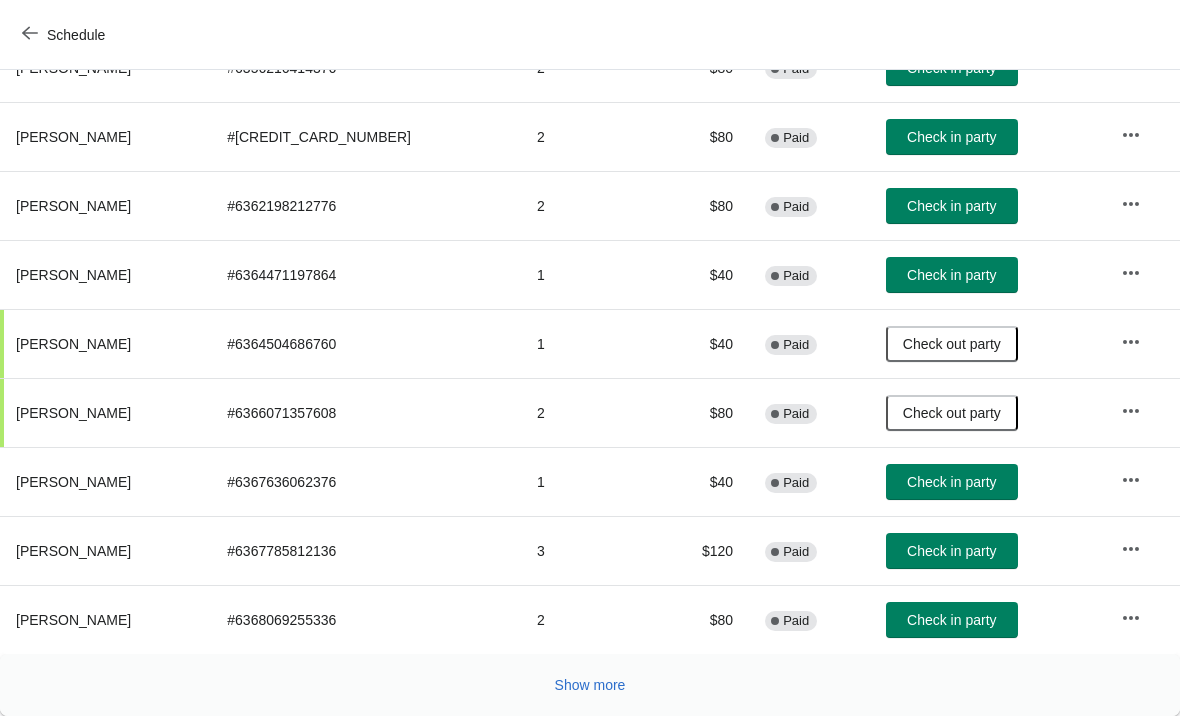 scroll, scrollTop: 367, scrollLeft: 0, axis: vertical 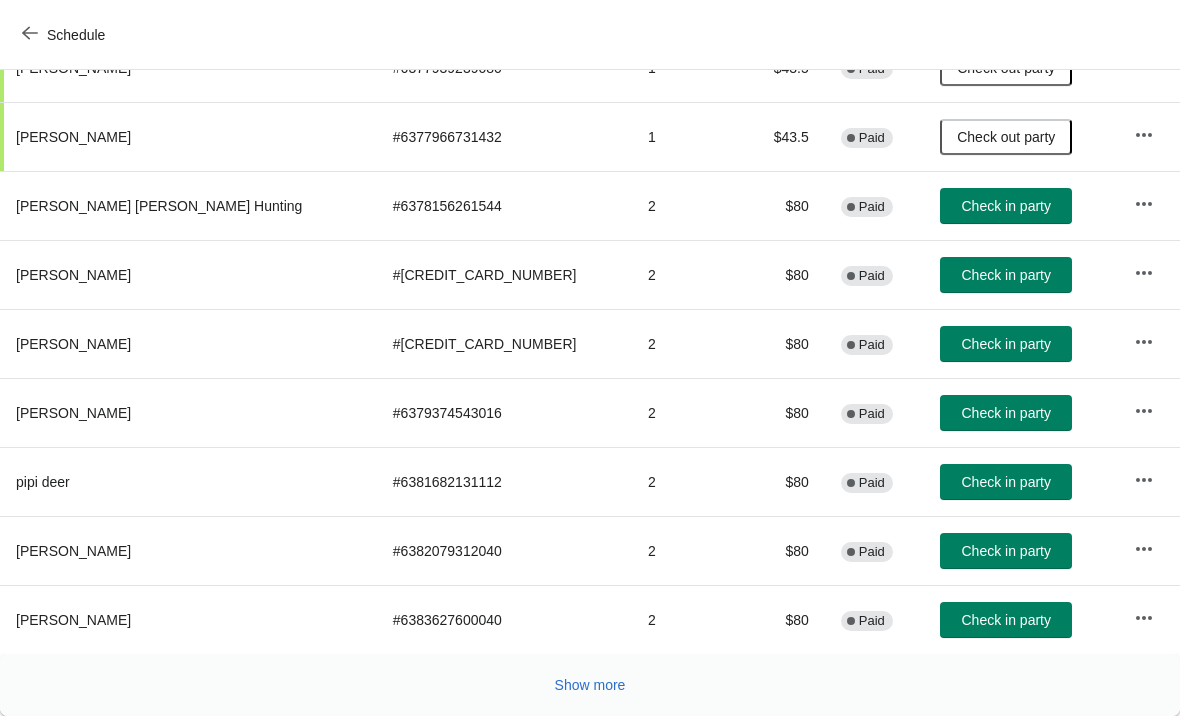 click on "Show more" at bounding box center [590, 685] 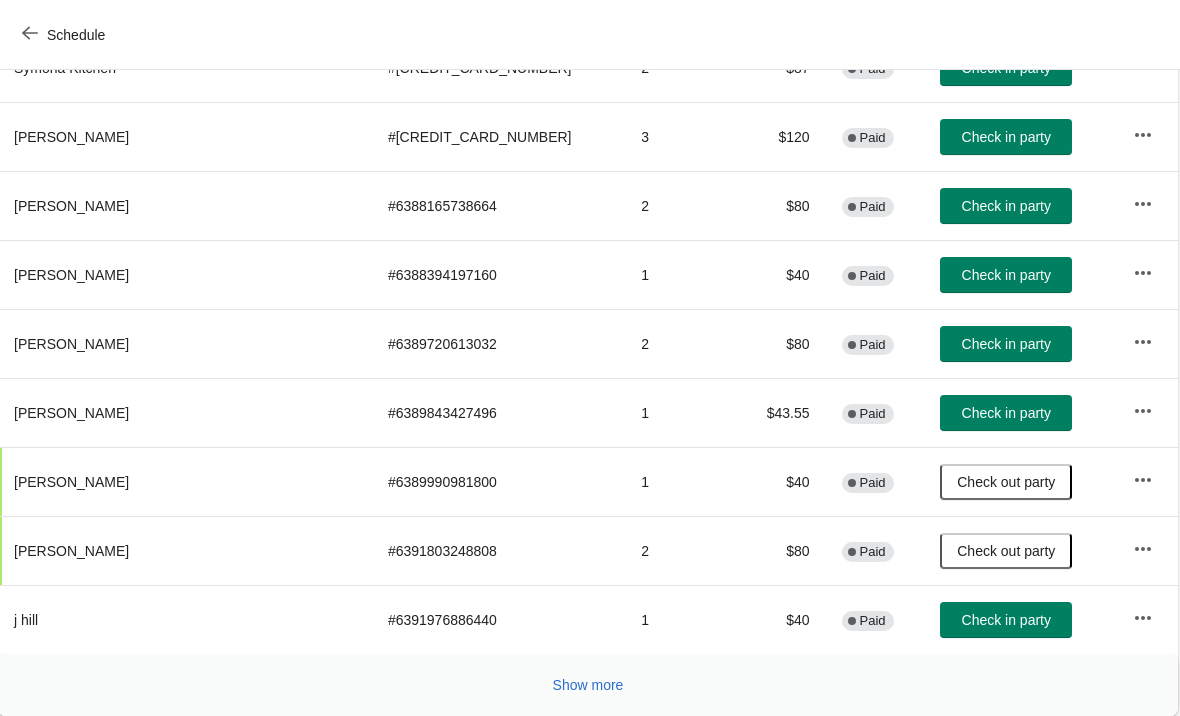 scroll, scrollTop: 1747, scrollLeft: 1, axis: both 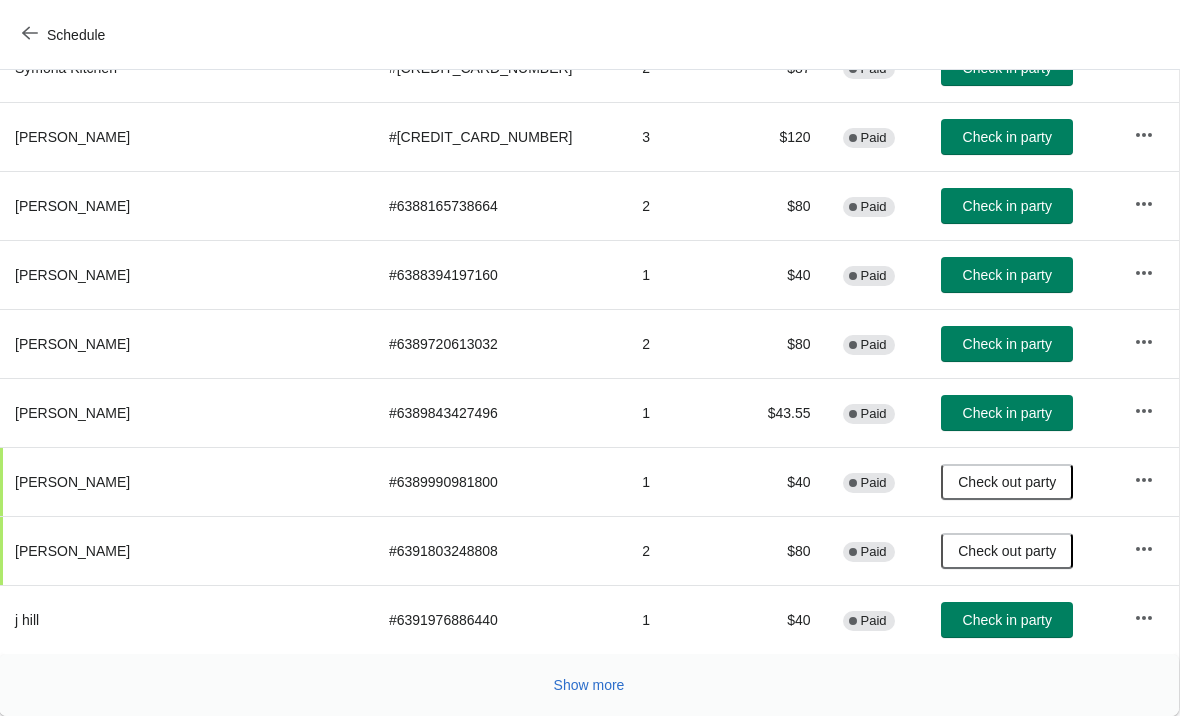 click on "Show more" at bounding box center (589, 685) 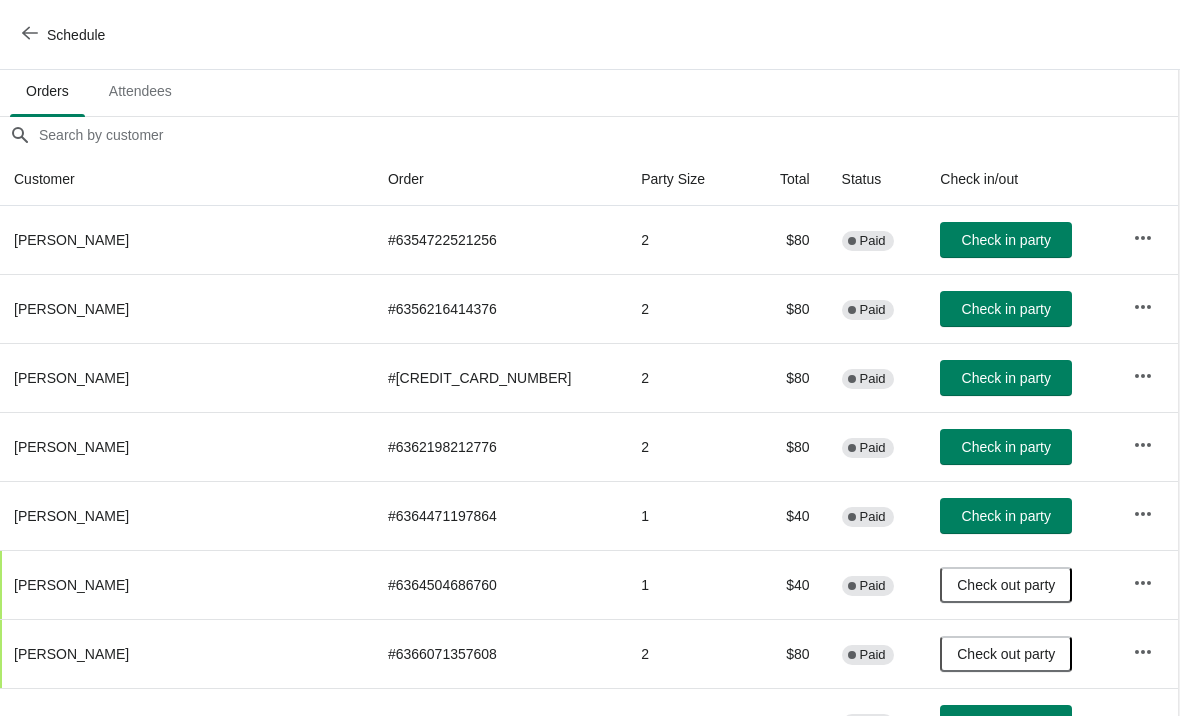 scroll, scrollTop: 126, scrollLeft: 1, axis: both 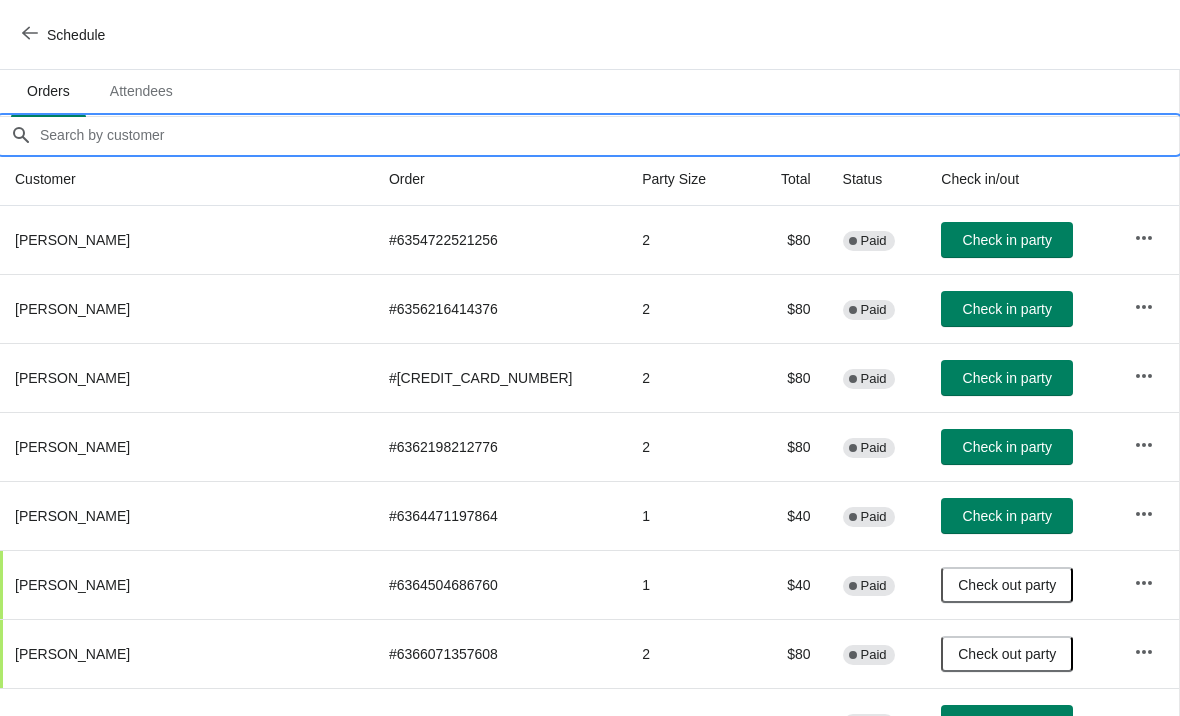 click on "Orders filter search" at bounding box center [609, 135] 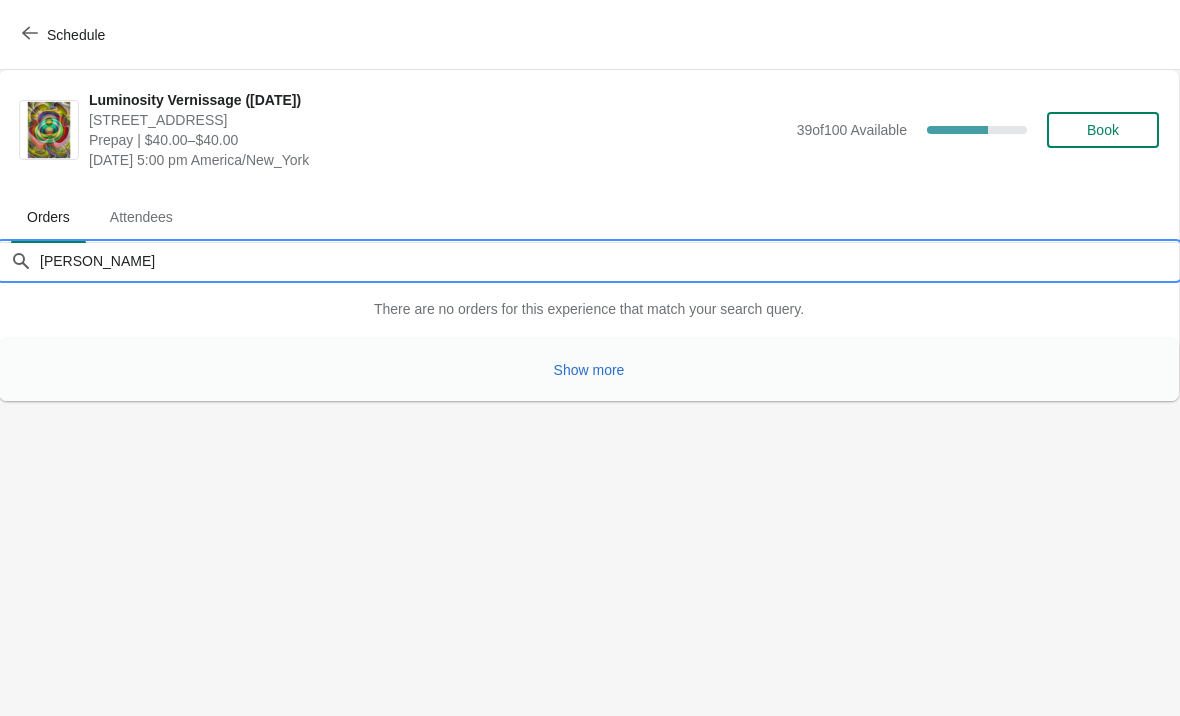 scroll, scrollTop: 0, scrollLeft: 1, axis: horizontal 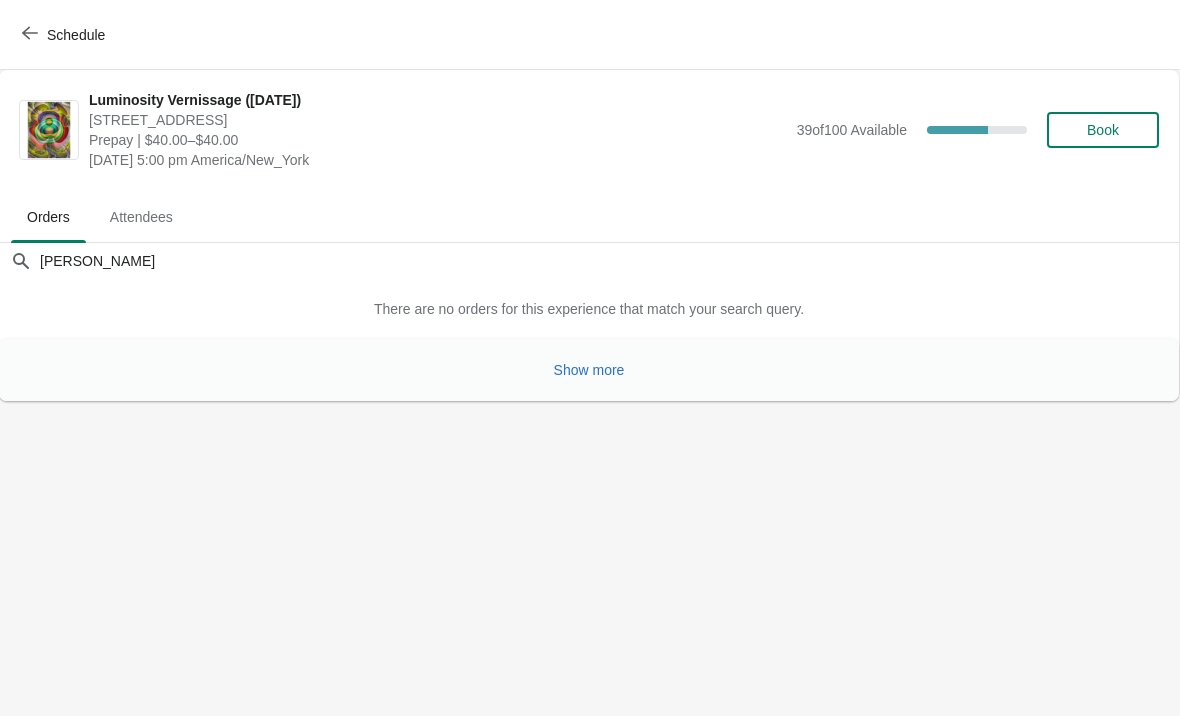 click on "Show more" at bounding box center (589, 370) 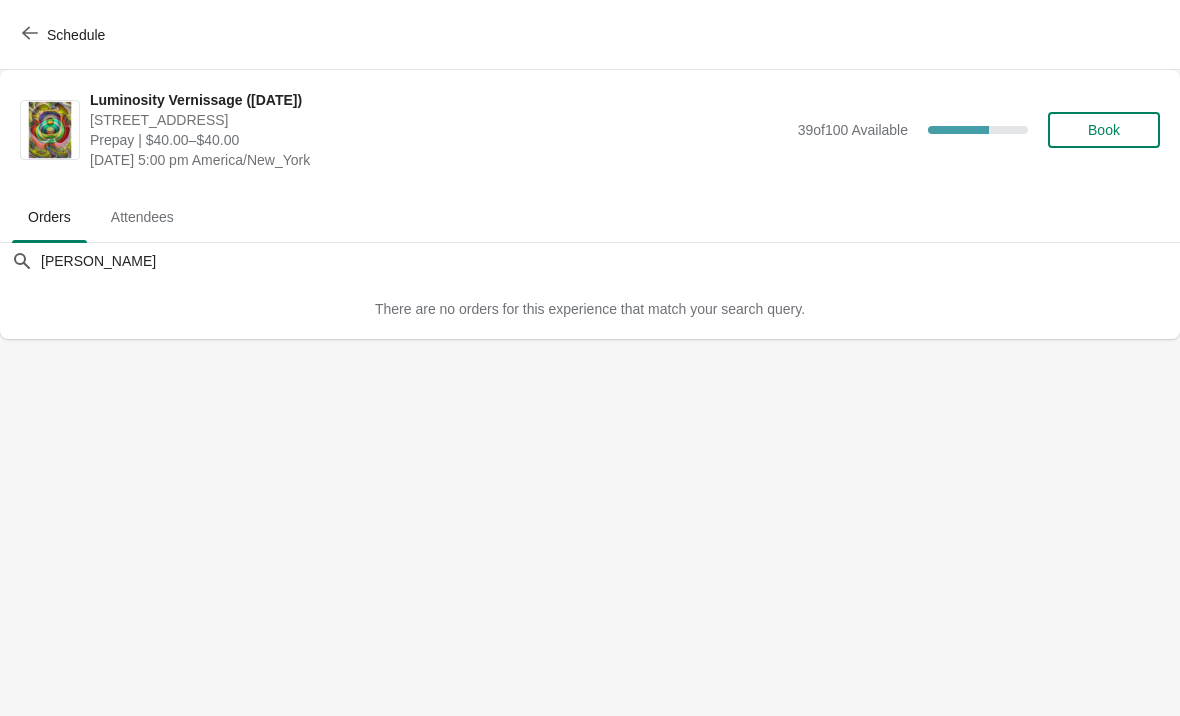 scroll, scrollTop: 0, scrollLeft: 0, axis: both 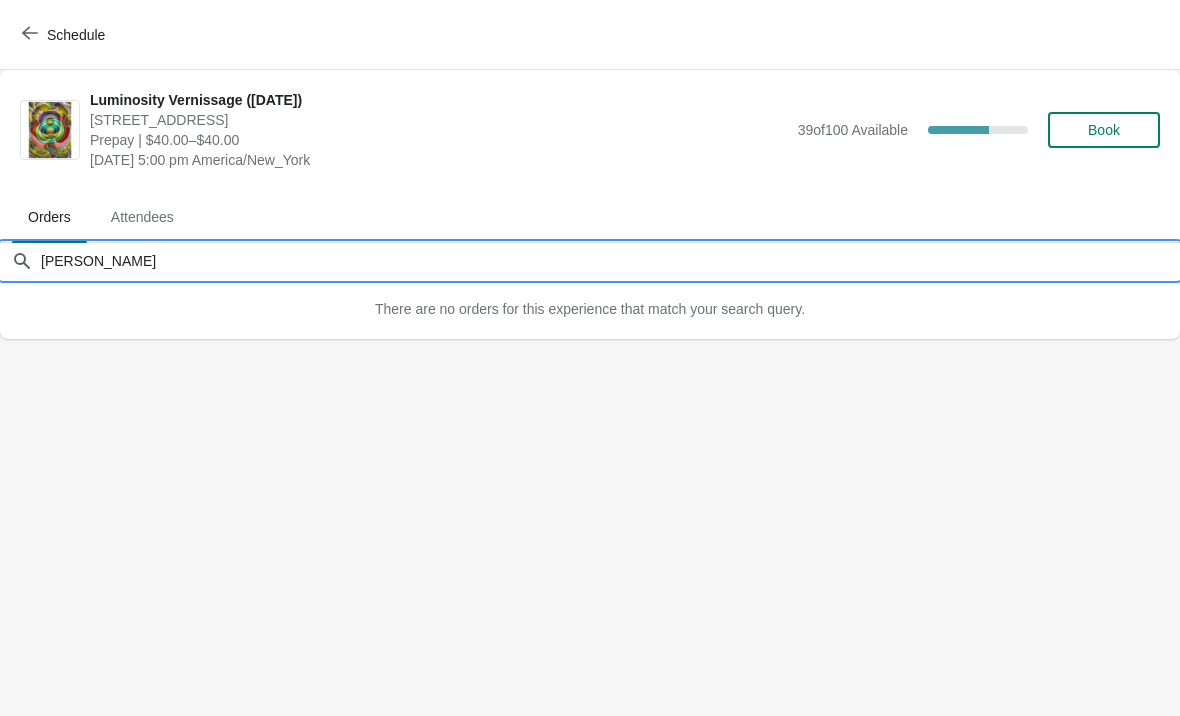 click on "[PERSON_NAME]" at bounding box center [610, 261] 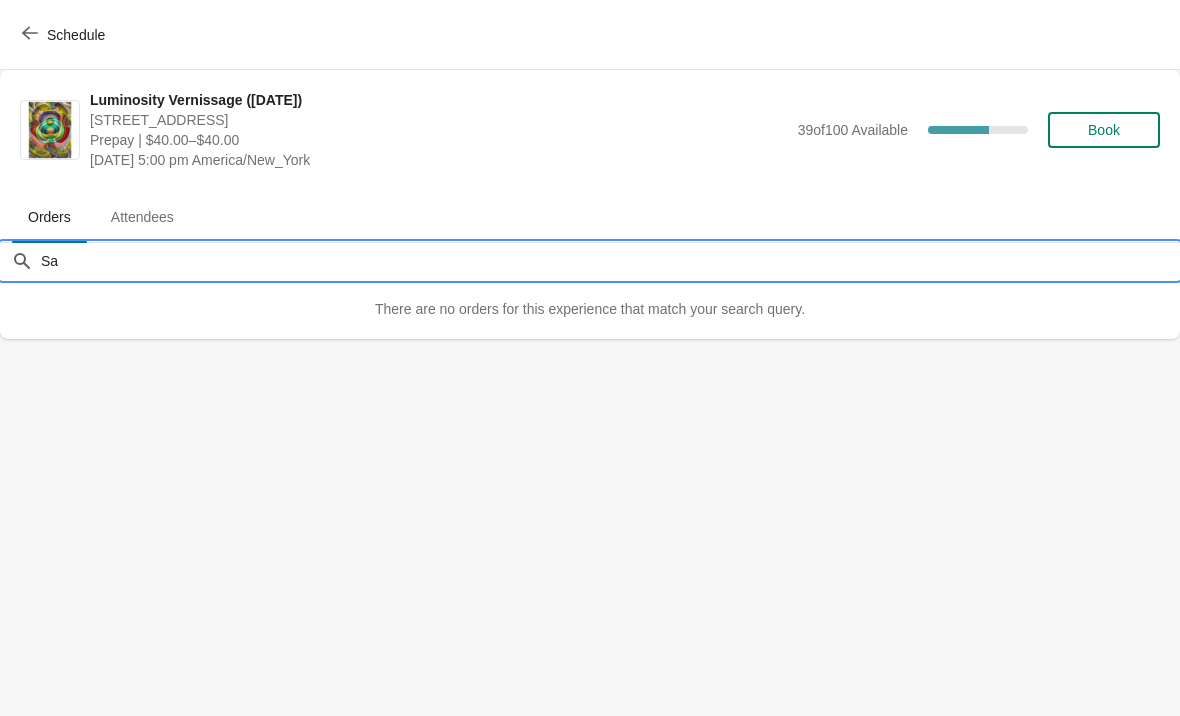 type on "S" 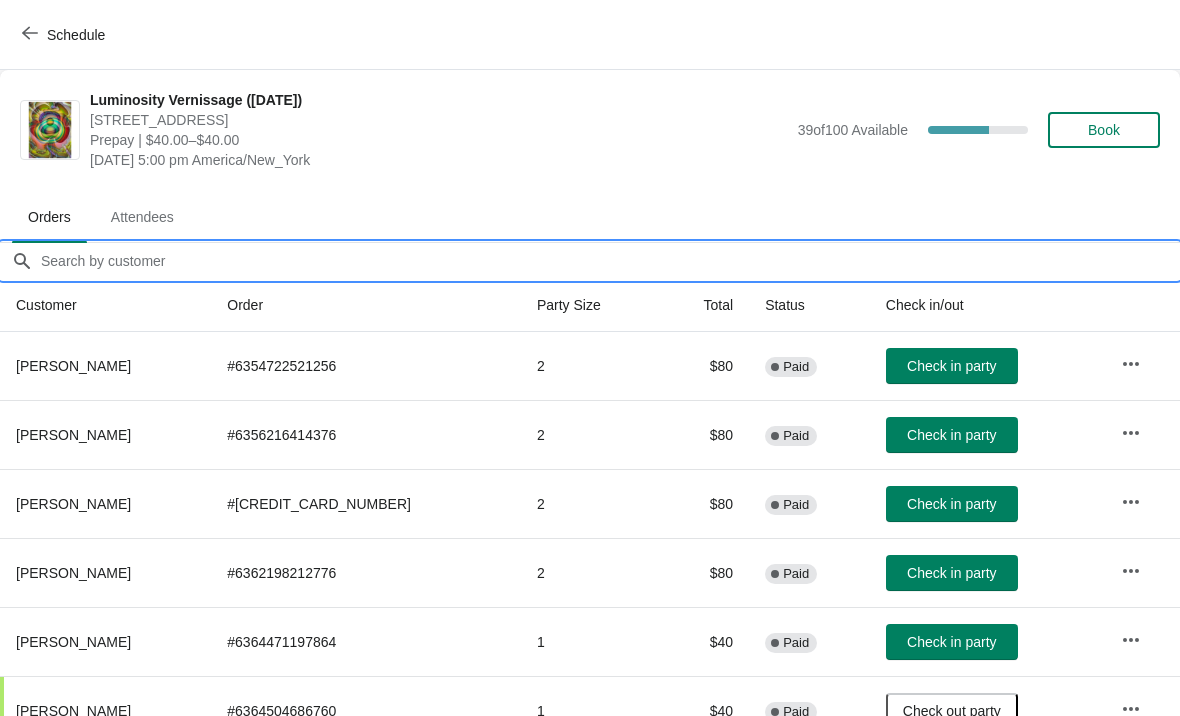 click on "Orders filter search" at bounding box center (610, 261) 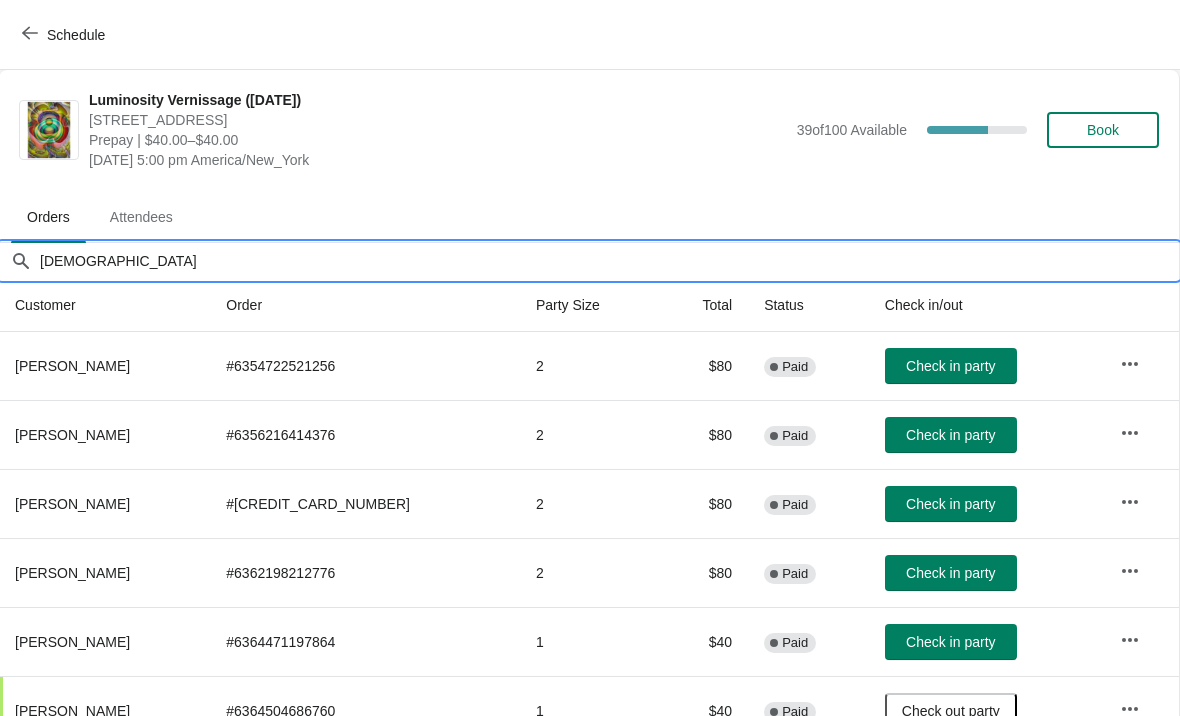 scroll, scrollTop: 0, scrollLeft: 1, axis: horizontal 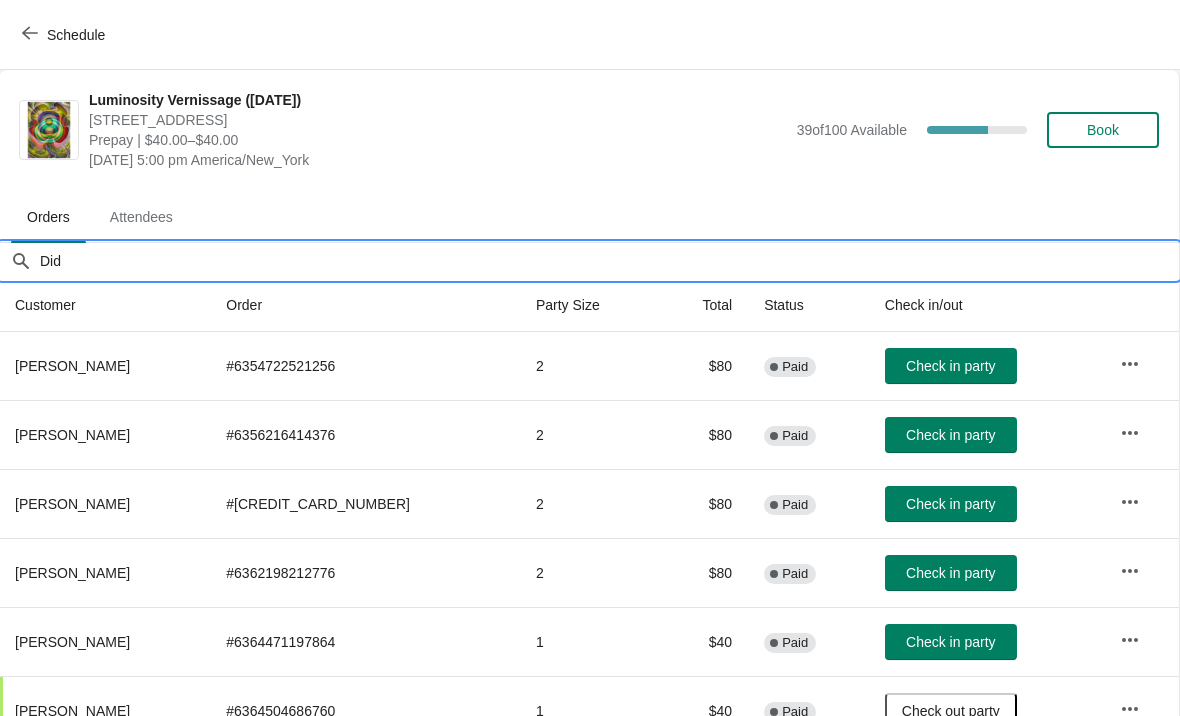 click on "Did" at bounding box center (609, 261) 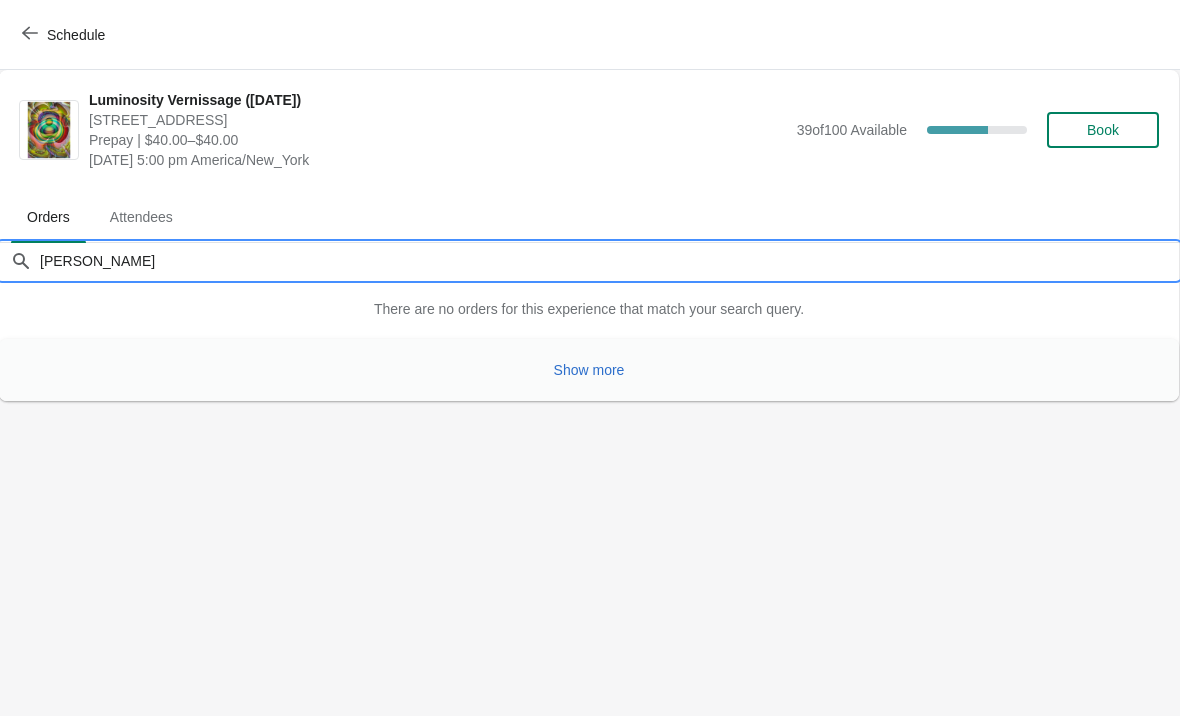 click on "Show more" at bounding box center (589, 370) 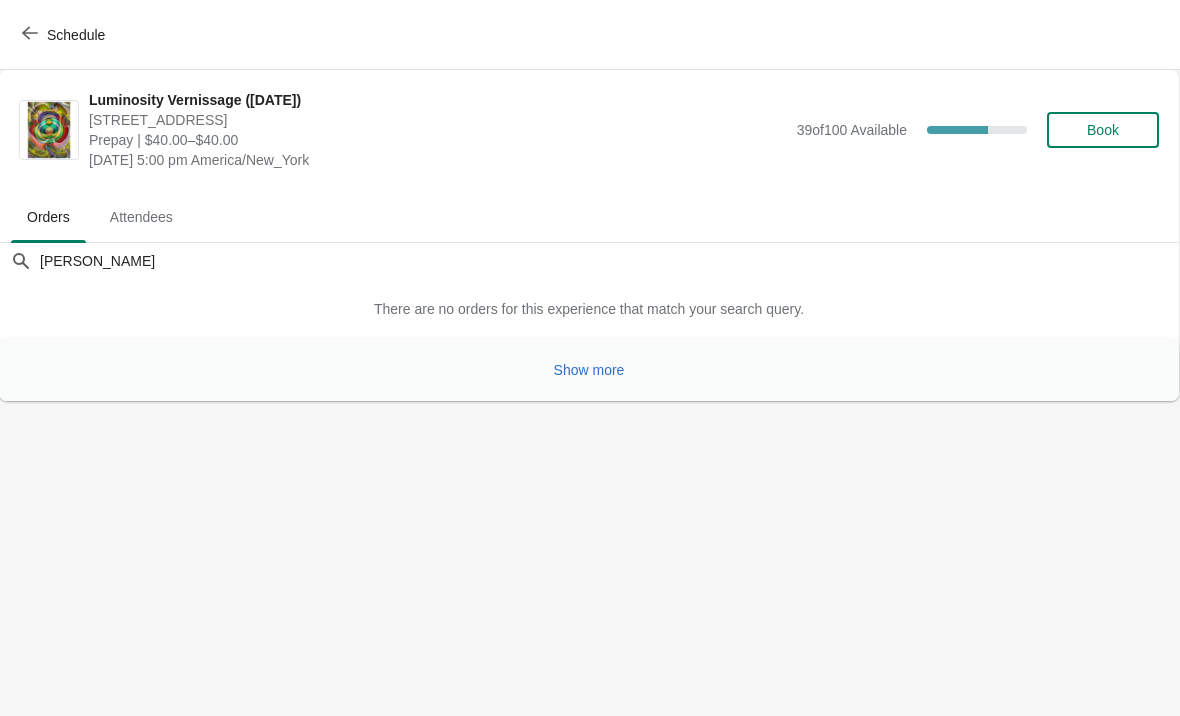 click on "Show more" at bounding box center (589, 370) 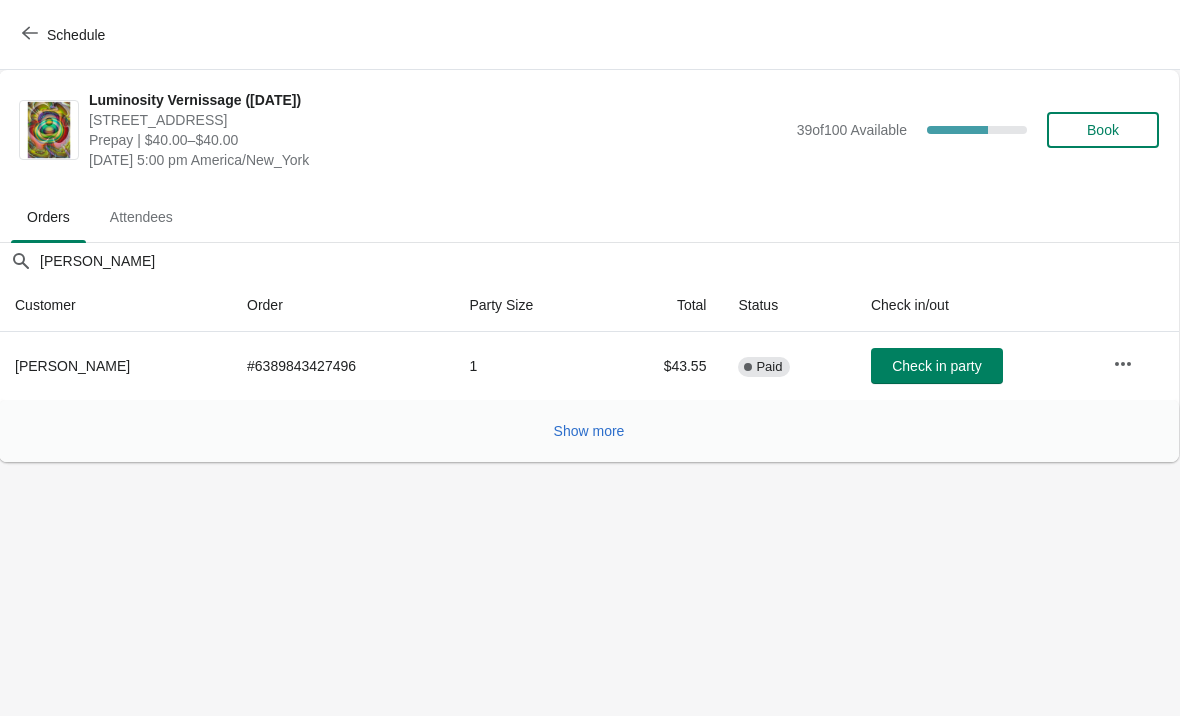 click on "Check in party" at bounding box center [936, 366] 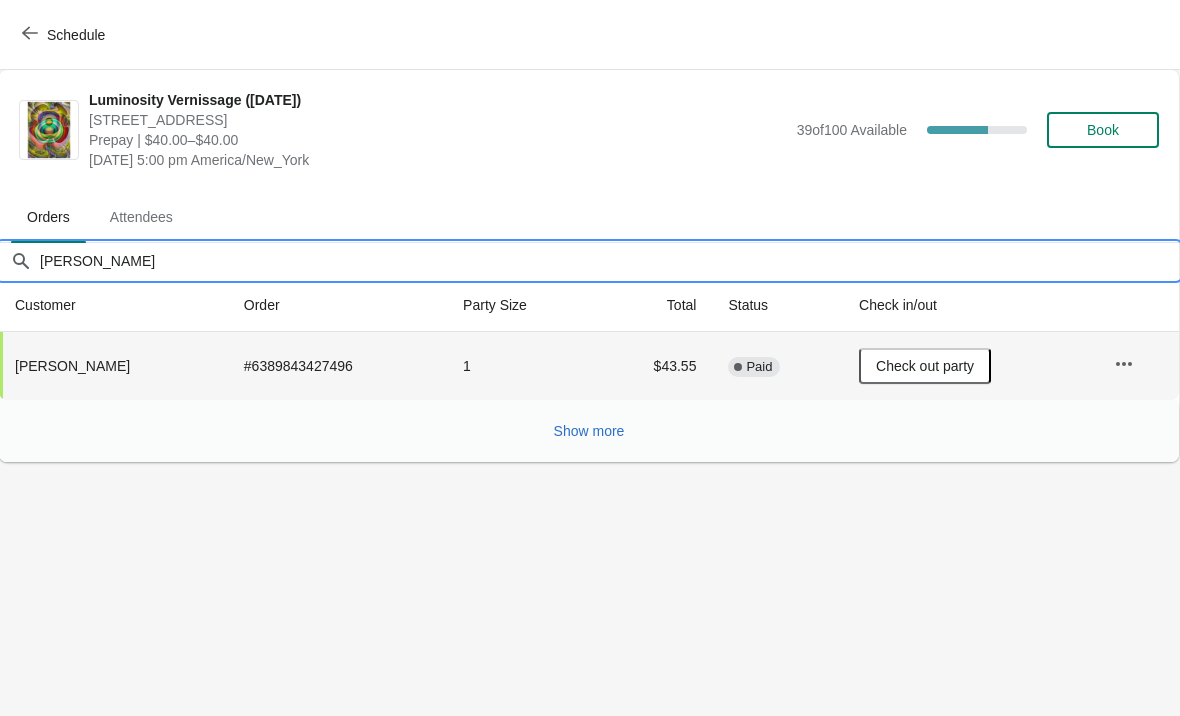 click on "[PERSON_NAME]" at bounding box center (609, 261) 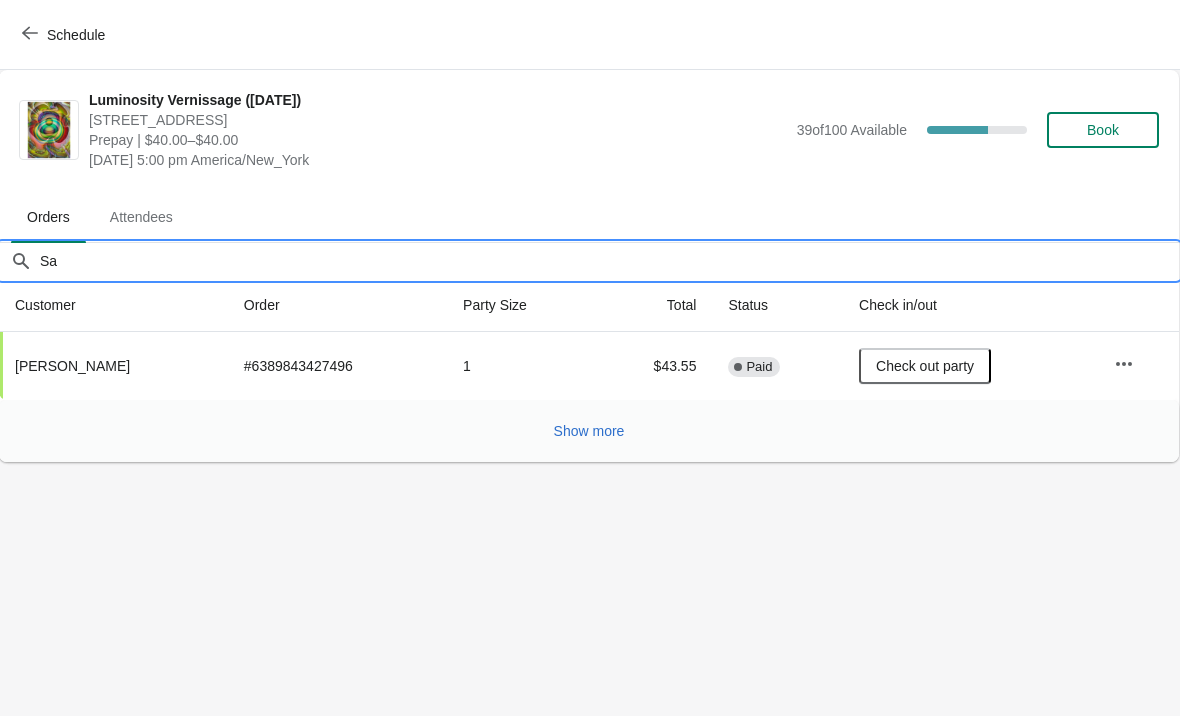 type on "S" 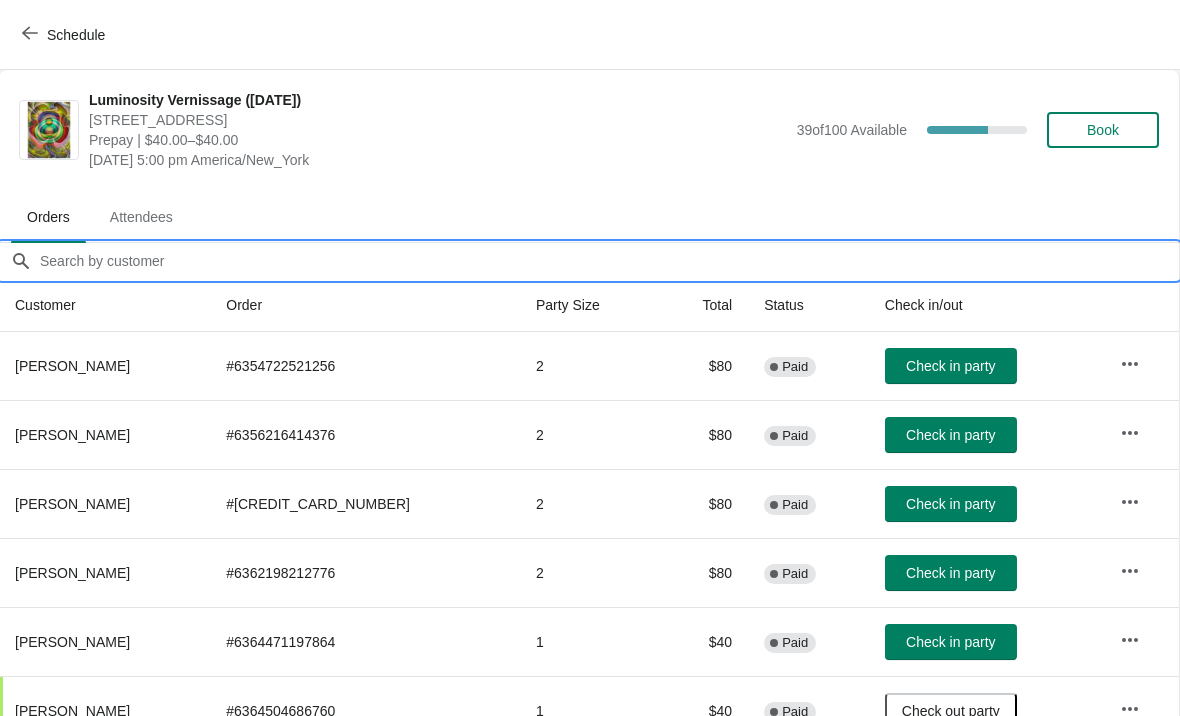 click on "Orders filter search" at bounding box center [609, 261] 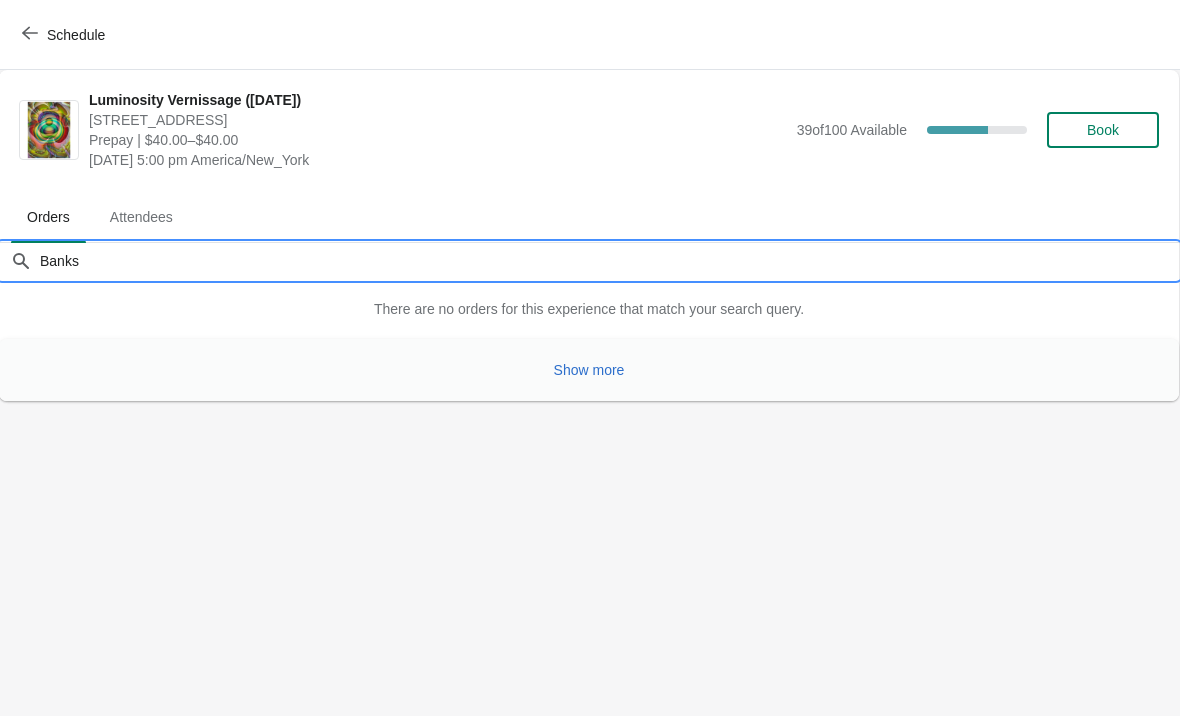 click on "Show more" at bounding box center (589, 370) 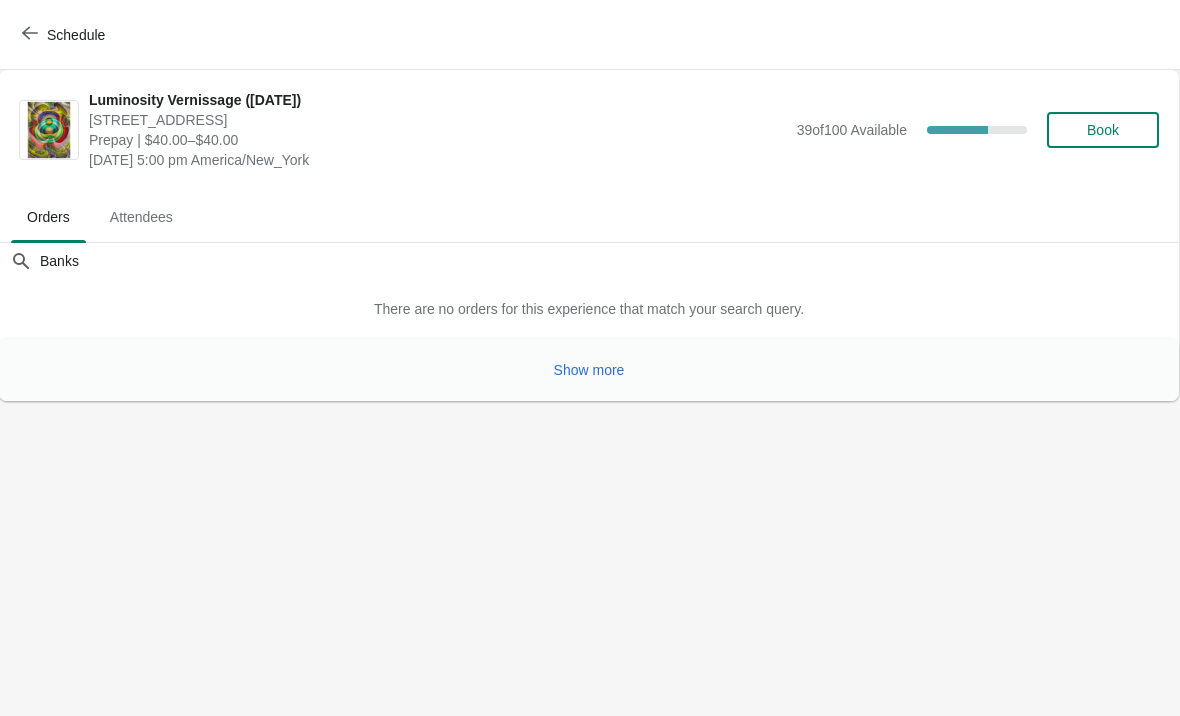 click on "Show more" at bounding box center (589, 370) 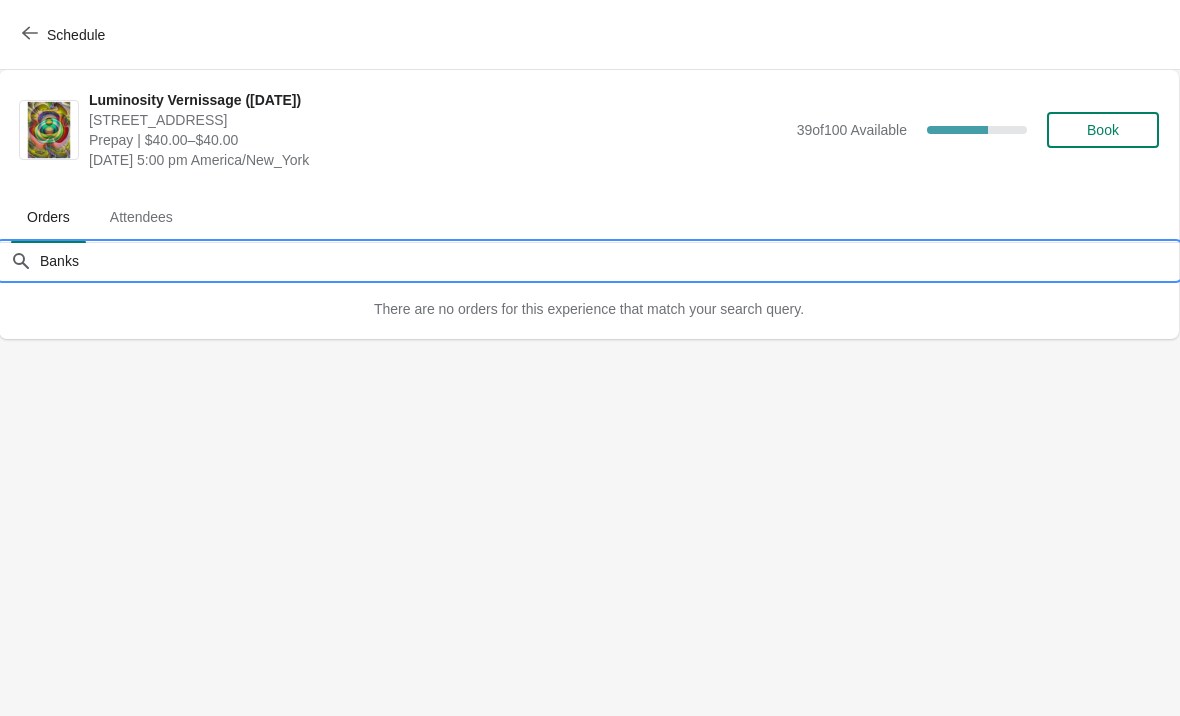 click on "Banks" at bounding box center (609, 261) 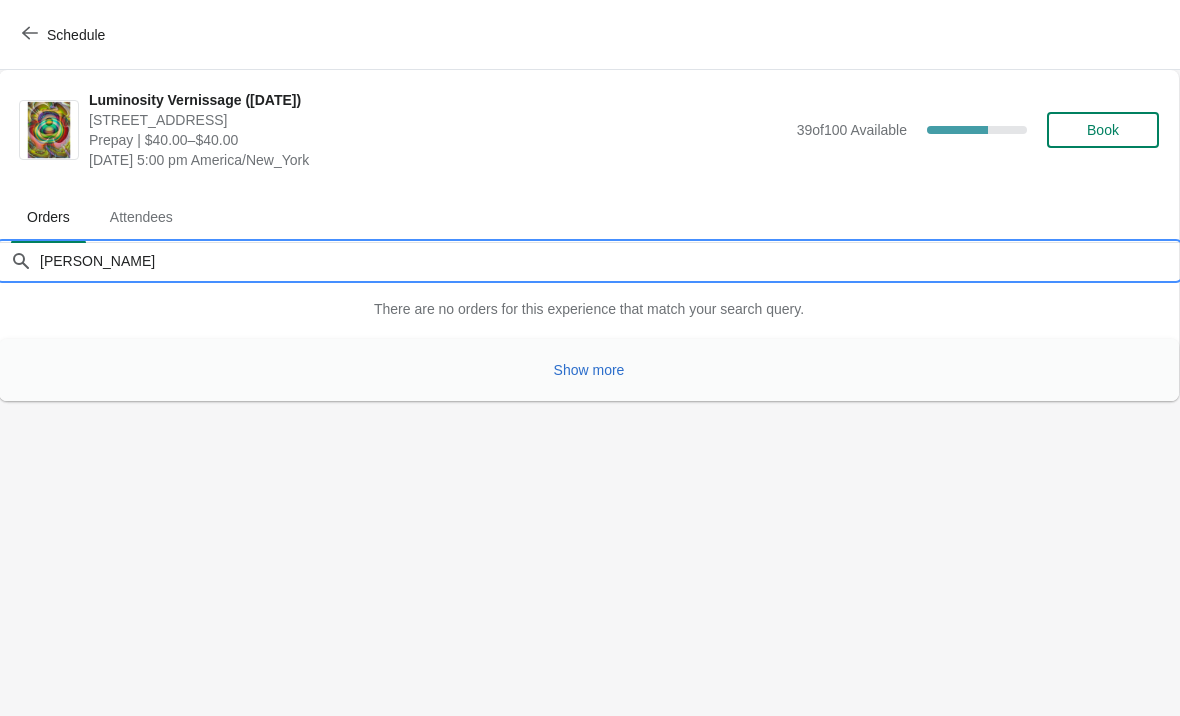 click on "Show more" at bounding box center (589, 370) 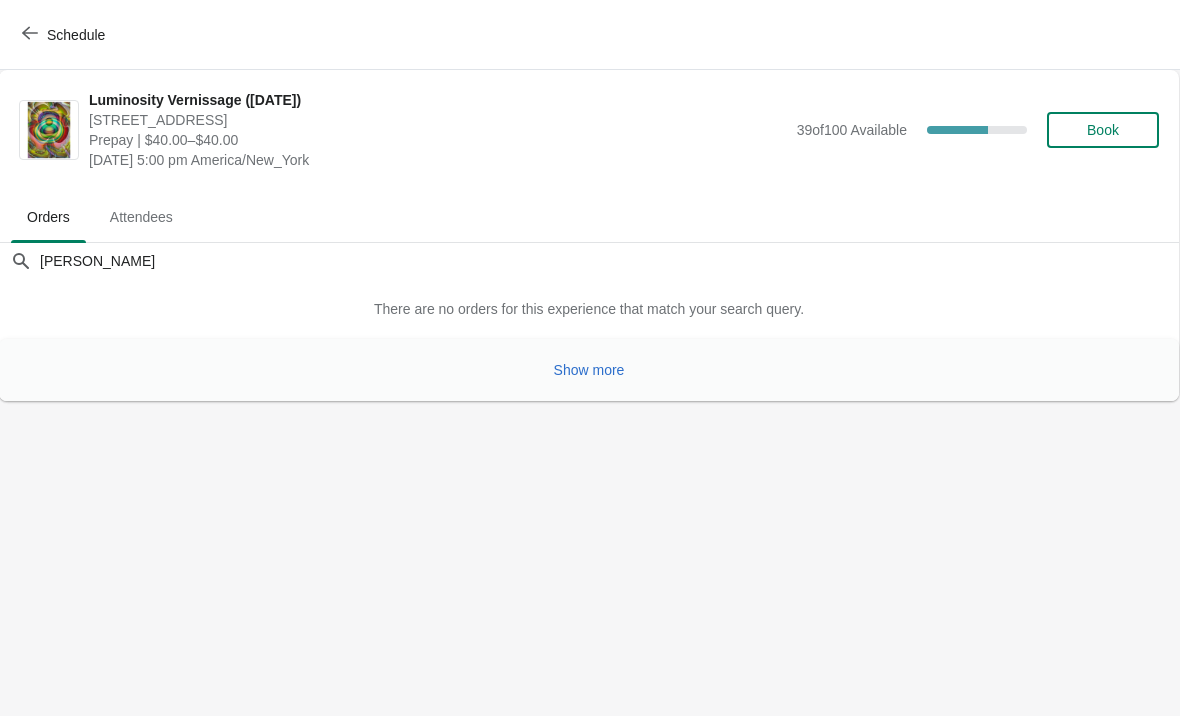 click on "Show more" at bounding box center (589, 370) 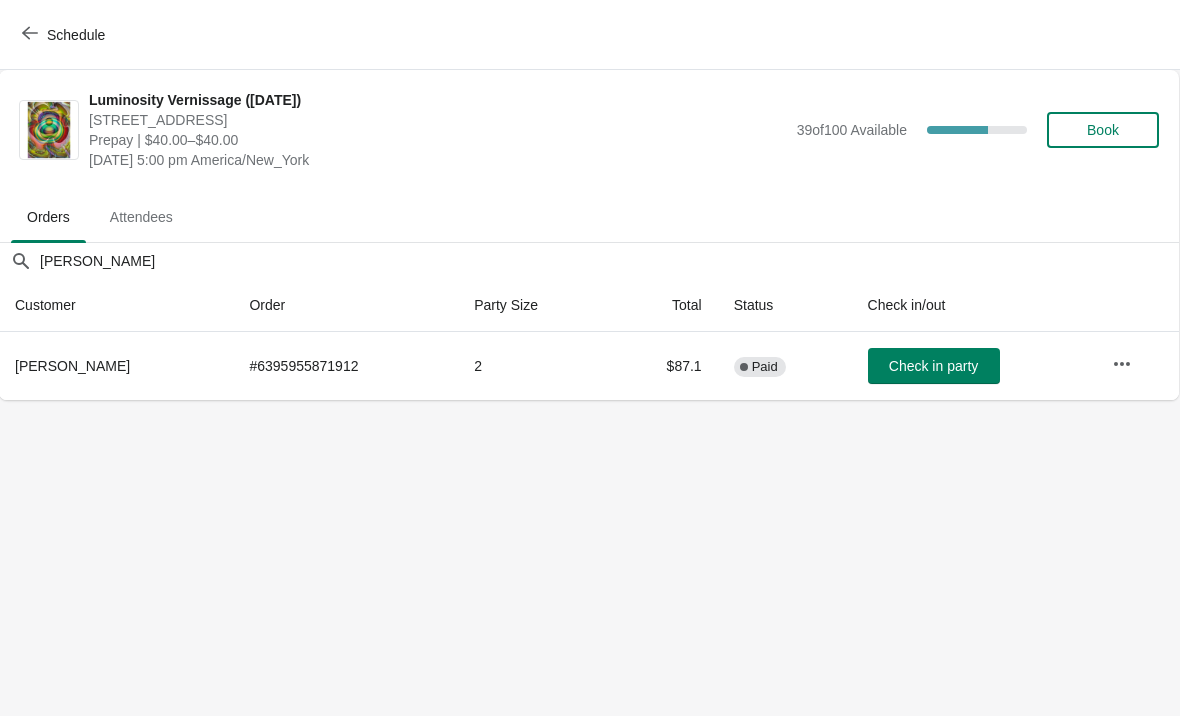 click on "Check in party" at bounding box center [933, 366] 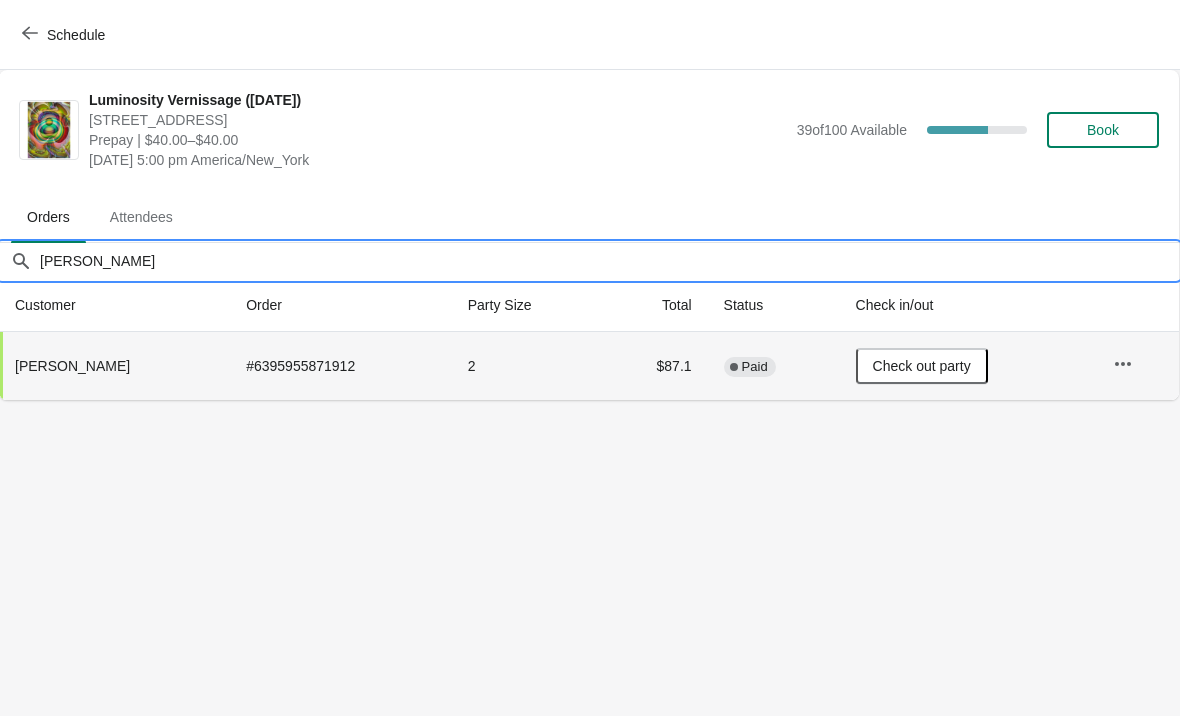 click on "[PERSON_NAME]" at bounding box center [609, 261] 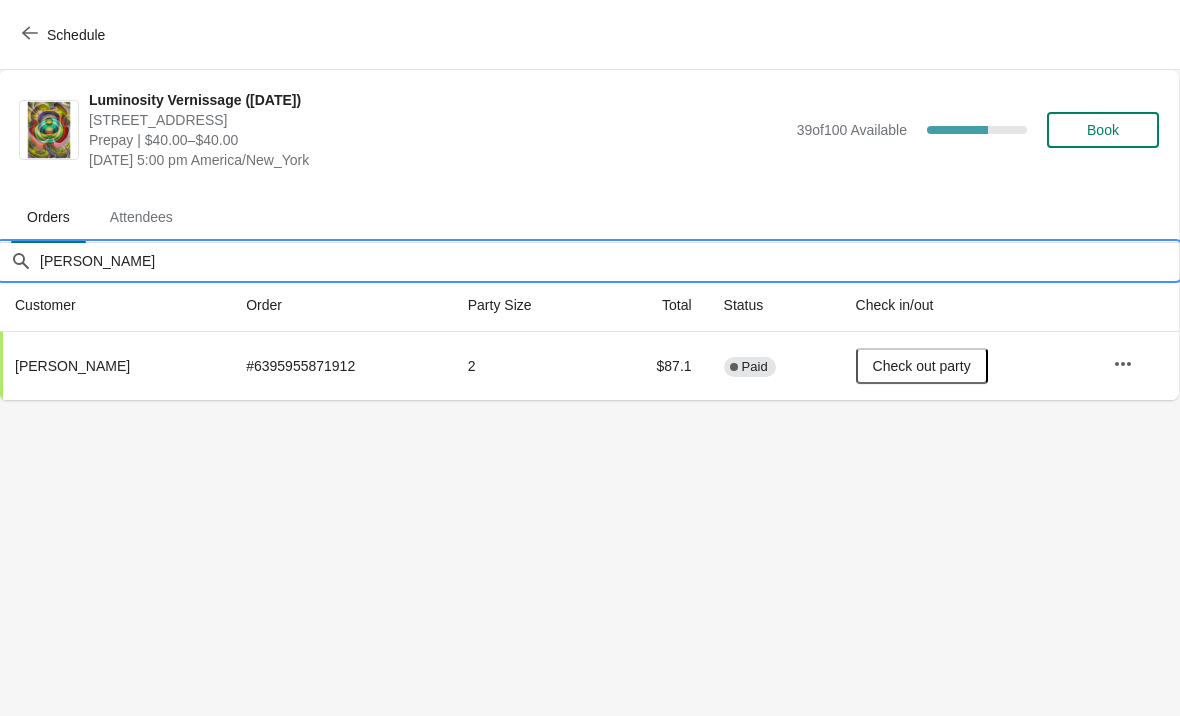 click on "[PERSON_NAME]" at bounding box center [609, 261] 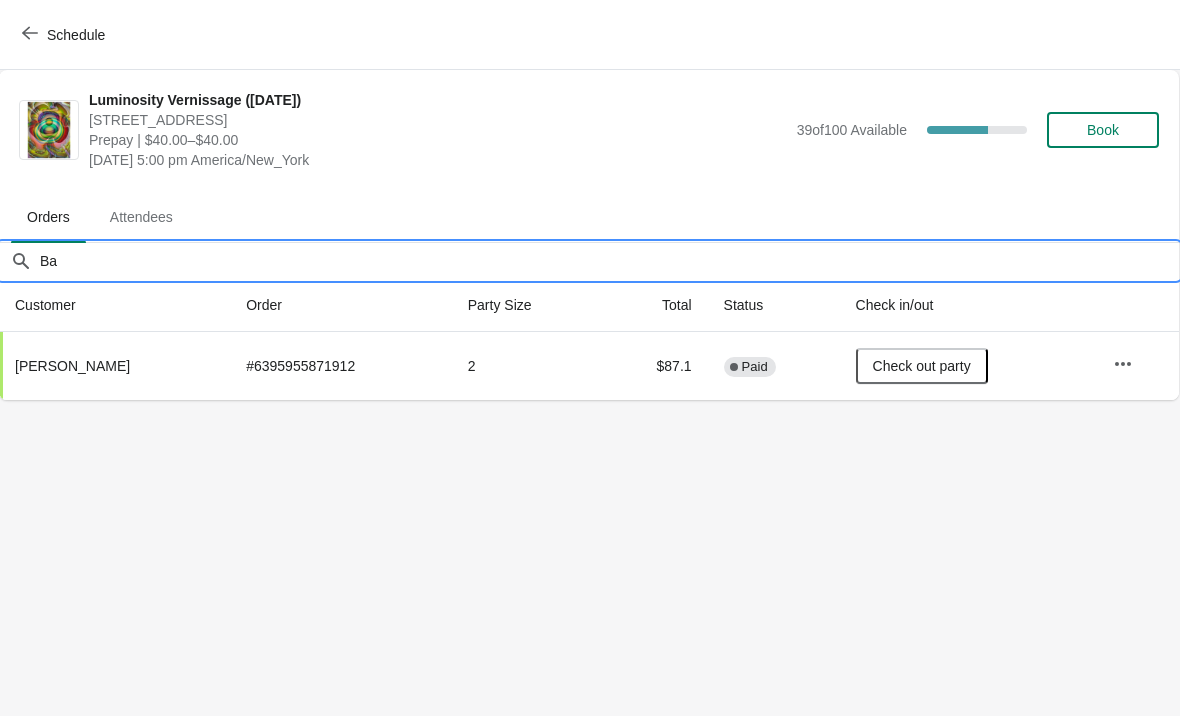 type on "B" 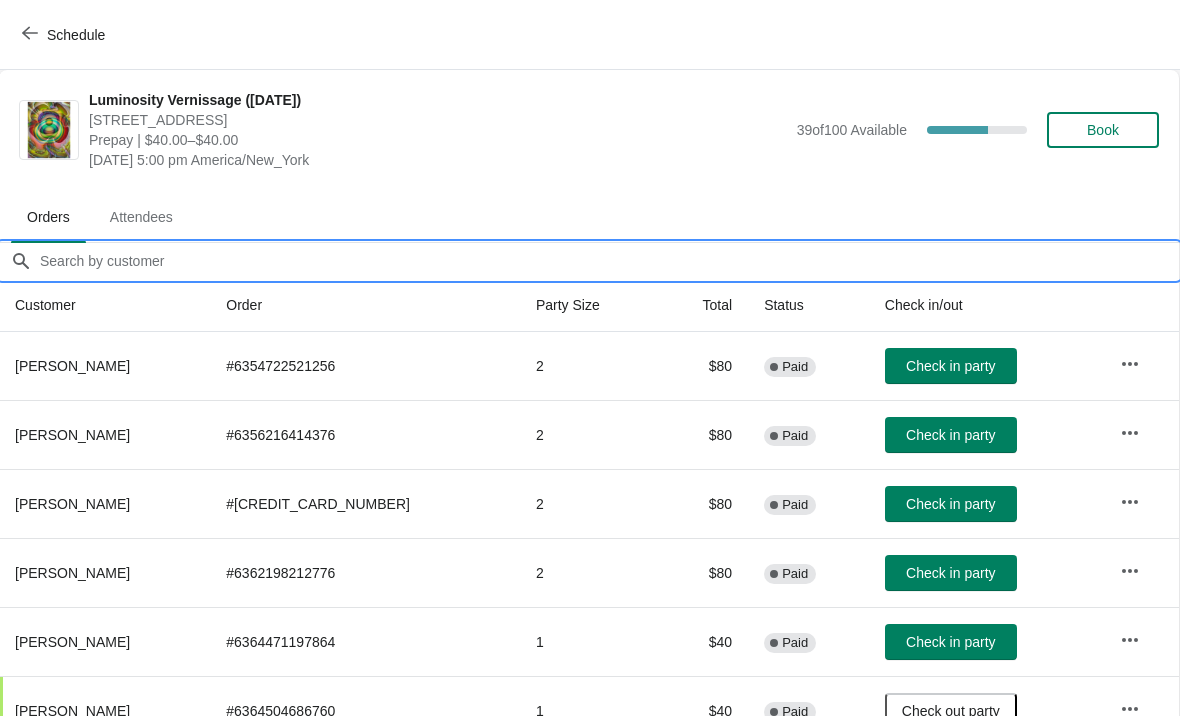 click on "Orders filter search" at bounding box center [609, 261] 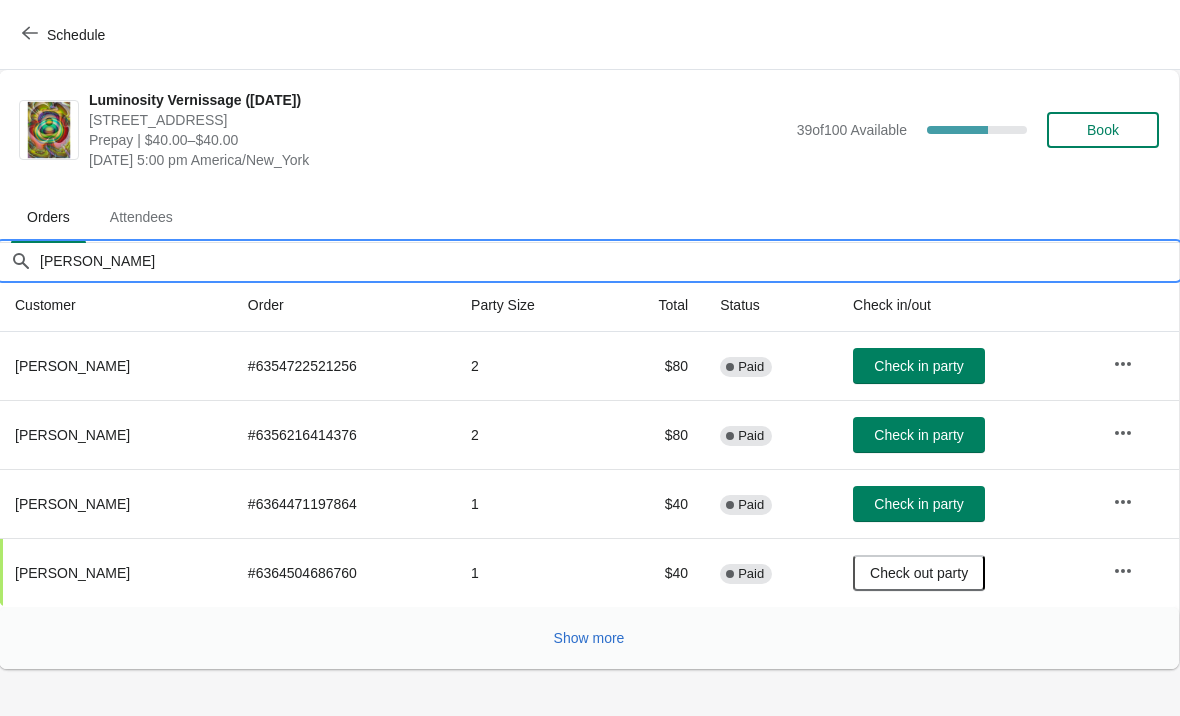 click on "Check in party" at bounding box center [919, 366] 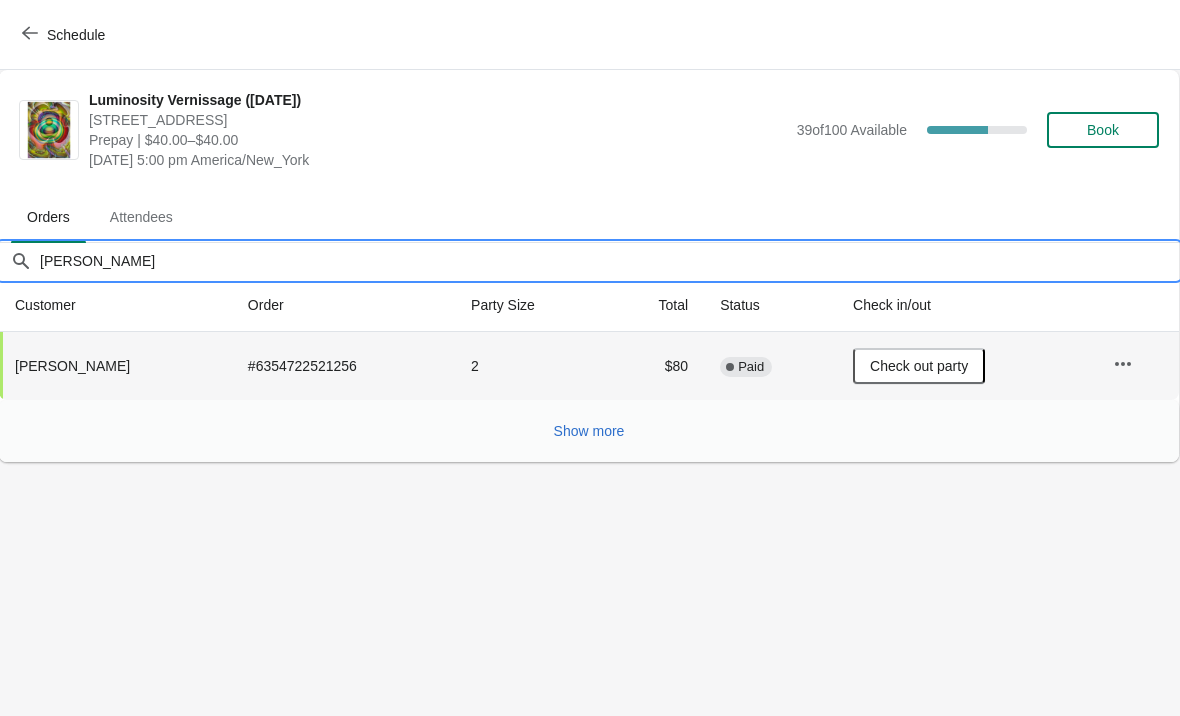 click on "[PERSON_NAME]" at bounding box center (609, 261) 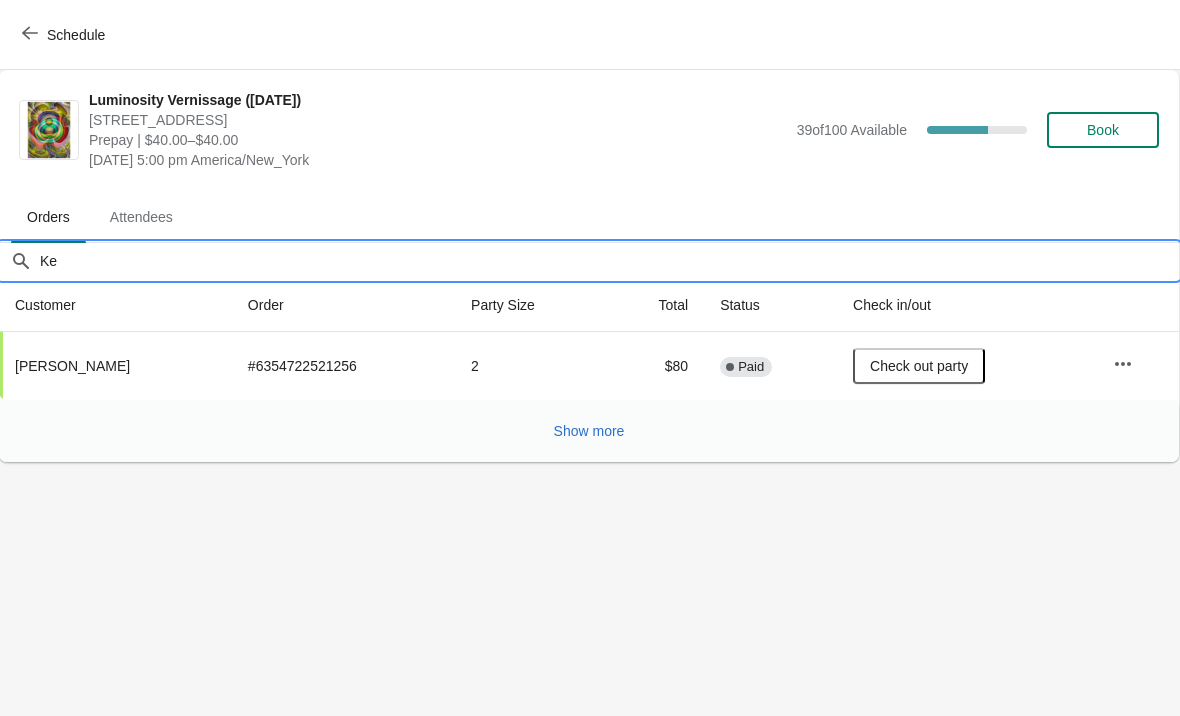 type on "K" 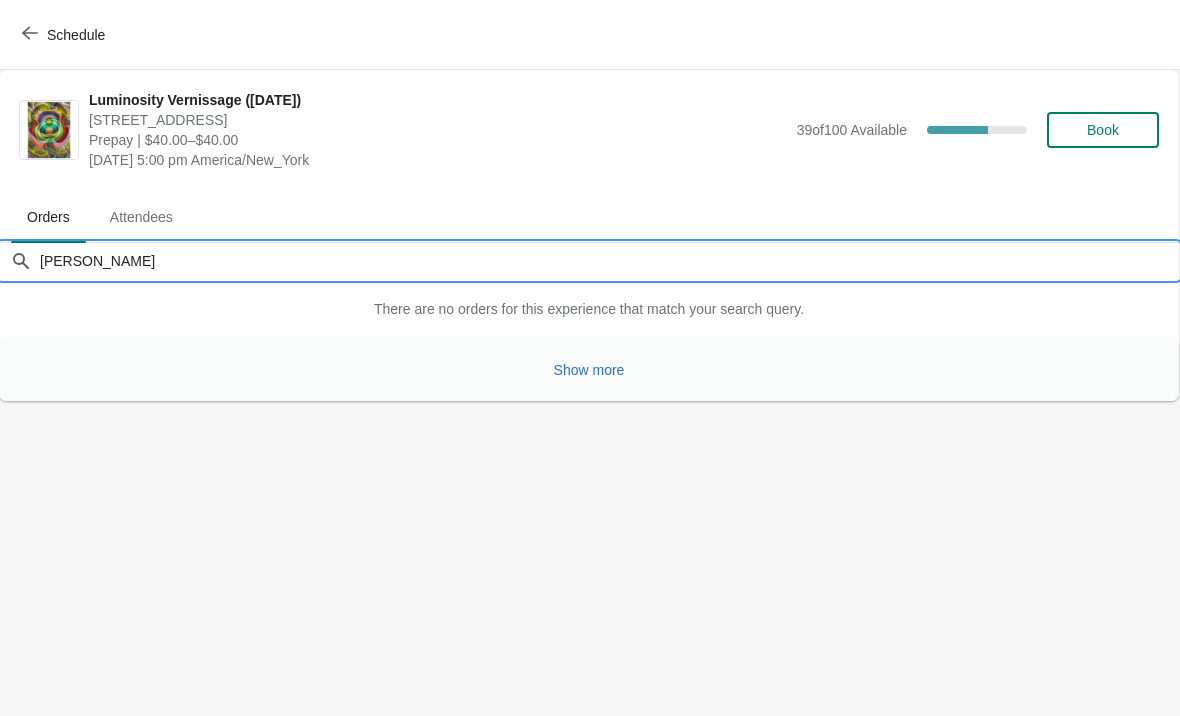 click on "Show more" at bounding box center (589, 370) 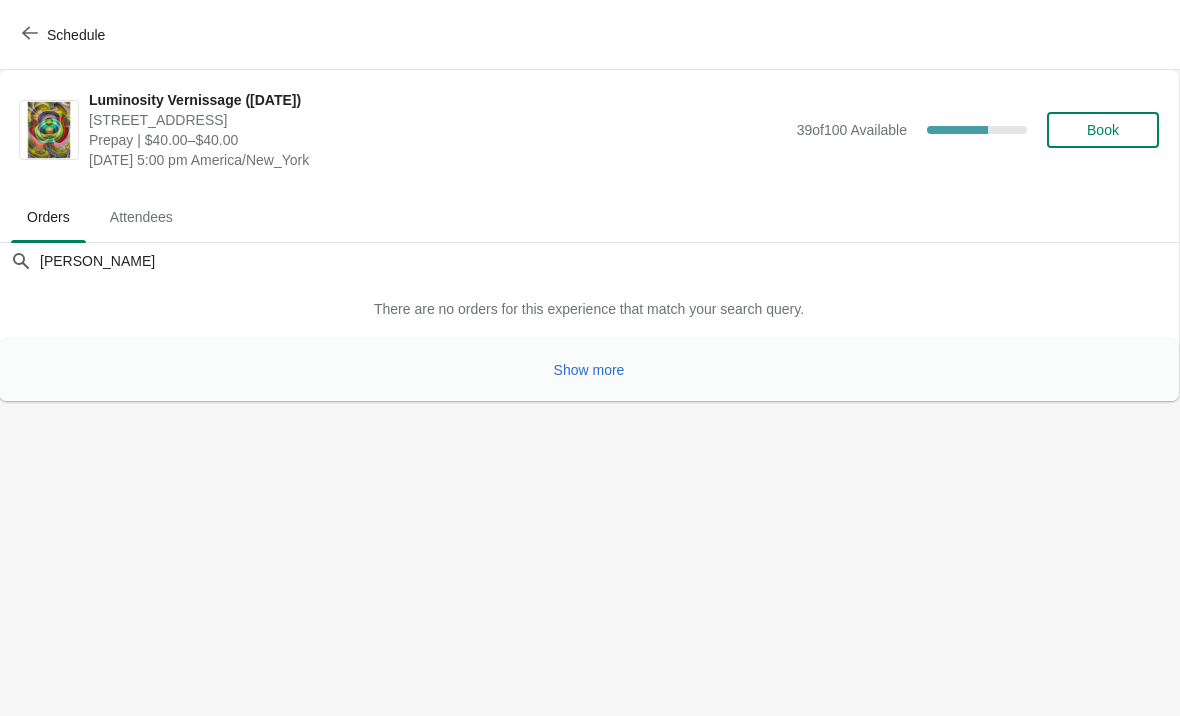 click on "Show more" at bounding box center (589, 370) 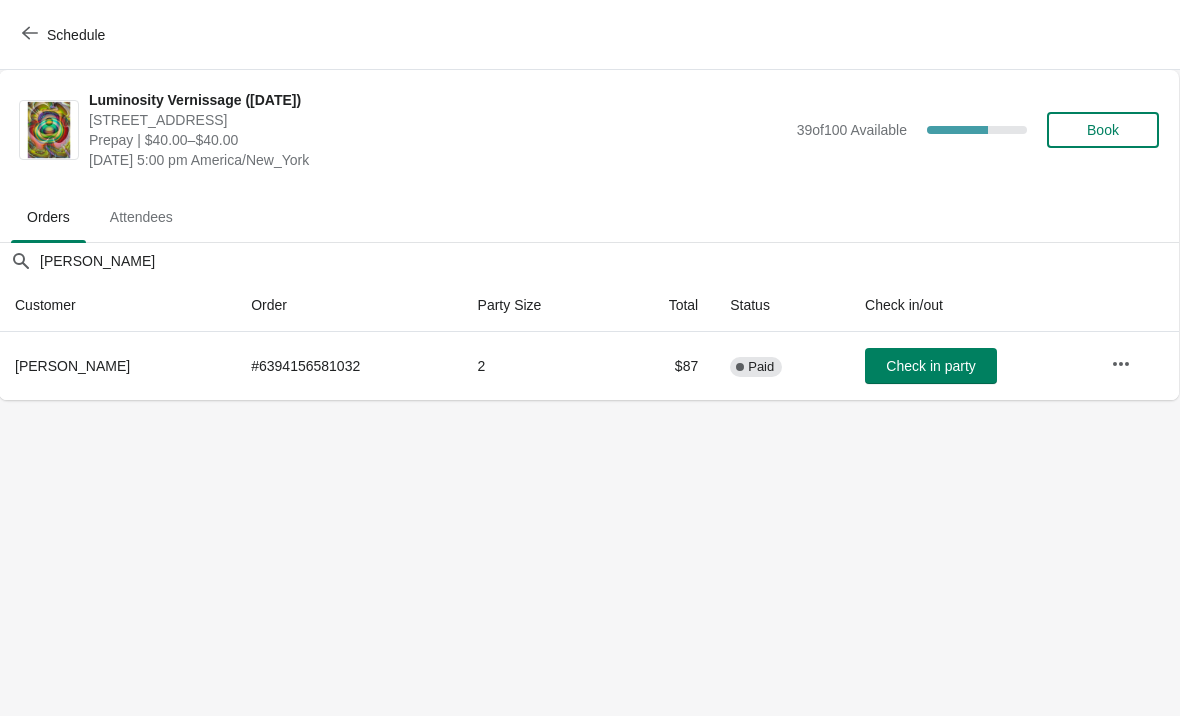 click on "Check in party" at bounding box center [930, 366] 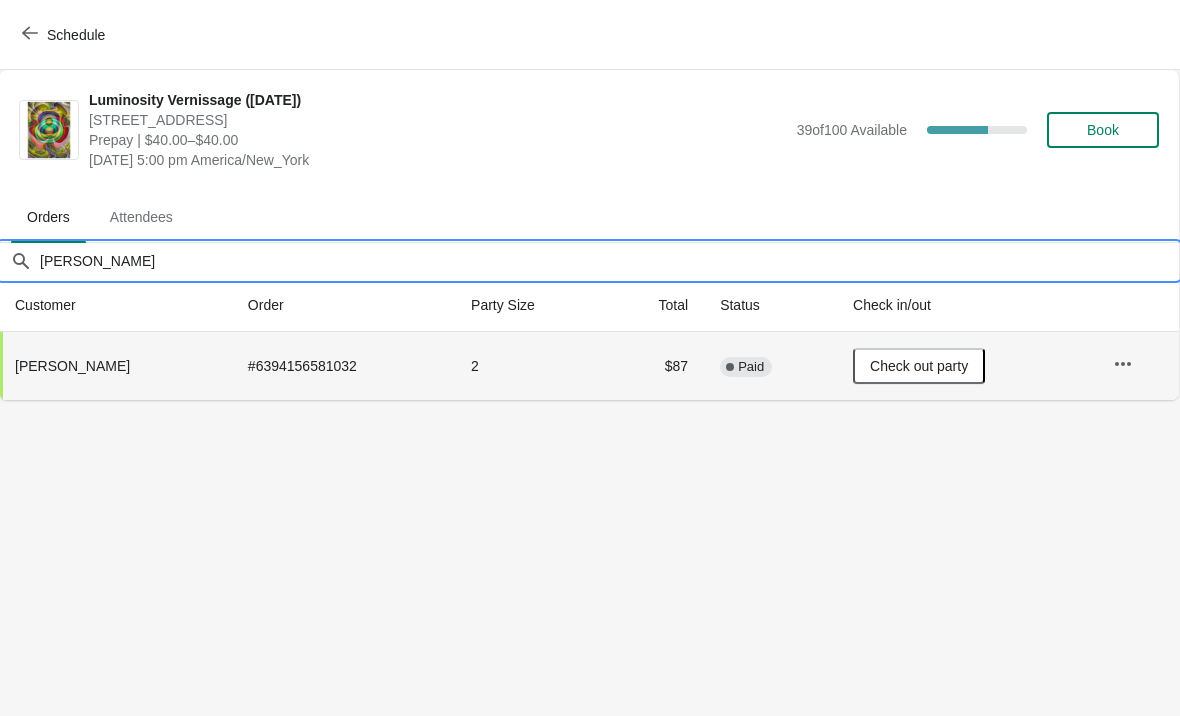 click on "[PERSON_NAME]" at bounding box center [609, 261] 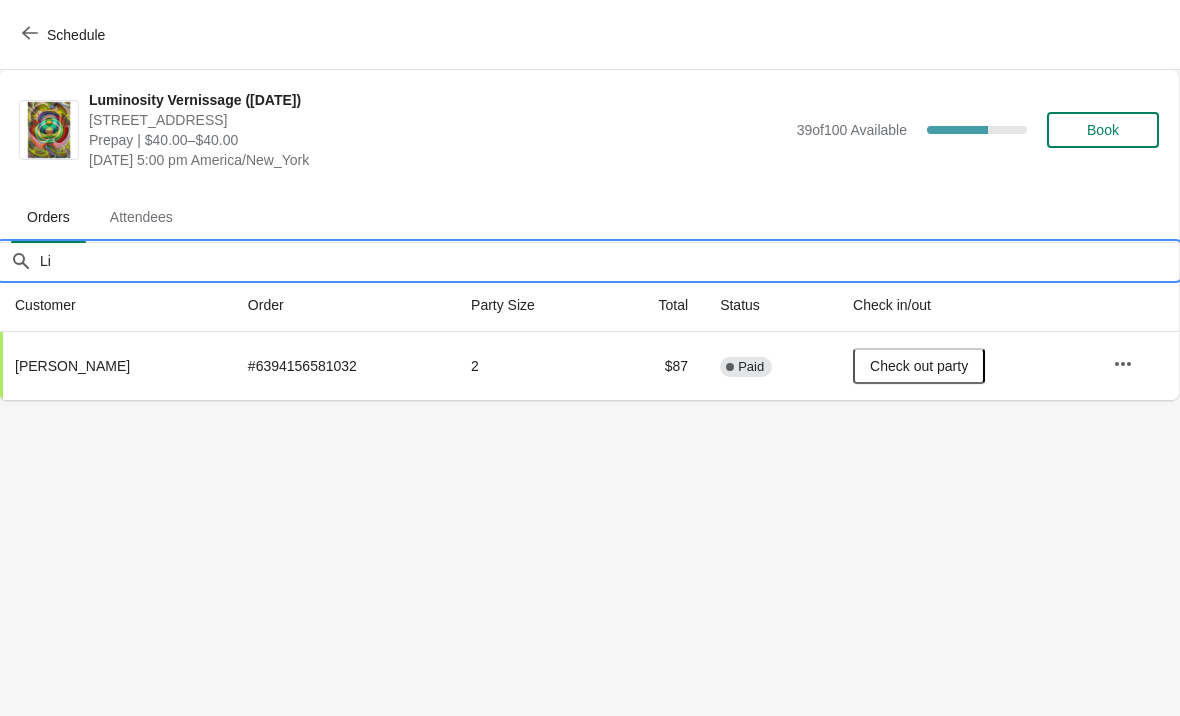 type on "L" 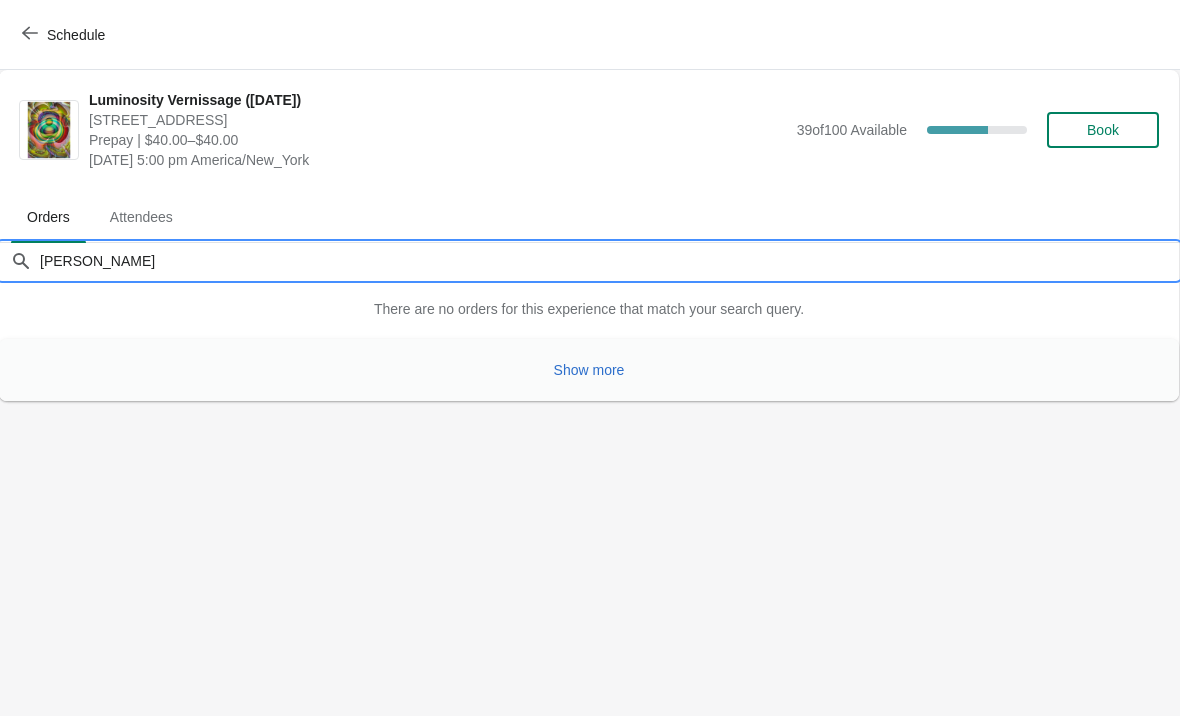 click on "Show more" at bounding box center (589, 370) 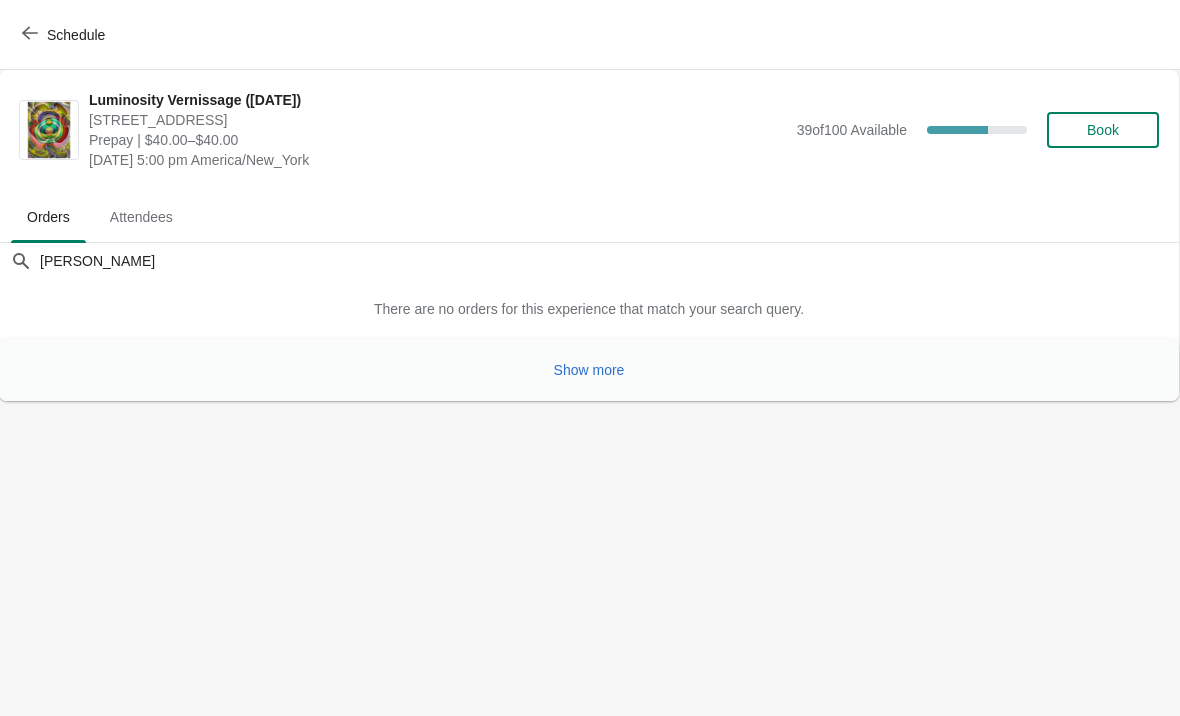 click on "Show more" at bounding box center (589, 370) 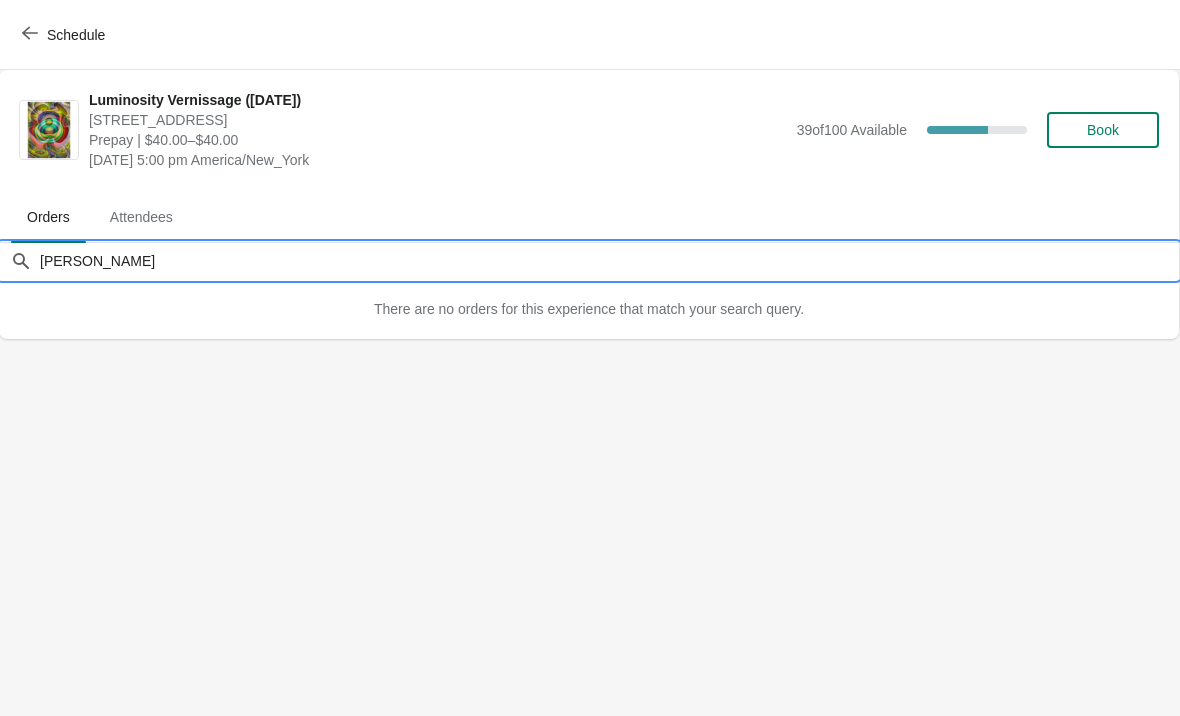 click on "[PERSON_NAME]" at bounding box center [609, 261] 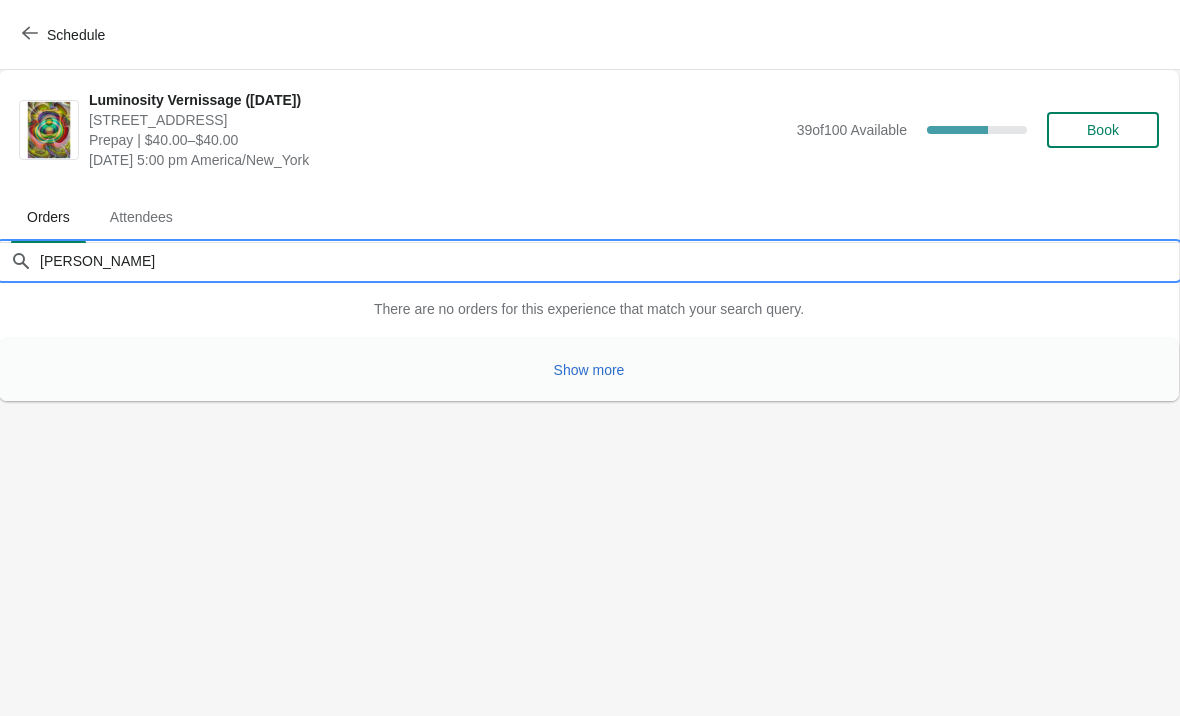 click on "Show more" at bounding box center (589, 370) 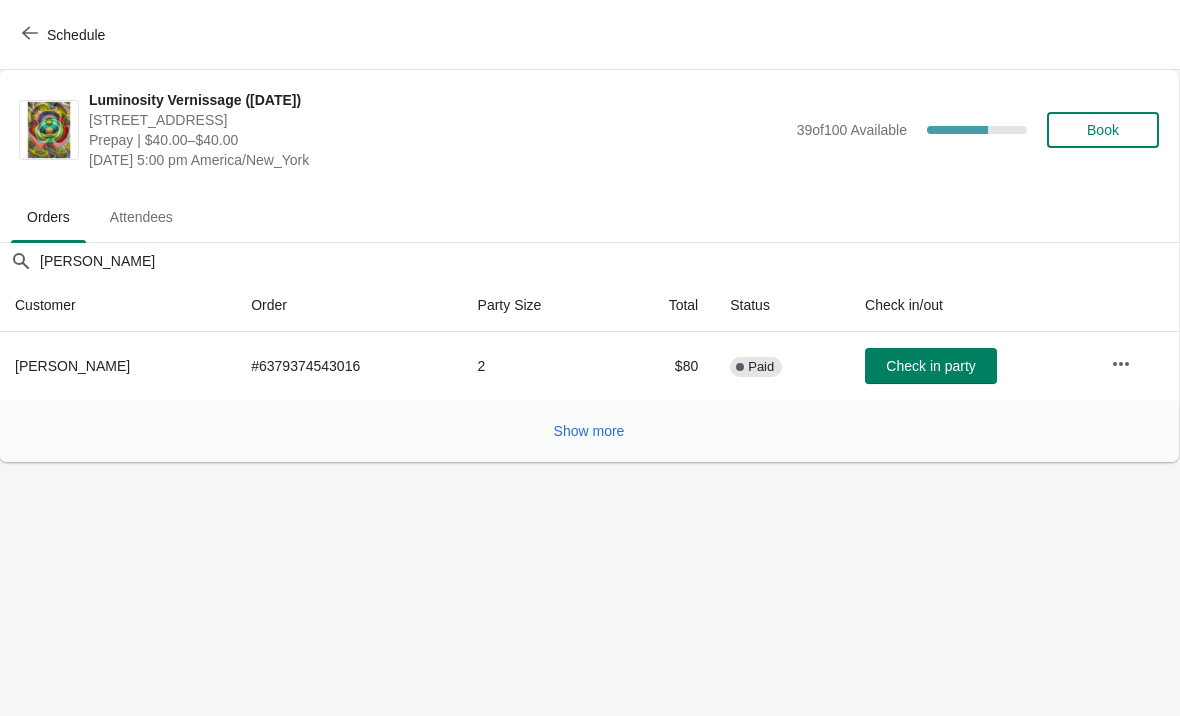 click on "Check in party" at bounding box center [930, 366] 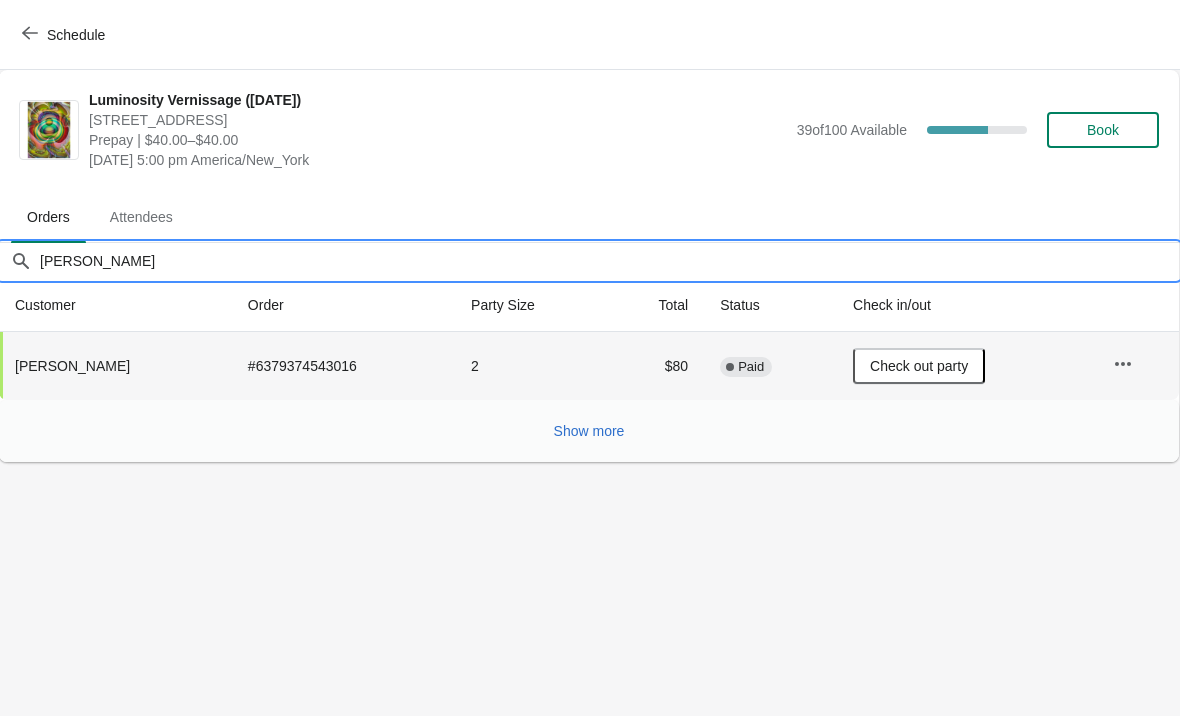 click on "[PERSON_NAME]" at bounding box center (609, 261) 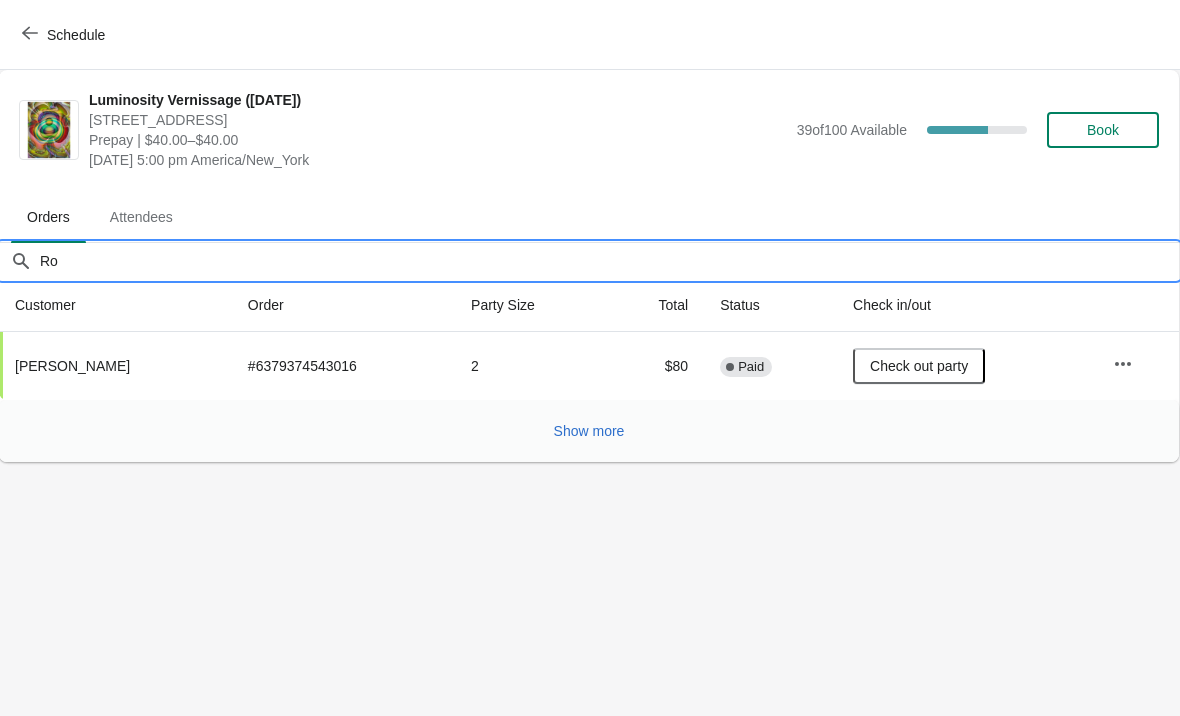 type on "R" 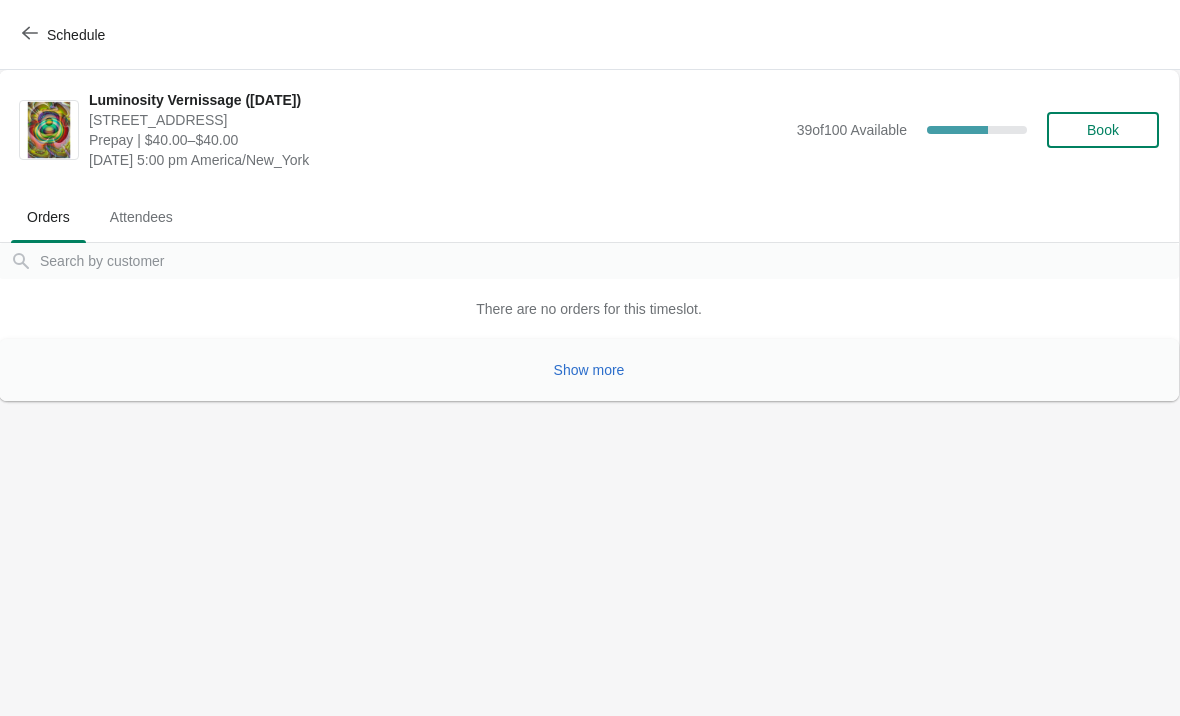 click on "Show more" at bounding box center (589, 370) 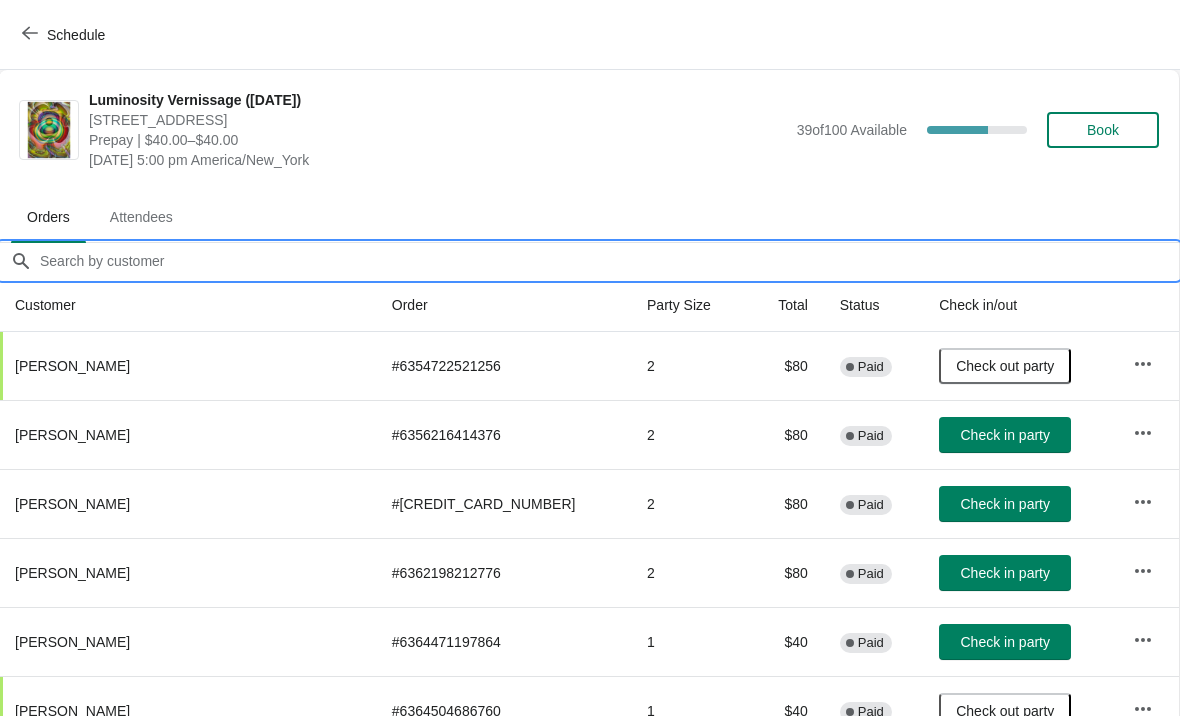 click on "Orders filter search" at bounding box center (609, 261) 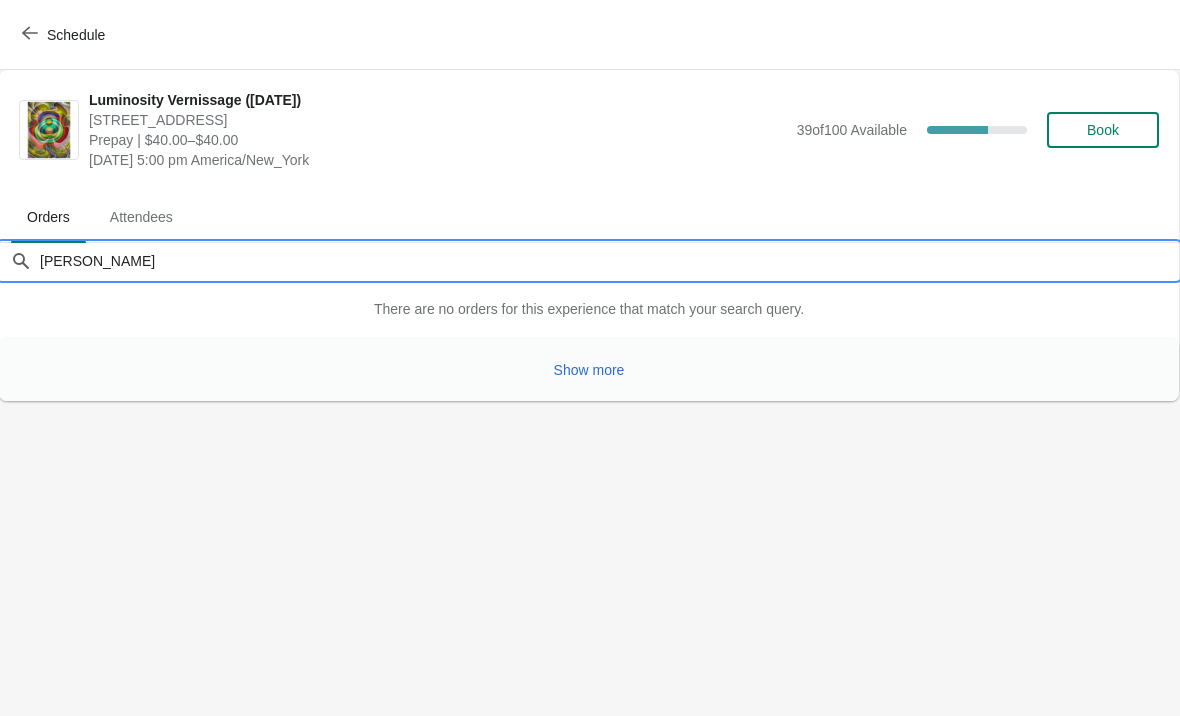 click on "Show more" at bounding box center (589, 370) 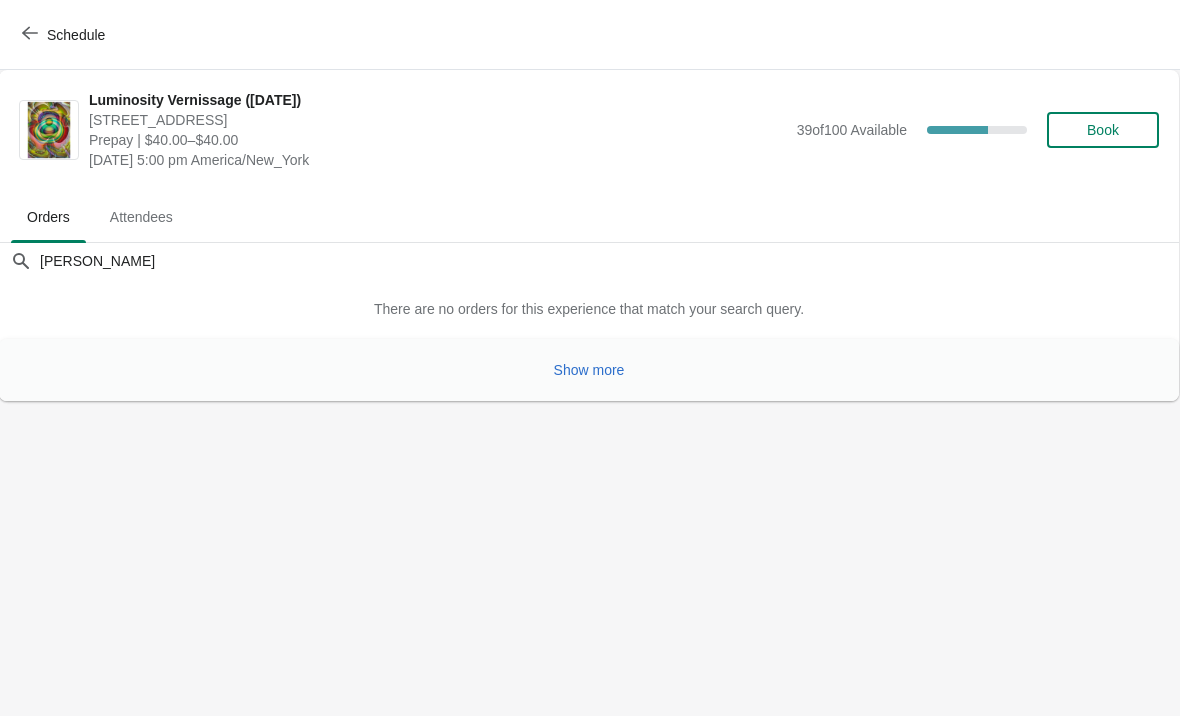 click on "Show more" at bounding box center (589, 370) 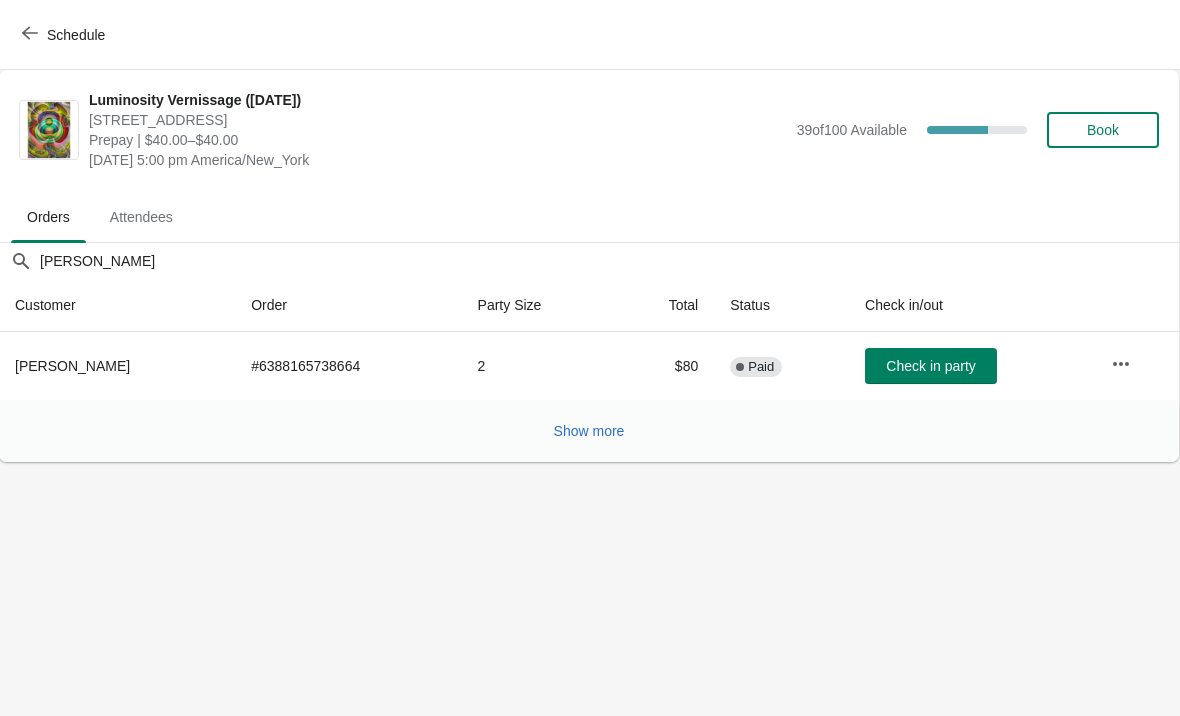 click on "Check in party" at bounding box center [931, 366] 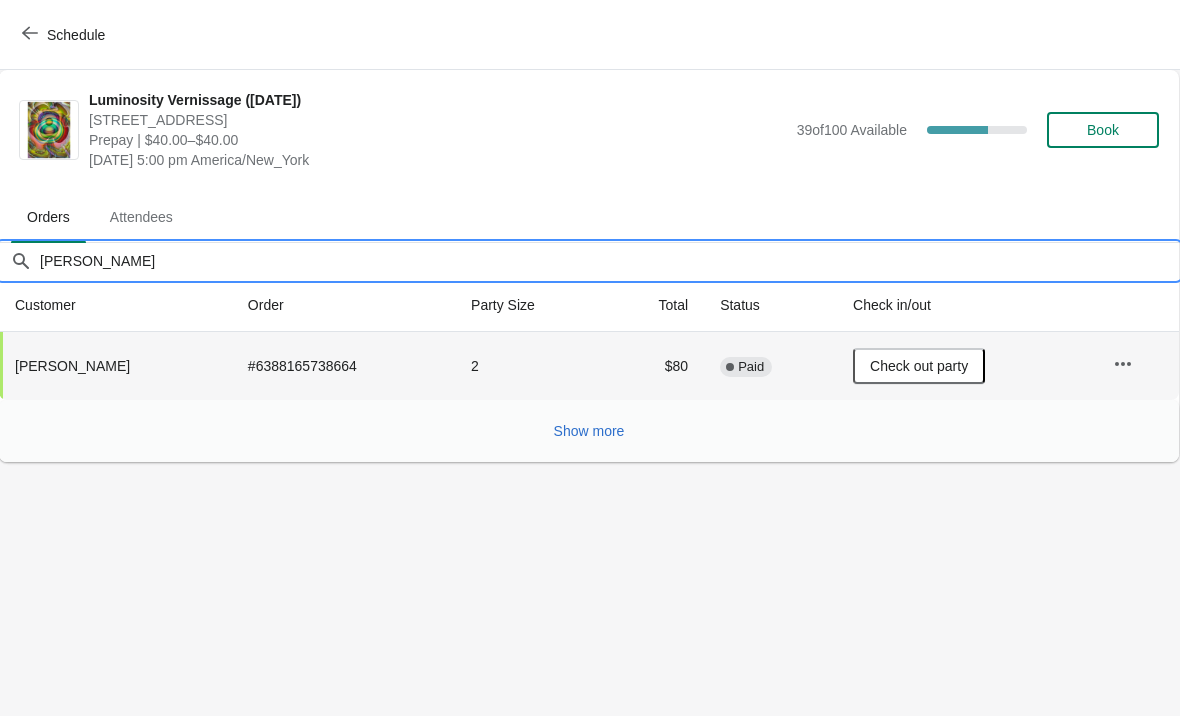 click on "[PERSON_NAME]" at bounding box center [609, 261] 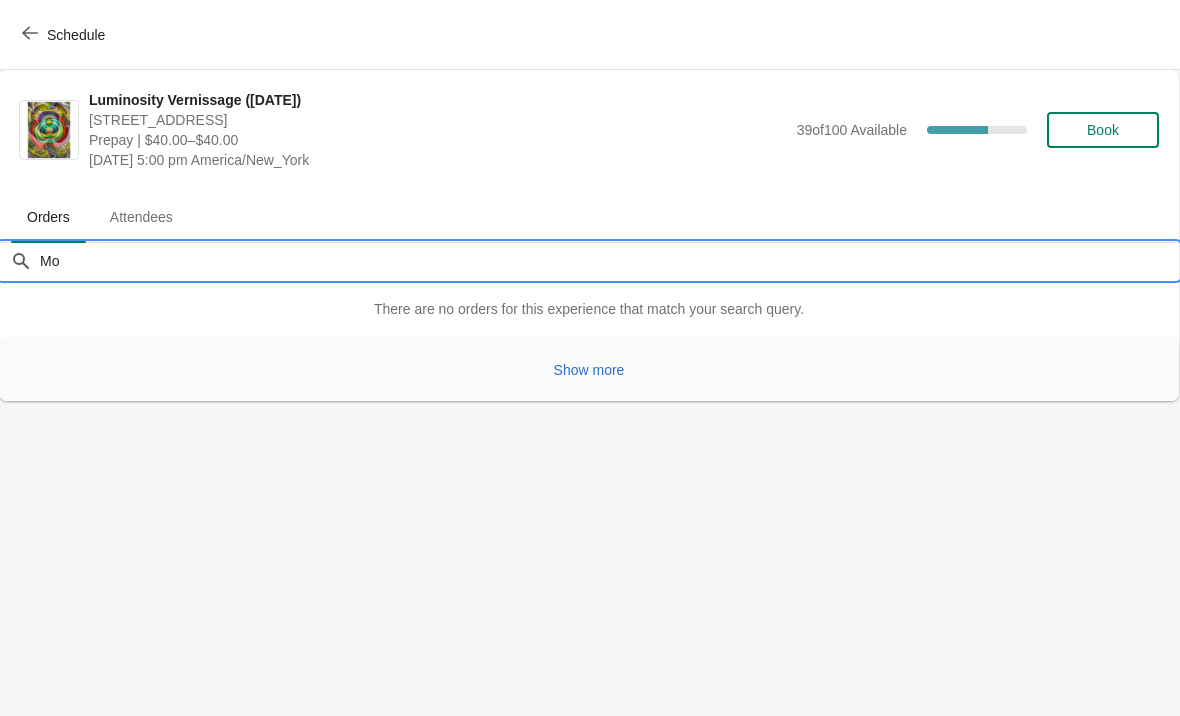 type on "M" 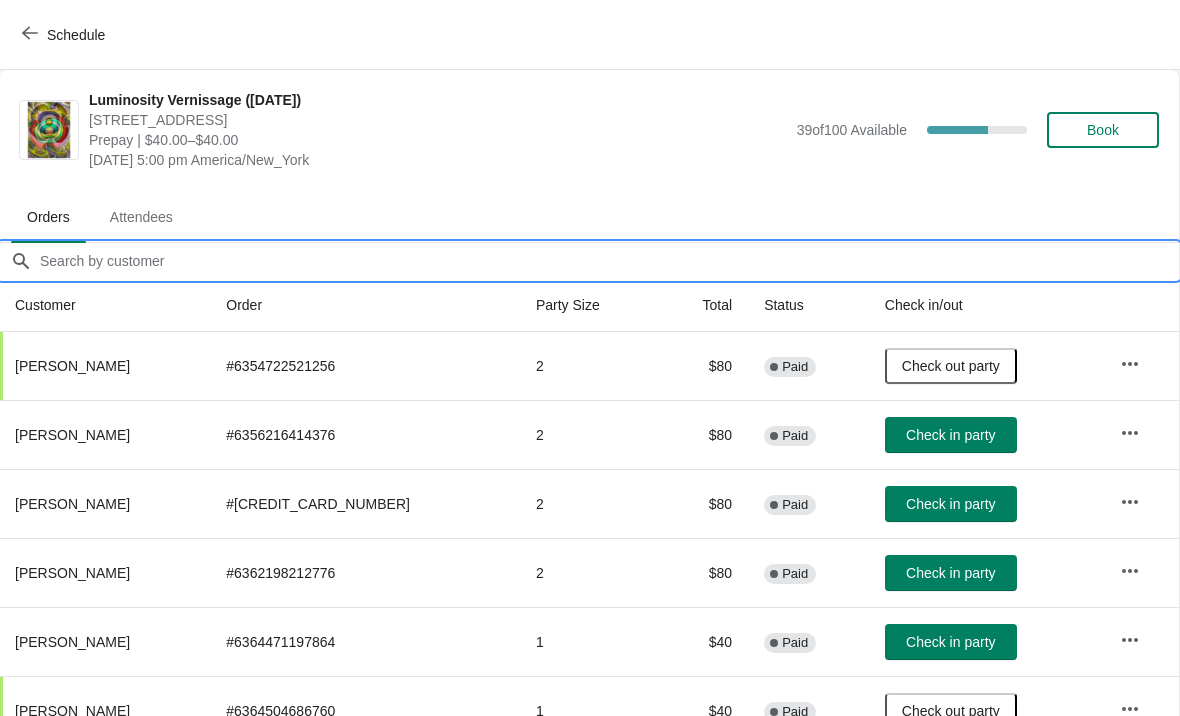 click on "Orders filter search" at bounding box center (609, 261) 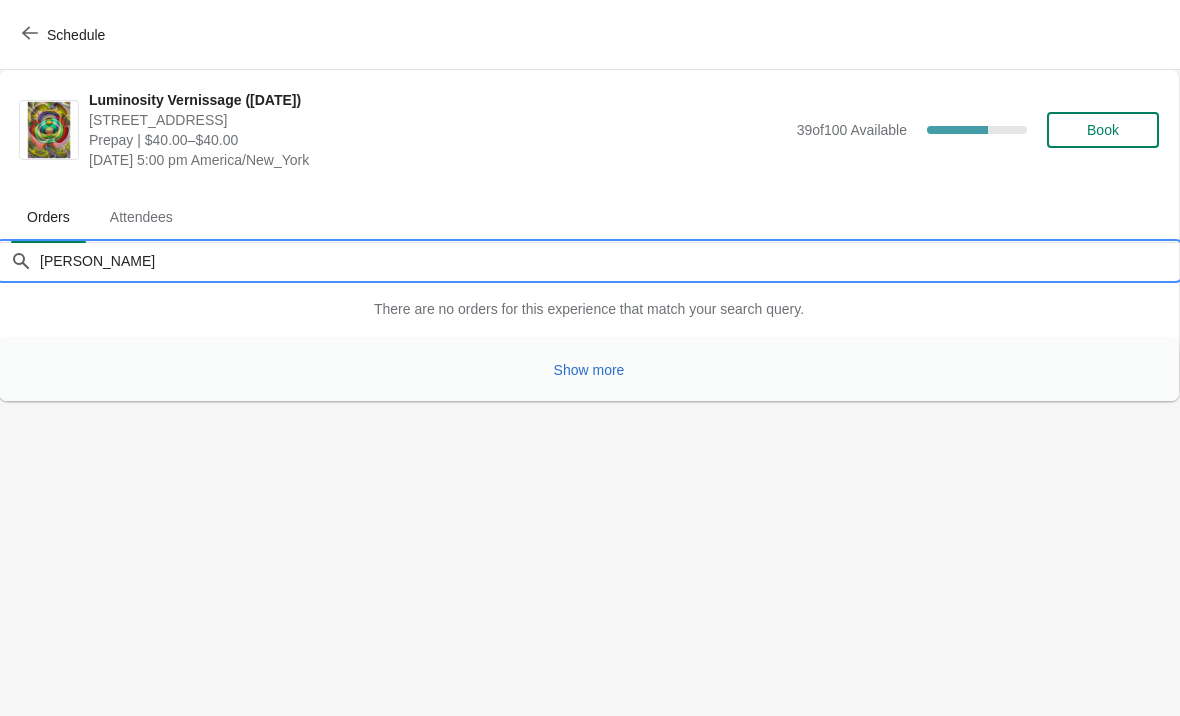 click on "Show more" at bounding box center [589, 370] 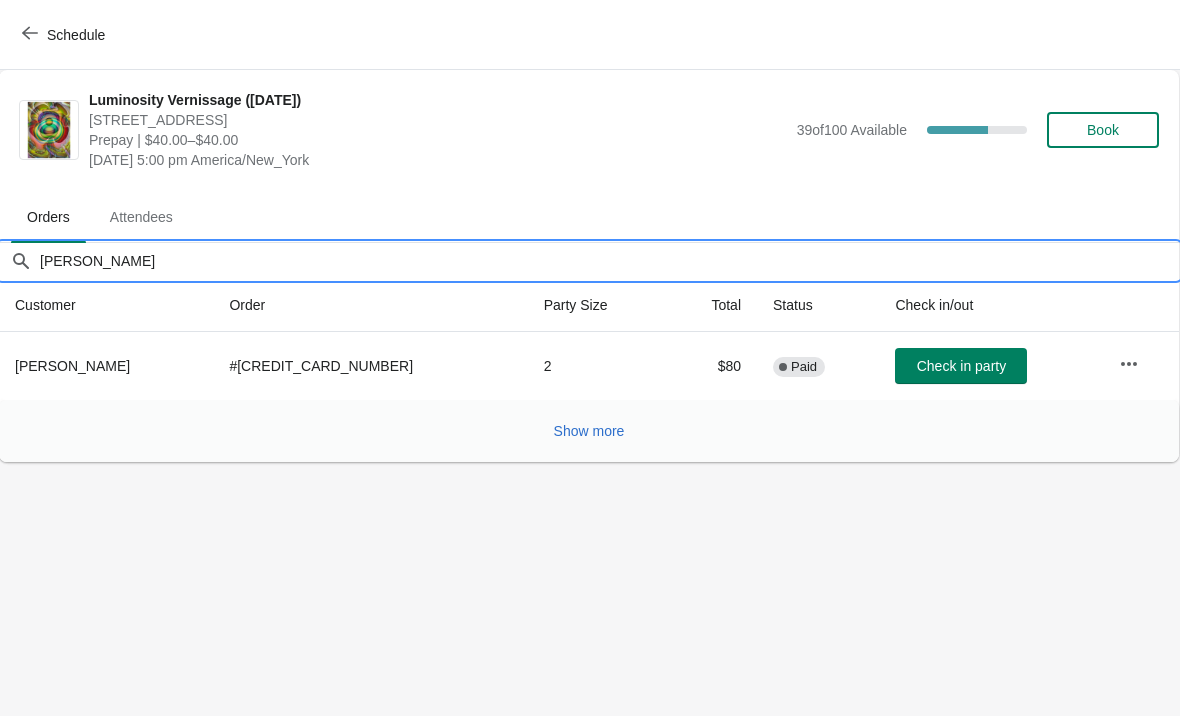 click on "[PERSON_NAME]" at bounding box center [609, 261] 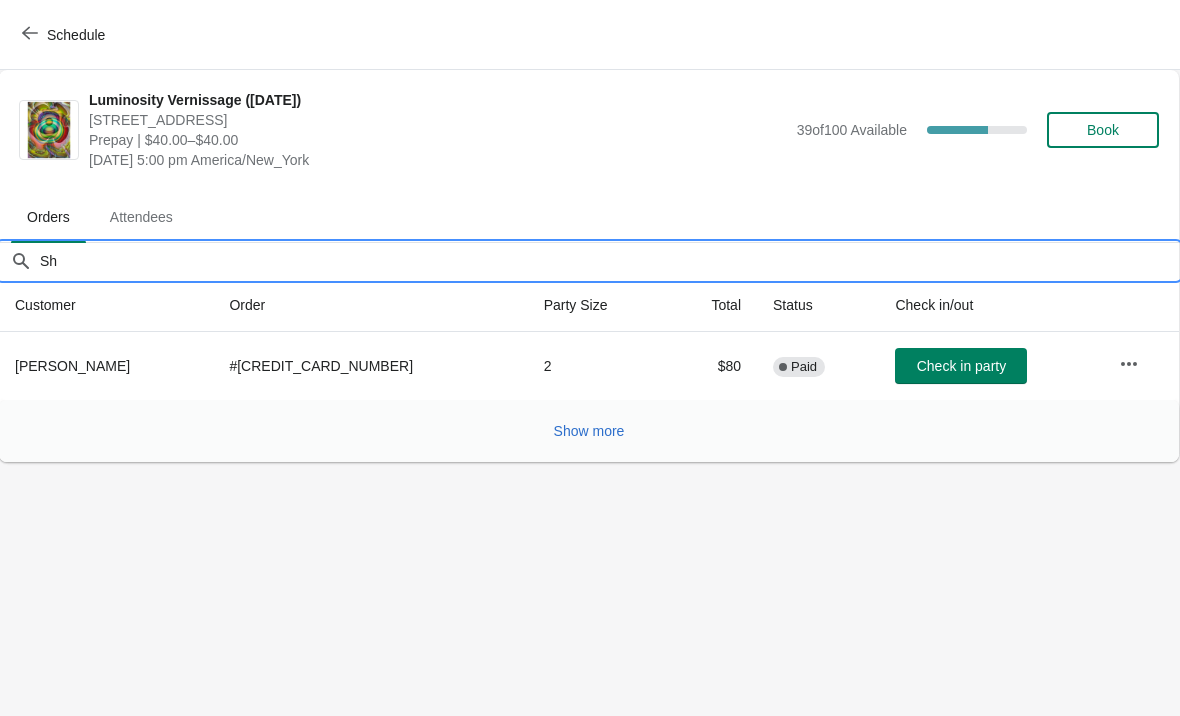 type on "S" 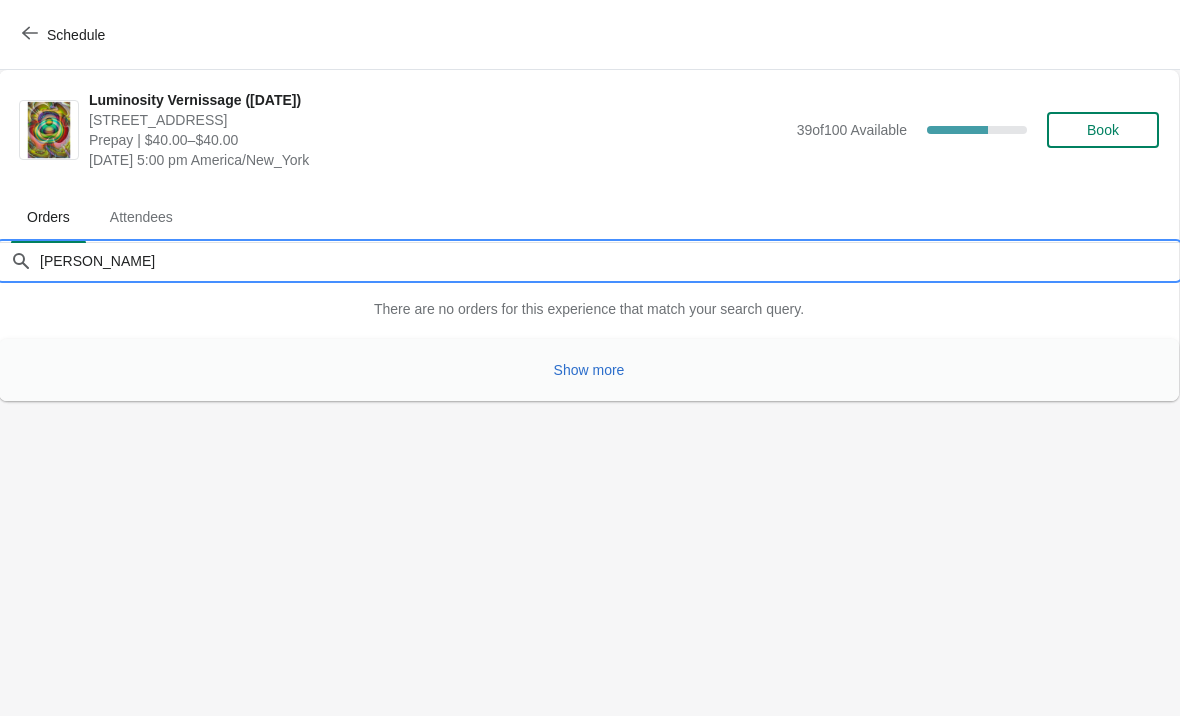 click on "Show more" at bounding box center [589, 370] 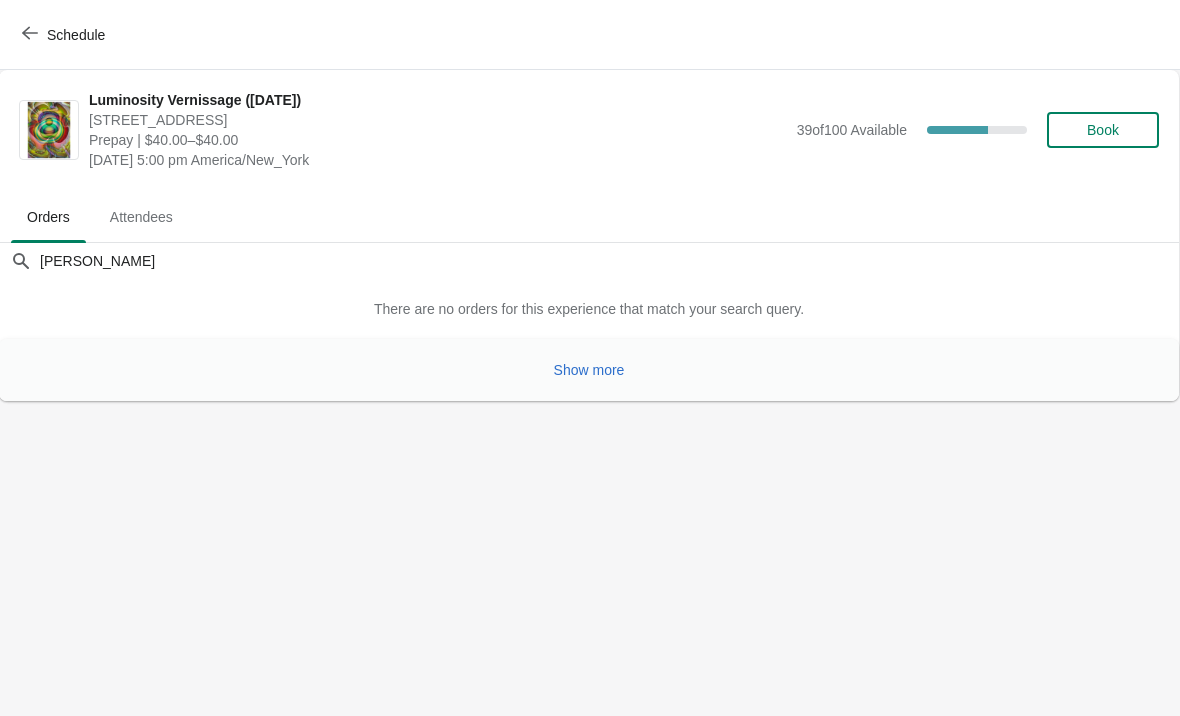 click on "Show more" at bounding box center [589, 370] 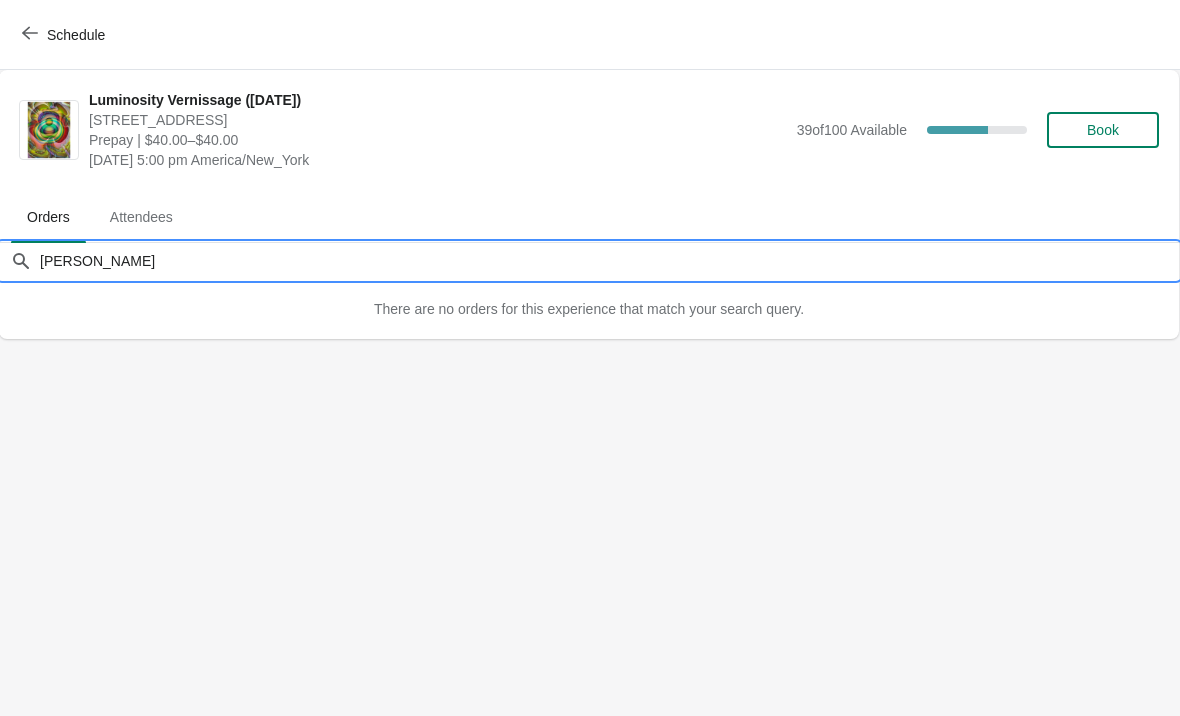 click on "[PERSON_NAME]" at bounding box center (609, 261) 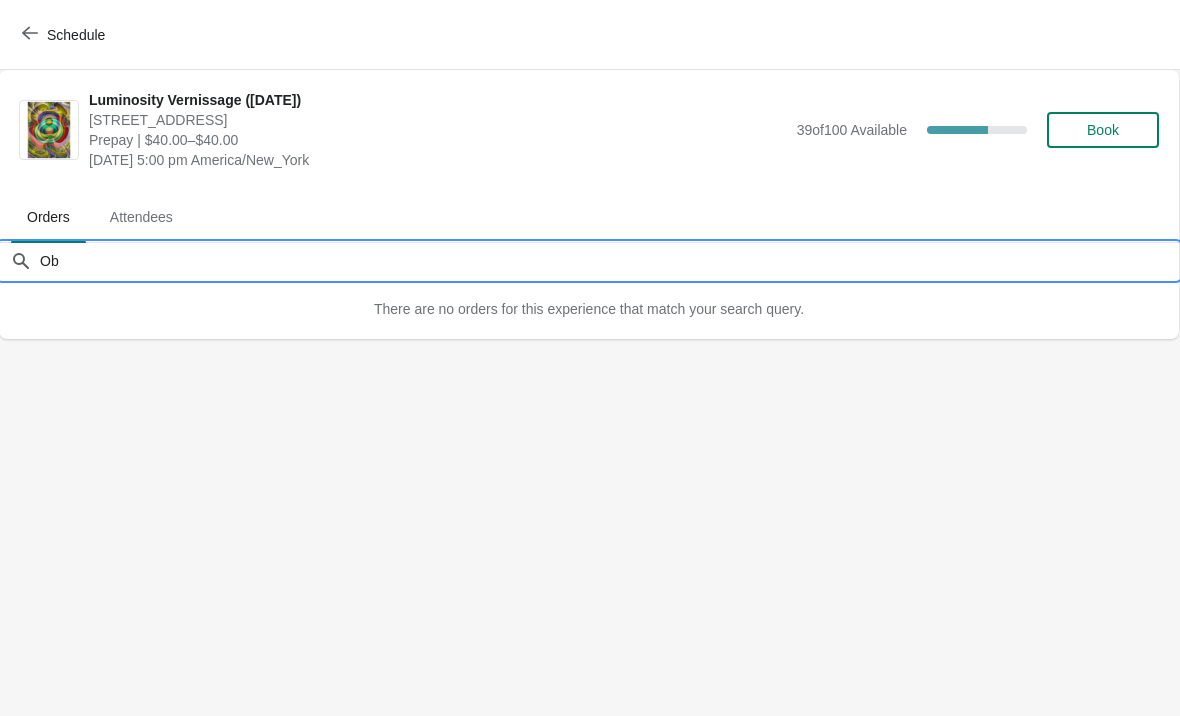 type on "O" 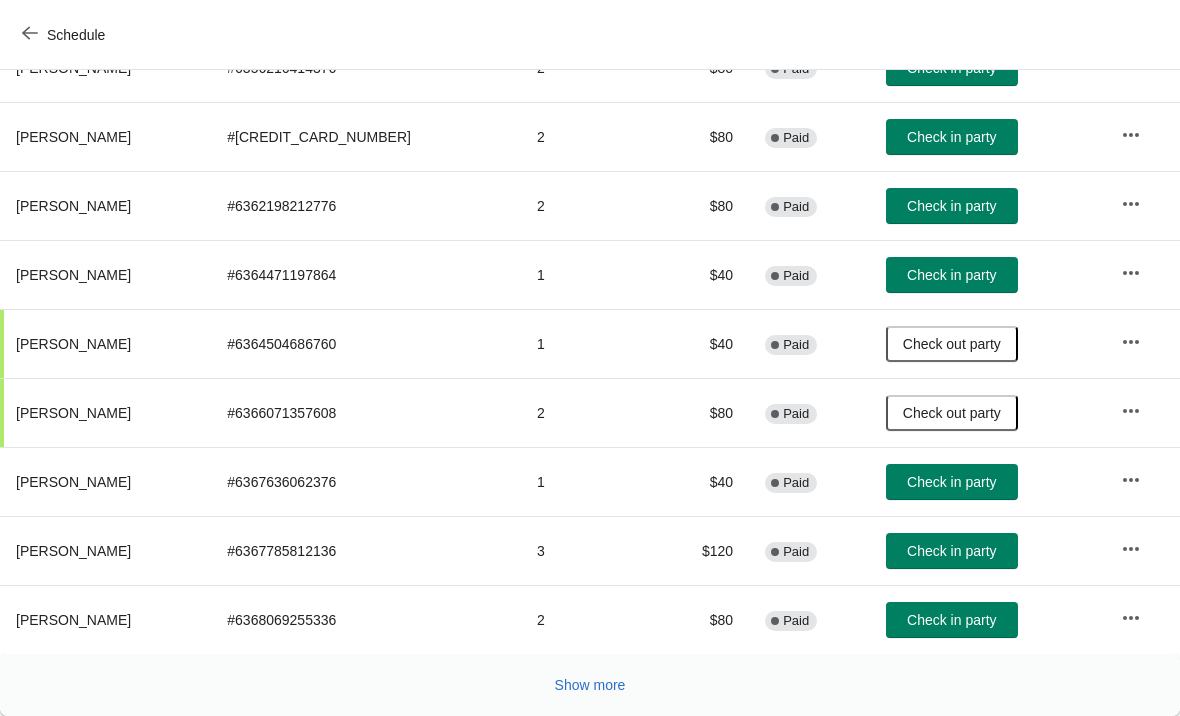 scroll, scrollTop: 367, scrollLeft: 0, axis: vertical 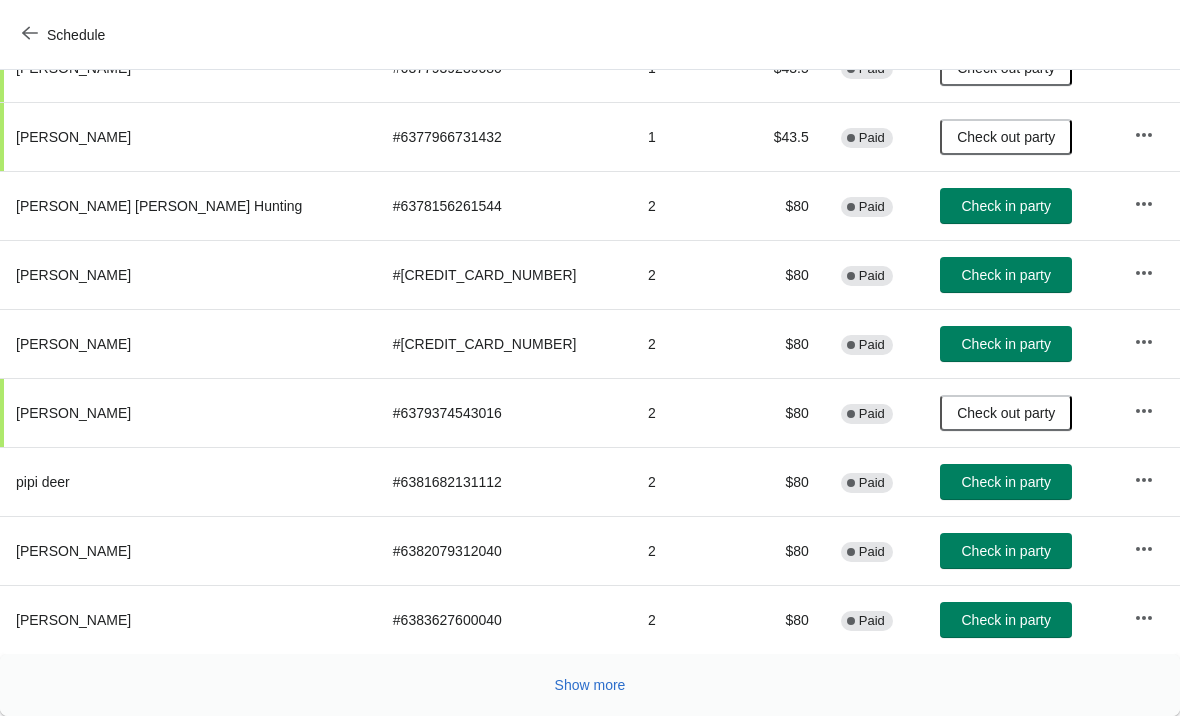 click on "Show more" at bounding box center (590, 685) 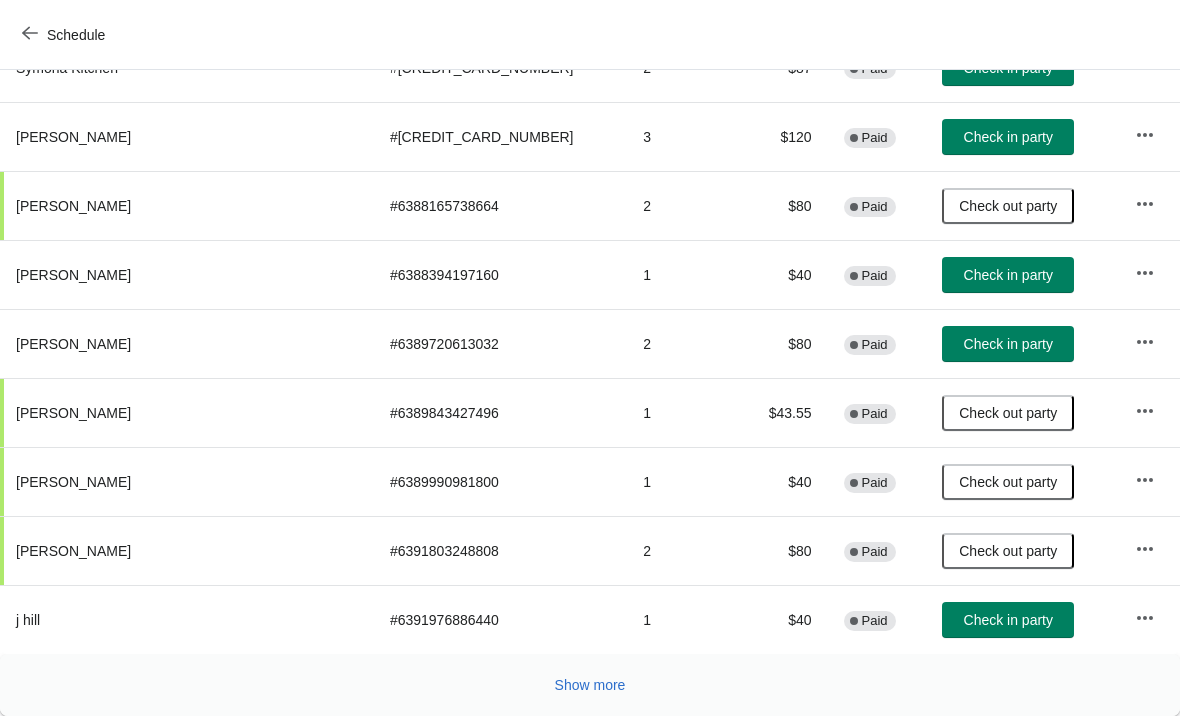 scroll, scrollTop: 1747, scrollLeft: 0, axis: vertical 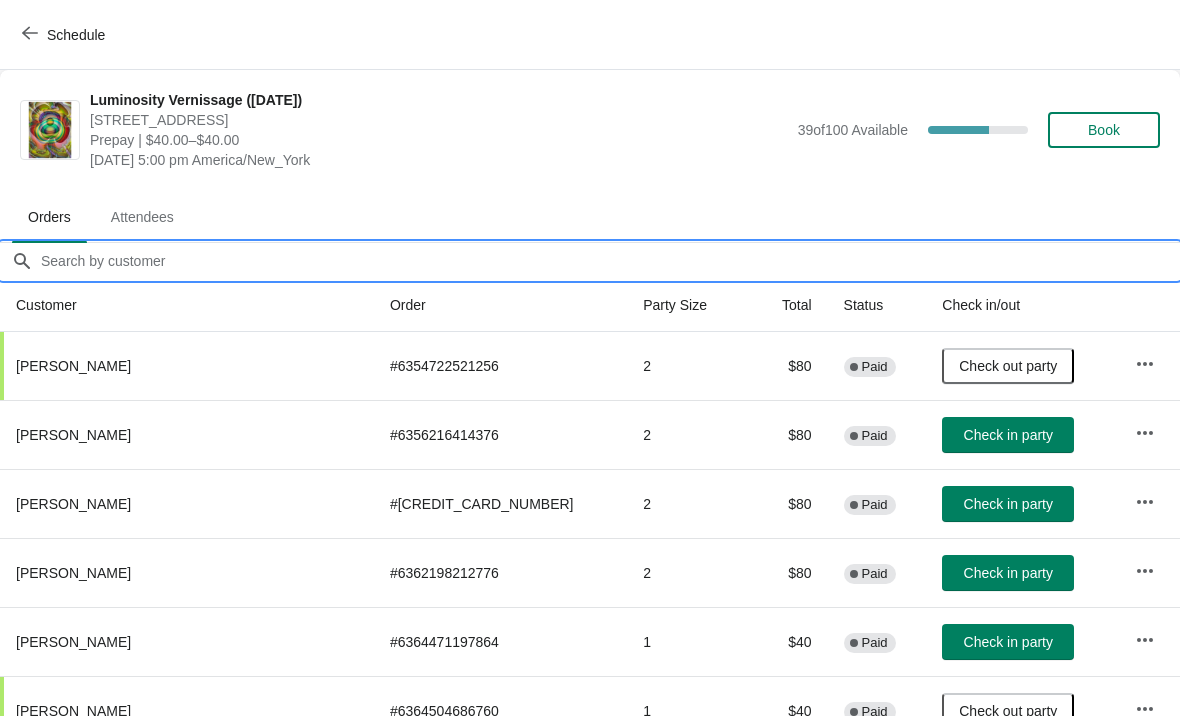 click on "Orders filter search" at bounding box center [610, 261] 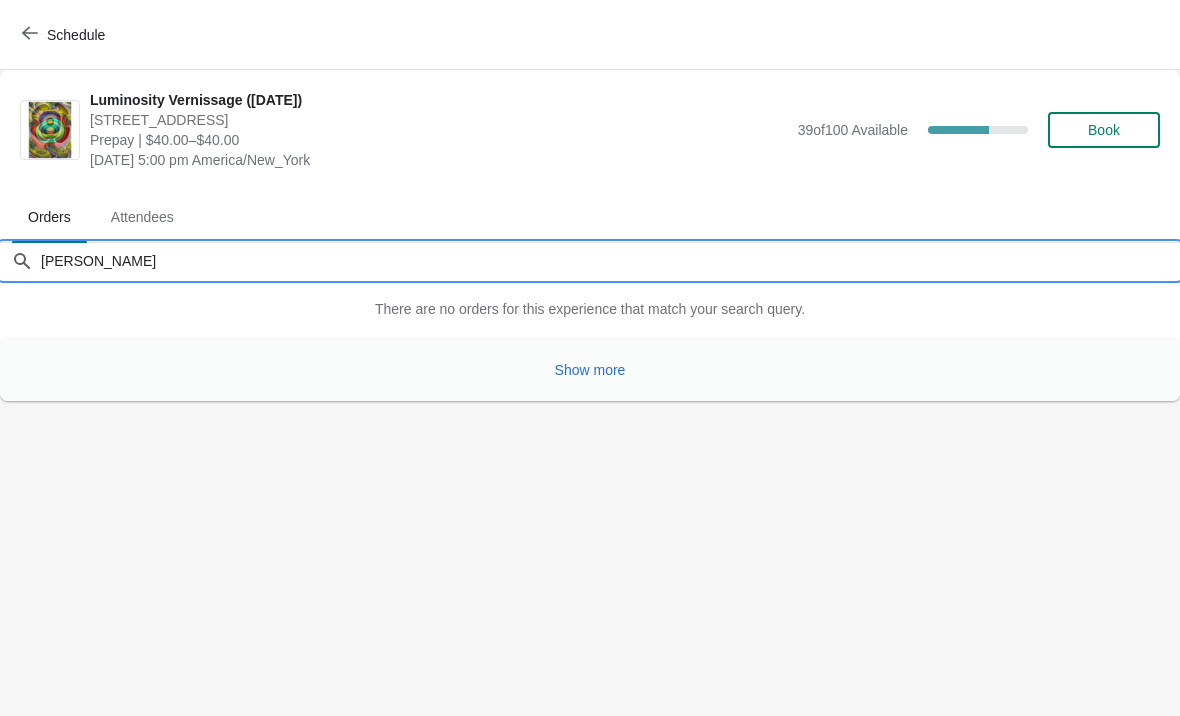 click on "Show more" at bounding box center (590, 370) 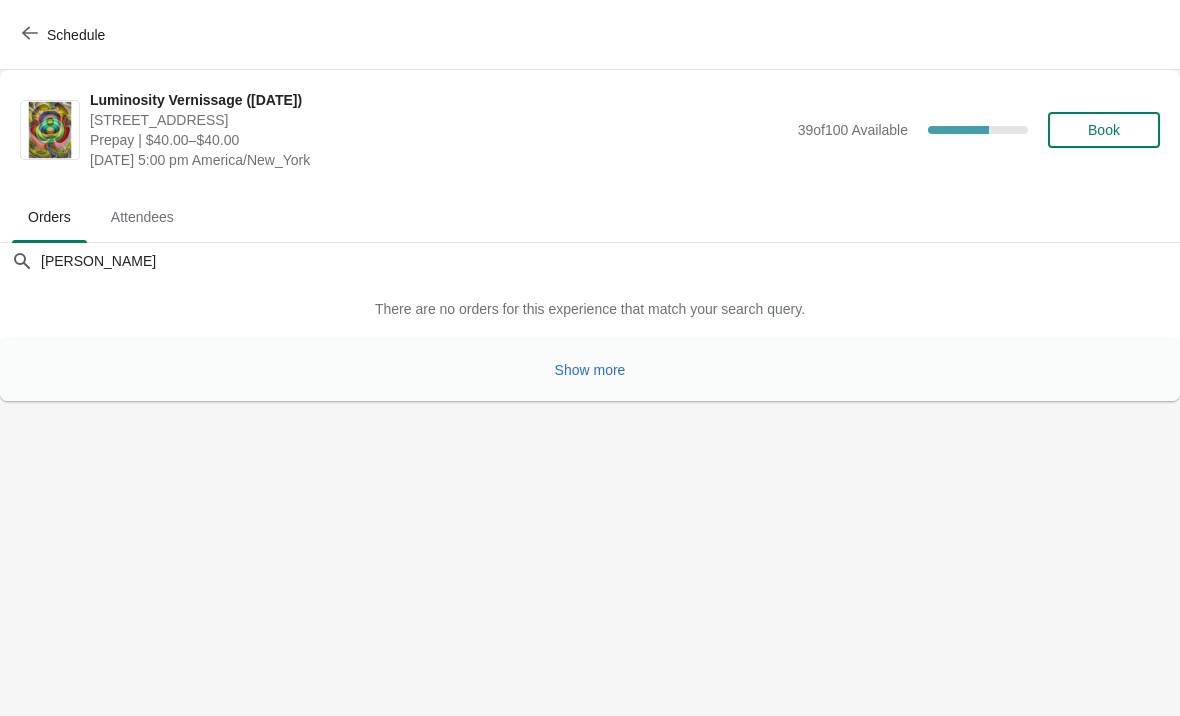 click on "Show more" at bounding box center [590, 370] 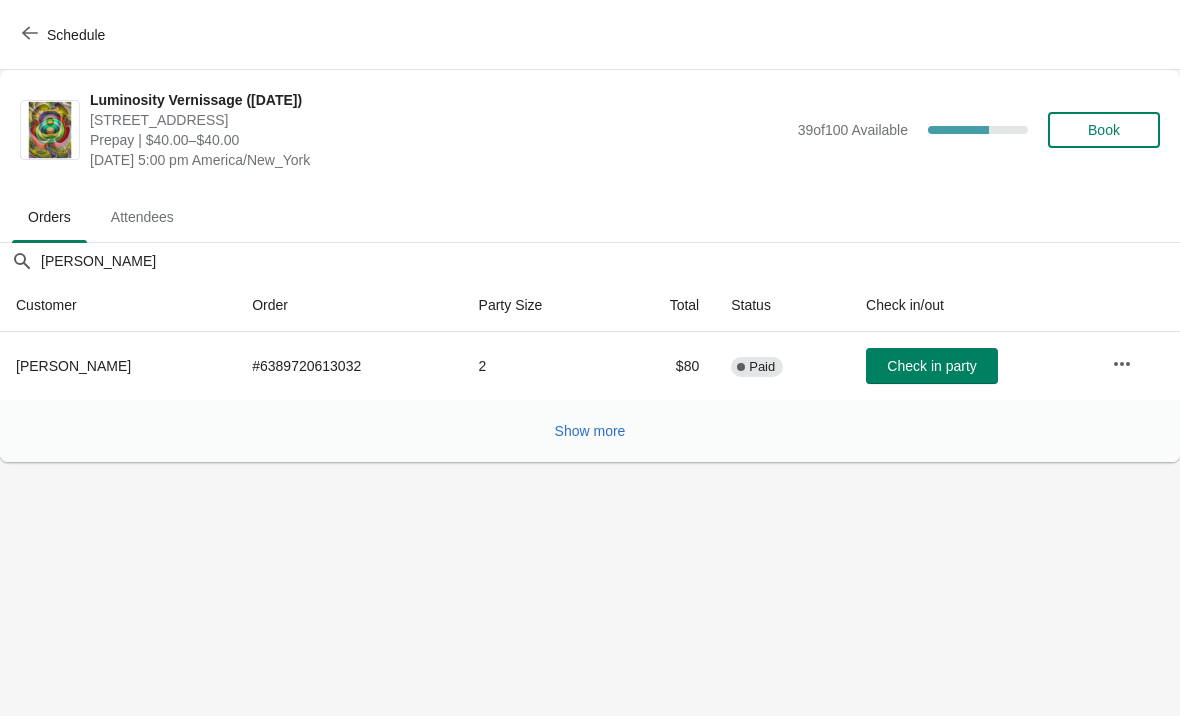 click on "Check in party" at bounding box center [932, 366] 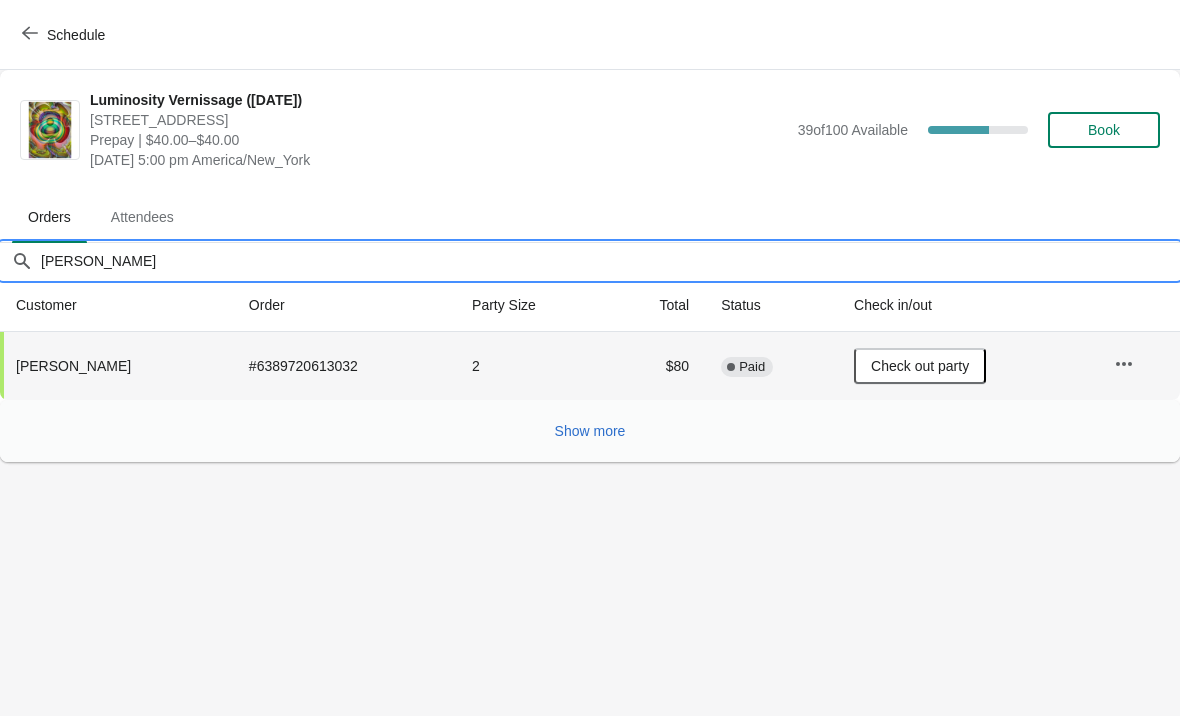 click on "[PERSON_NAME]" at bounding box center (610, 261) 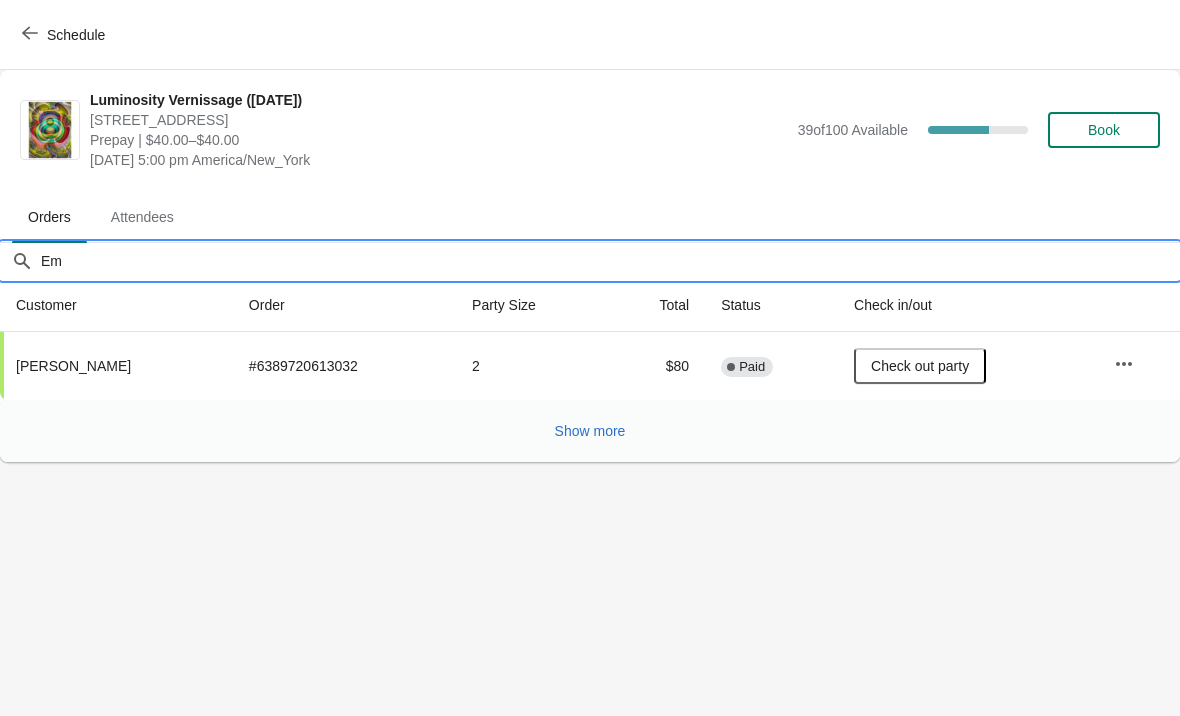 type on "E" 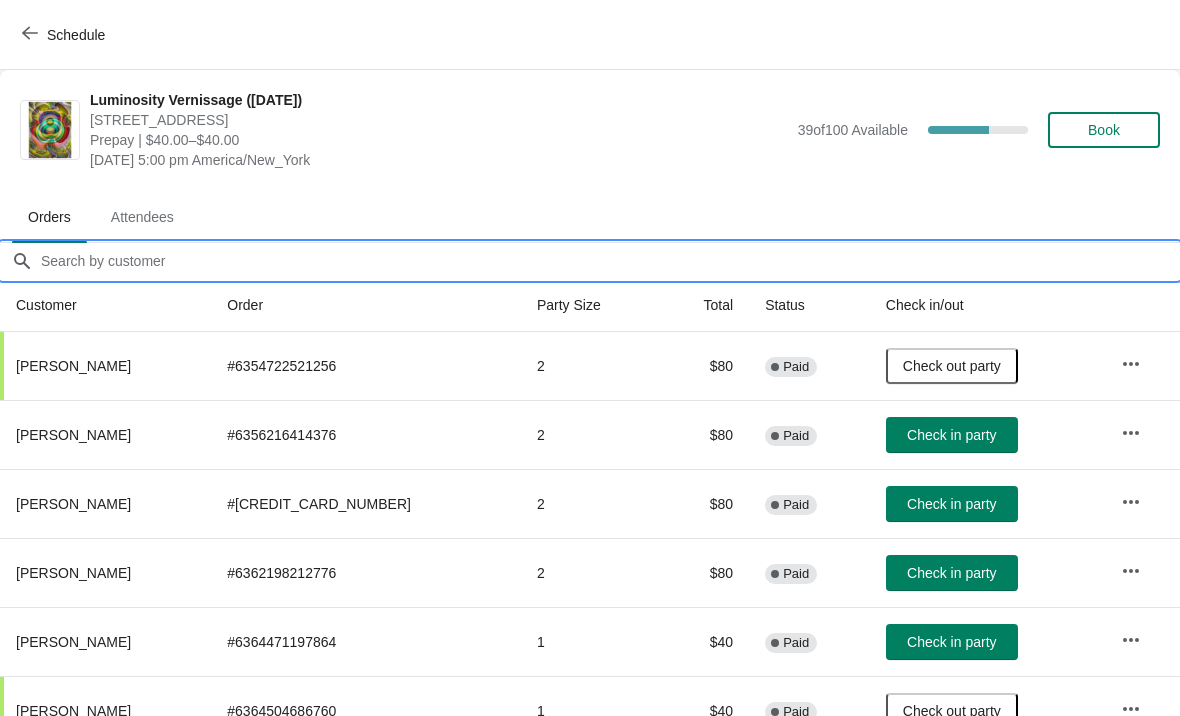 click on "Orders filter search" at bounding box center (610, 261) 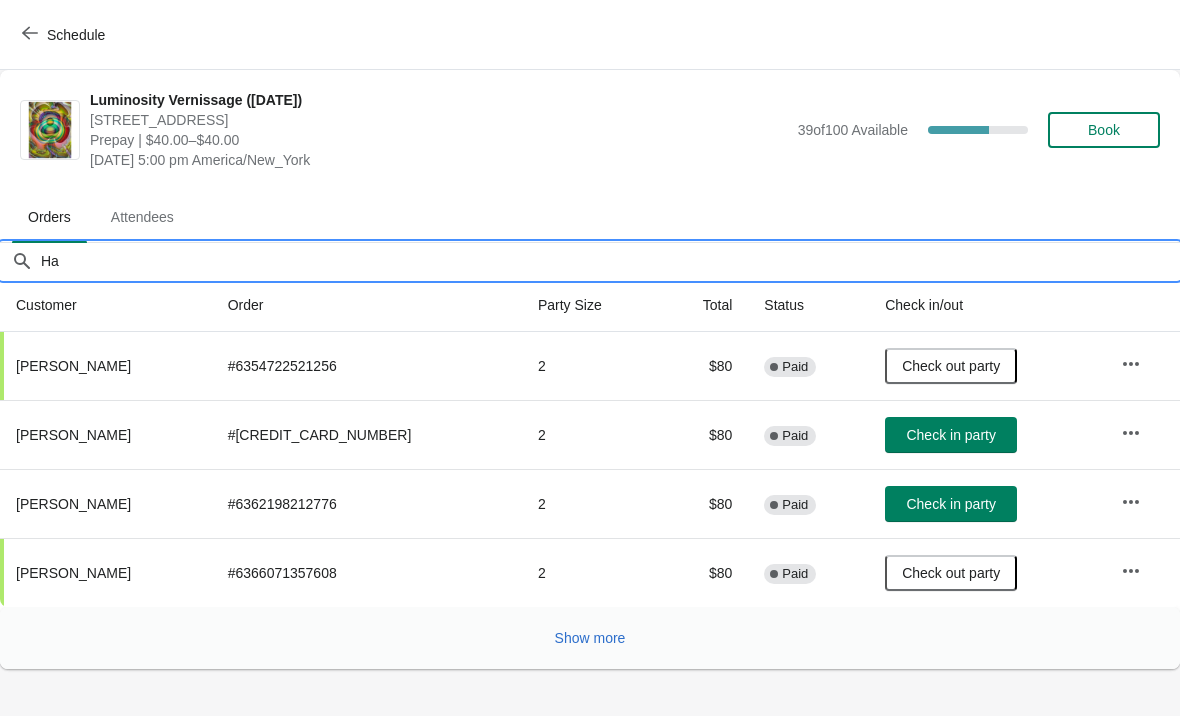 type on "H" 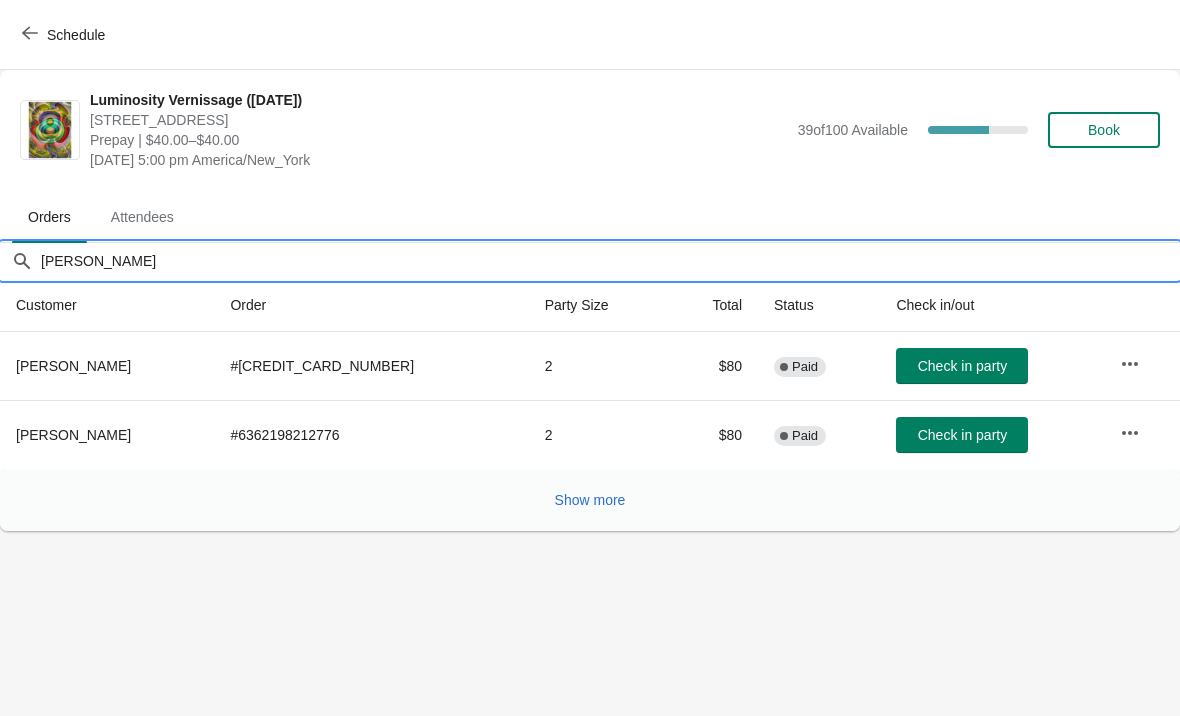 click on "Check in party" at bounding box center (962, 366) 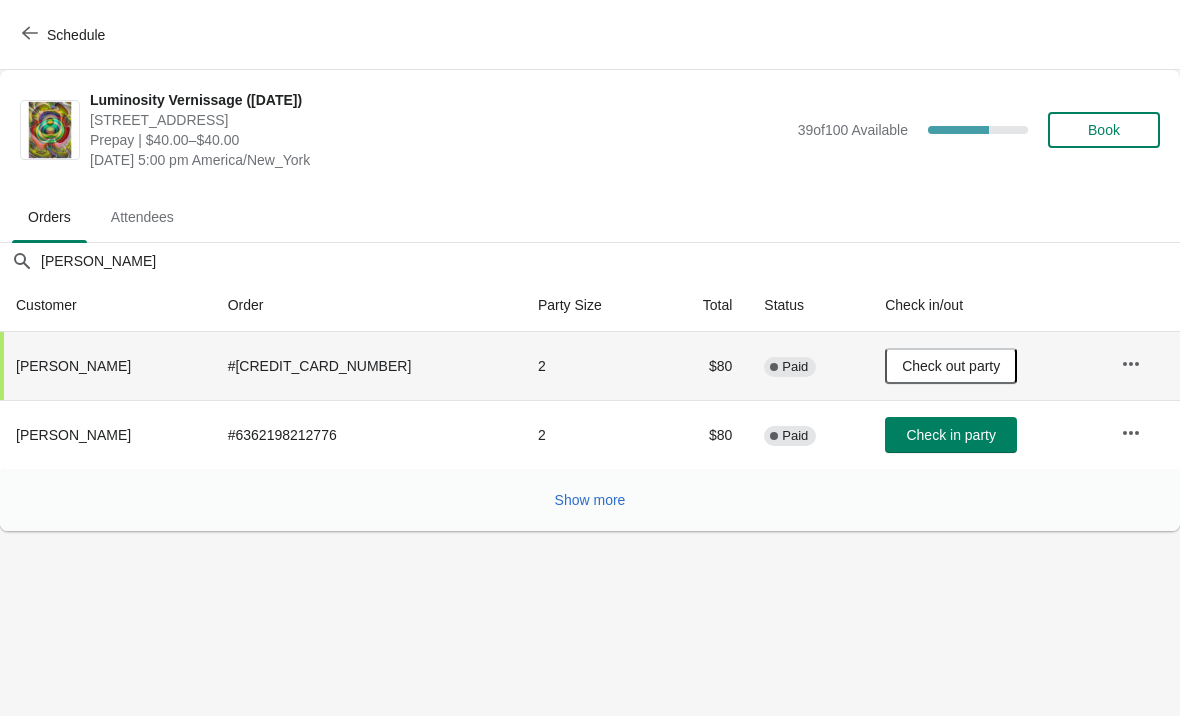 click on "Check in party" at bounding box center [950, 435] 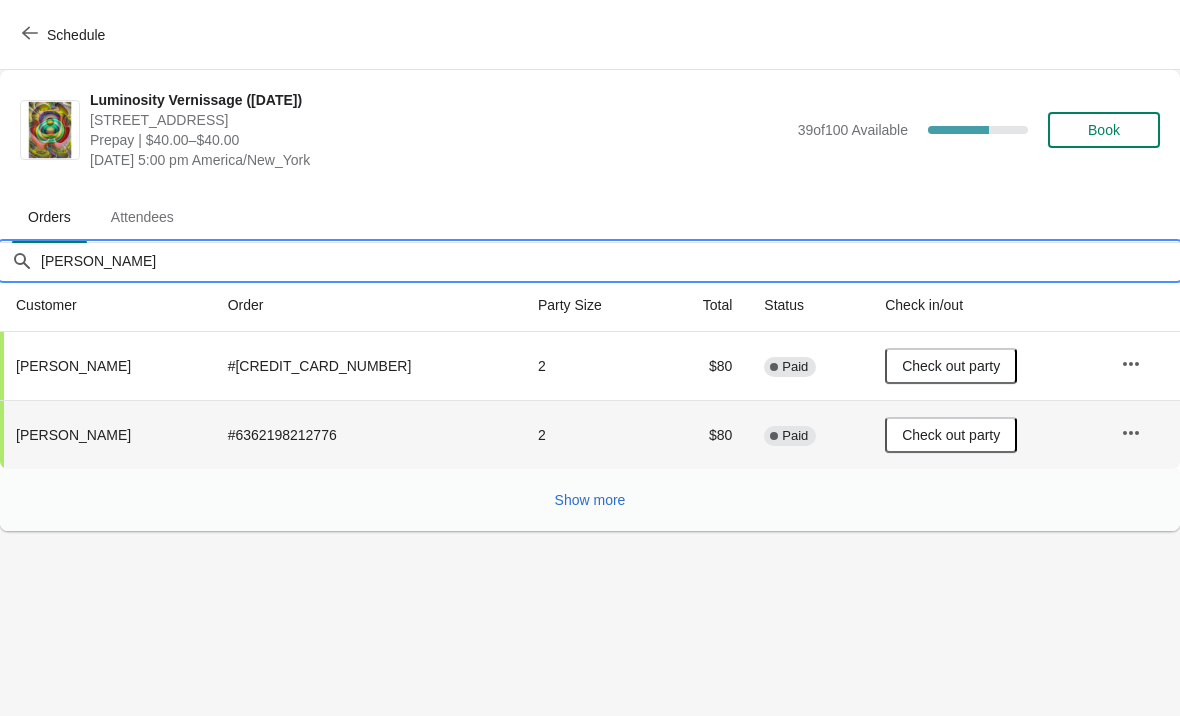 click on "[PERSON_NAME]" at bounding box center (610, 261) 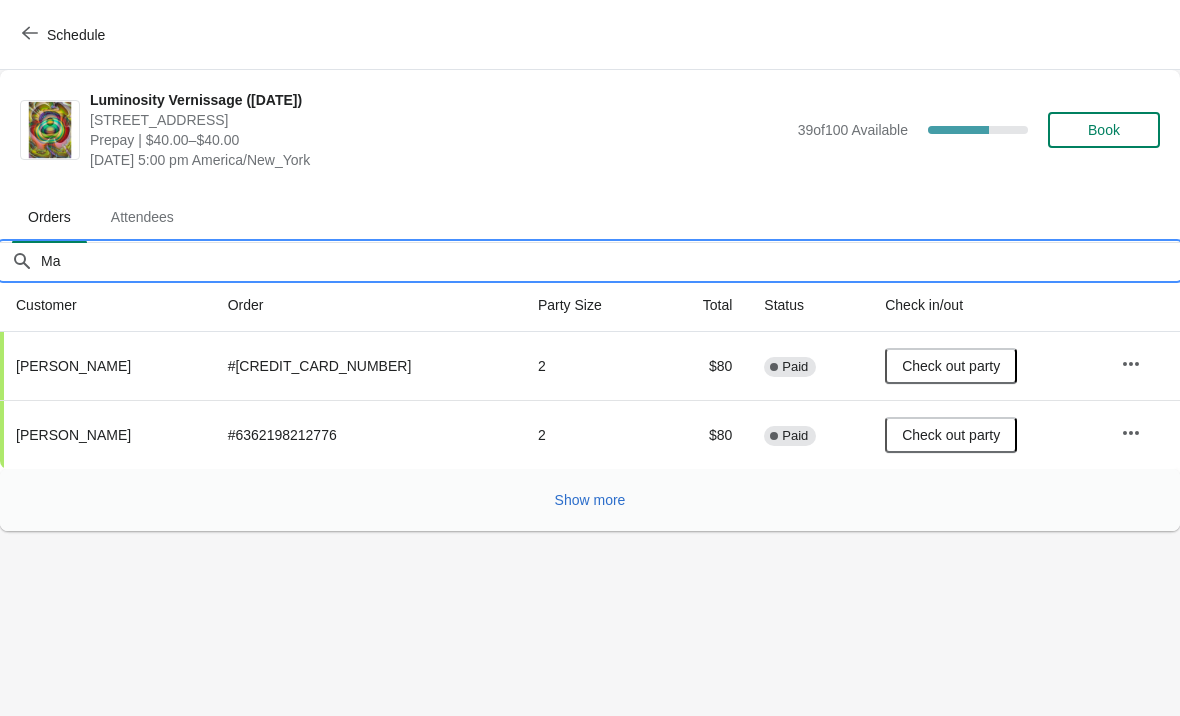 type on "M" 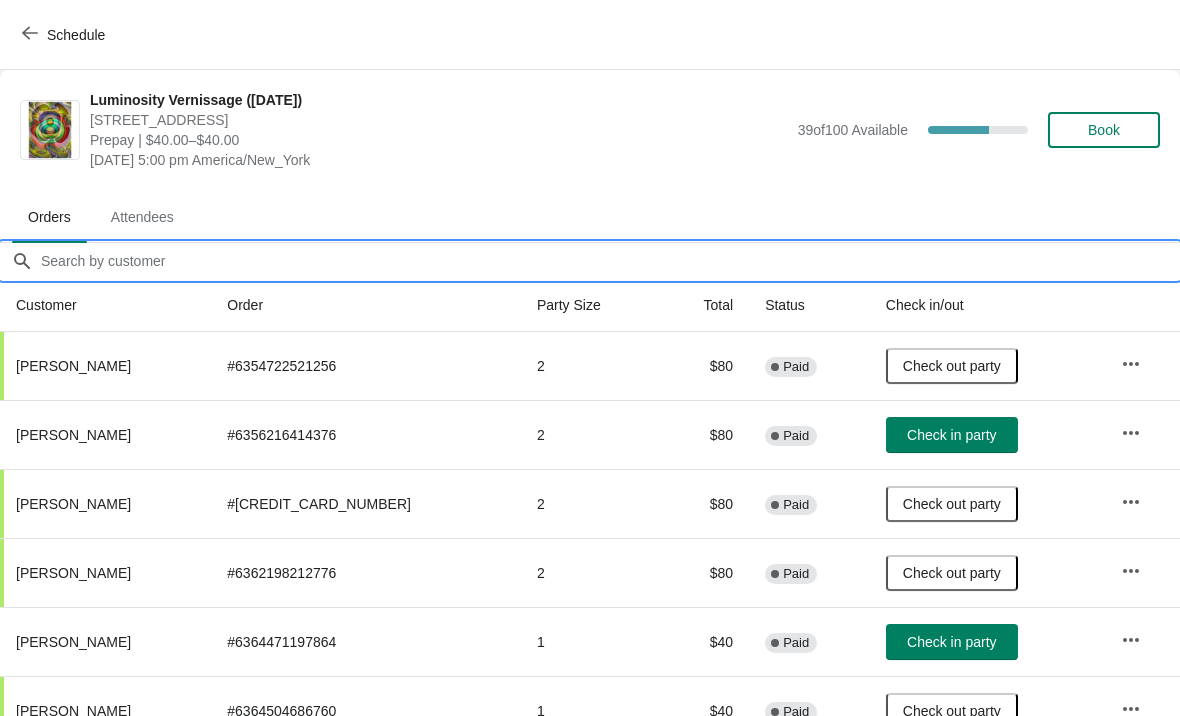 click on "Orders filter search" at bounding box center [610, 261] 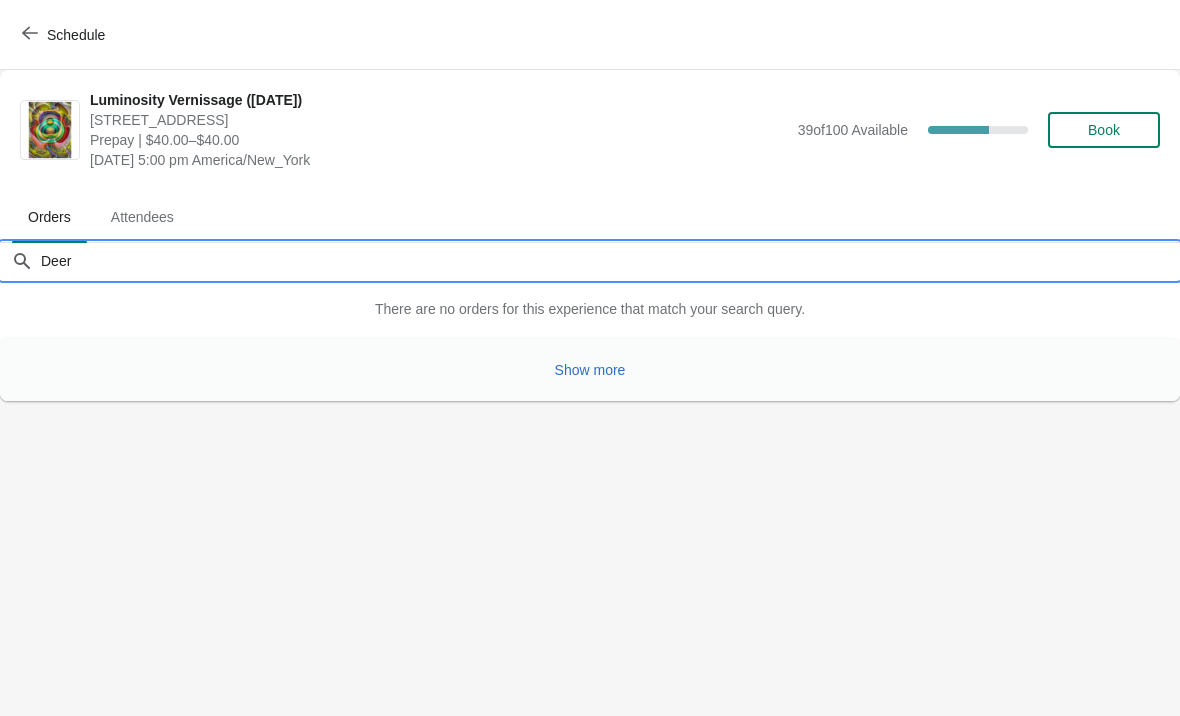 type on "Deer" 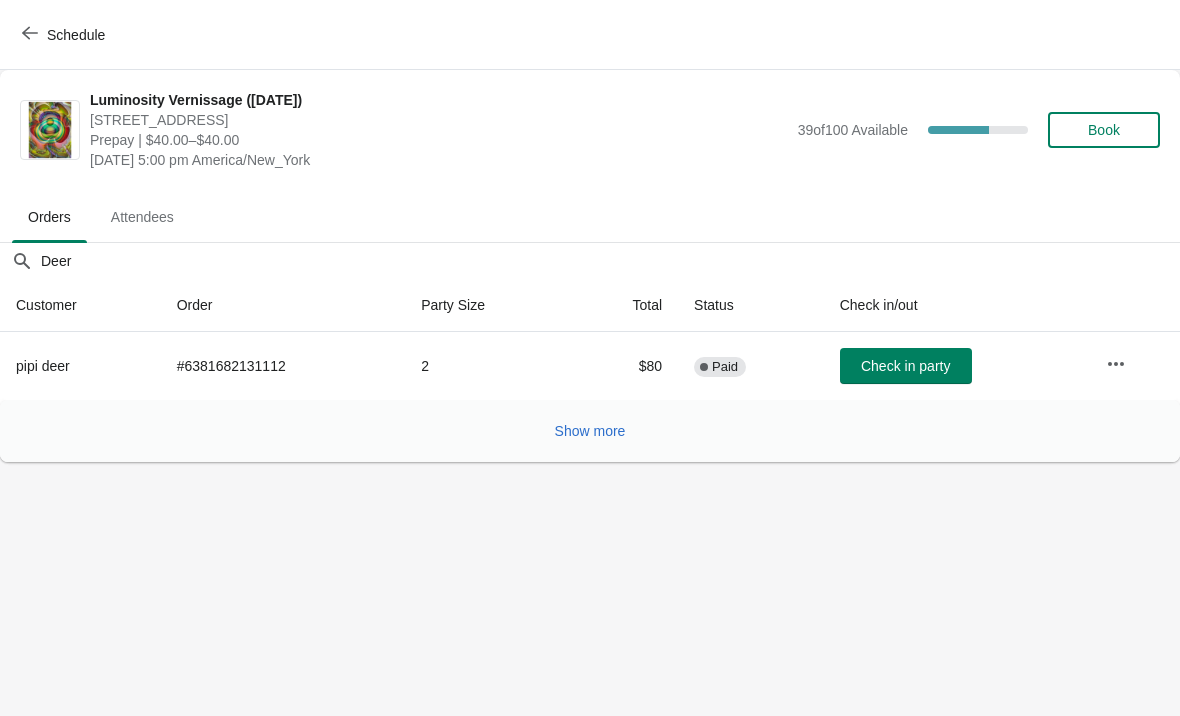 click on "Check in party" at bounding box center [905, 366] 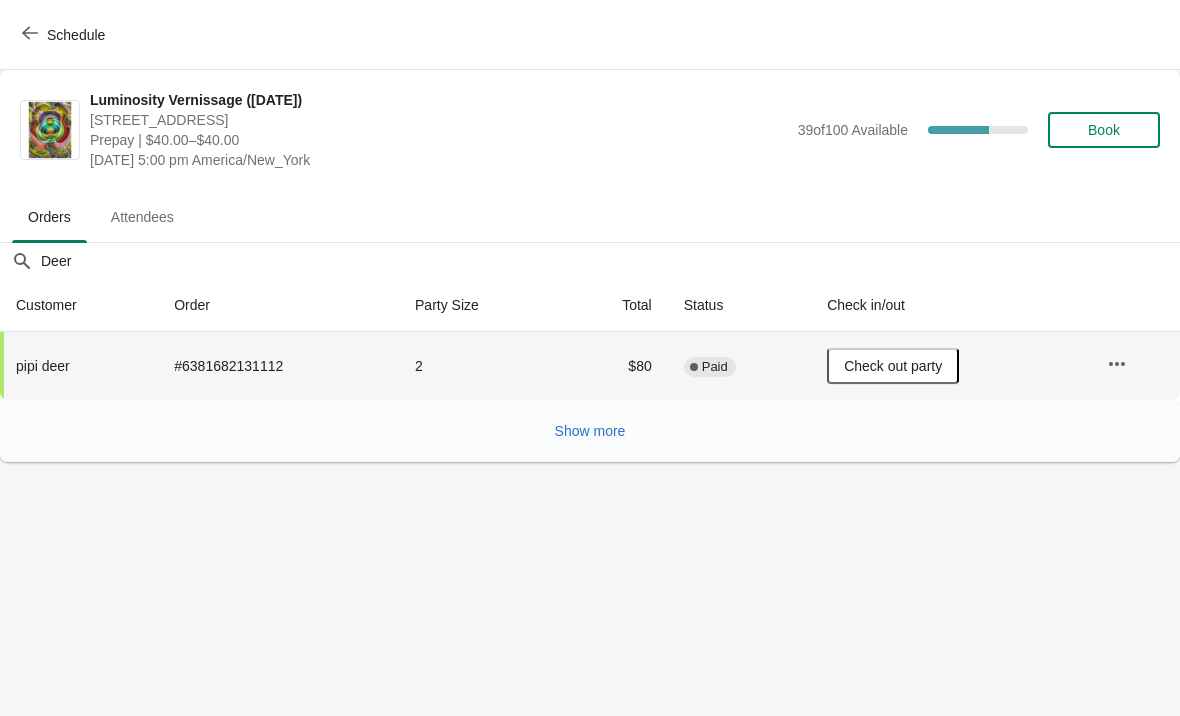 click on "Schedule" at bounding box center [65, 35] 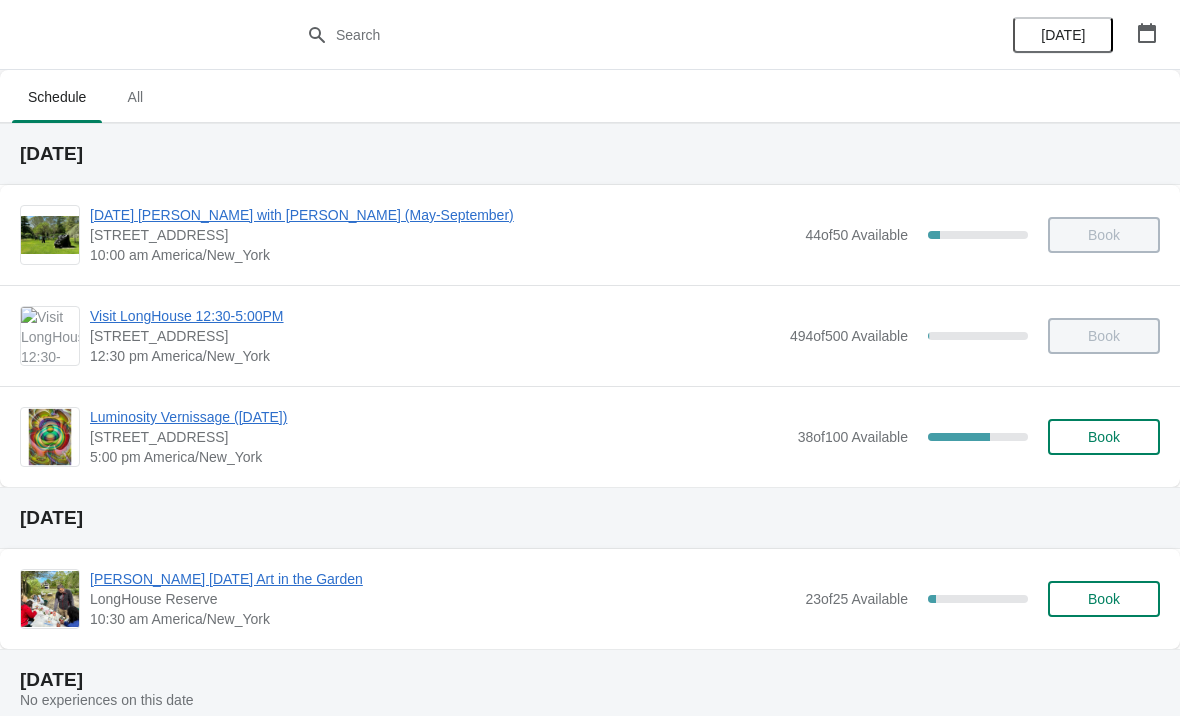 click on "Luminosity Vernissage ([DATE])" at bounding box center [439, 417] 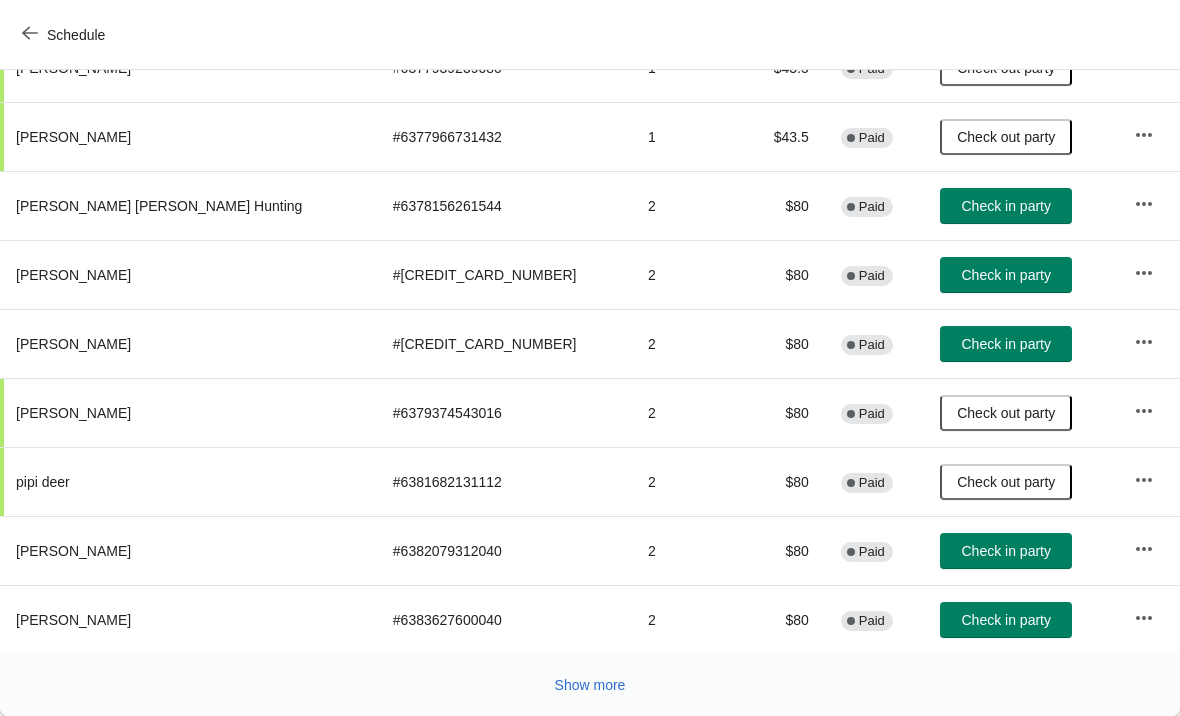 scroll, scrollTop: 1057, scrollLeft: 0, axis: vertical 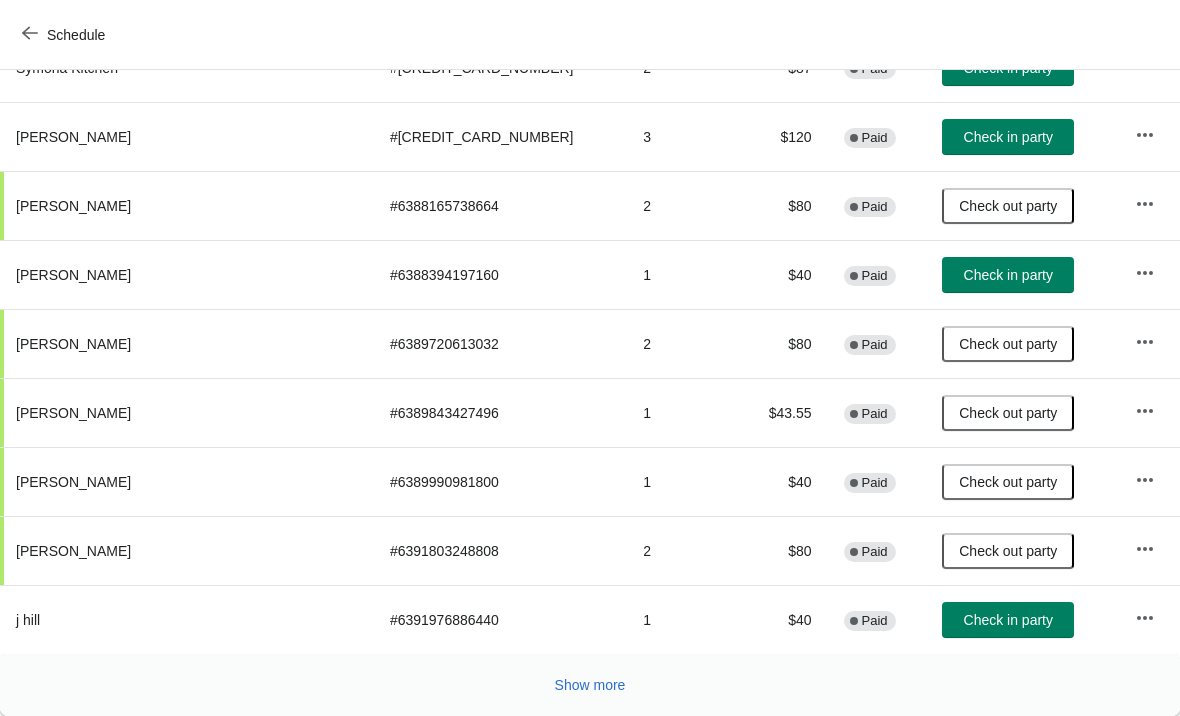 click on "Show more" at bounding box center [590, 685] 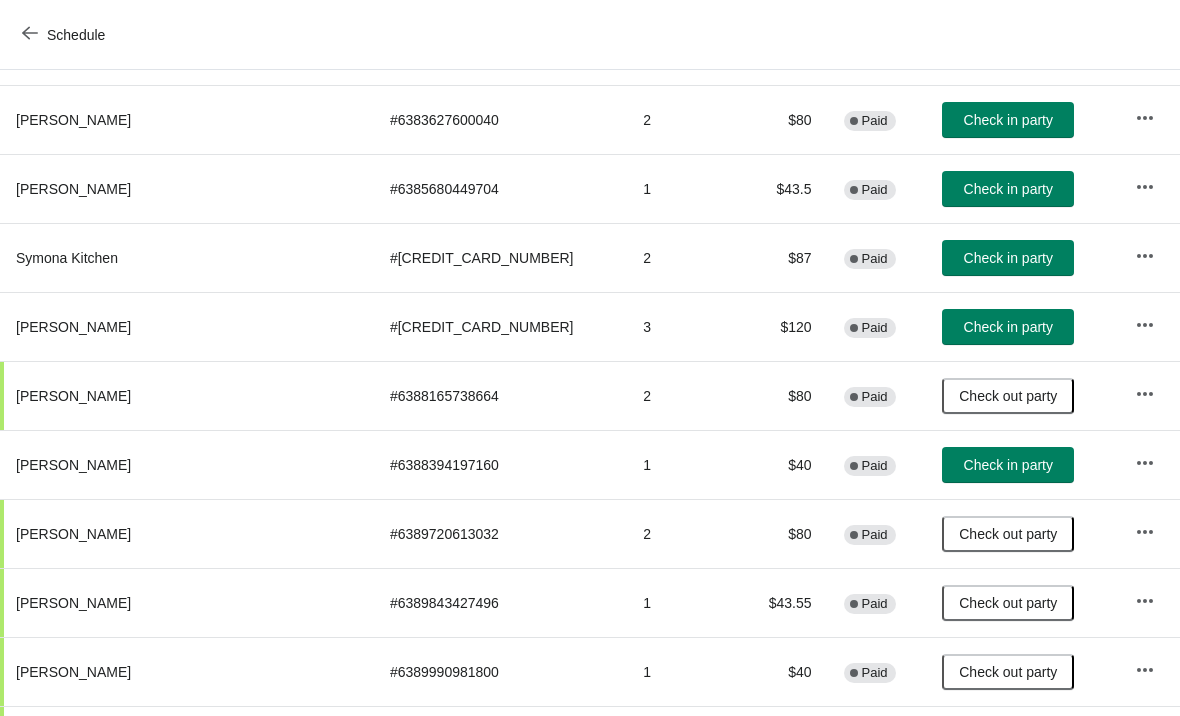 scroll, scrollTop: 1557, scrollLeft: 0, axis: vertical 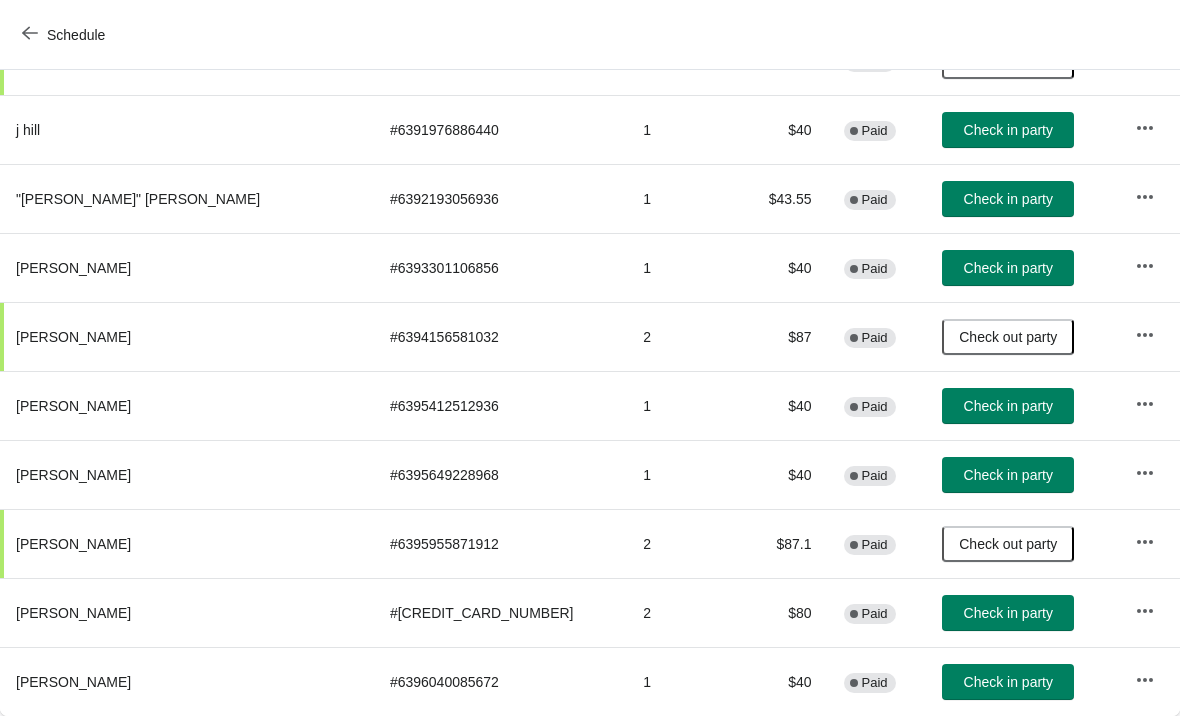 click on "Check in party" at bounding box center [1008, 613] 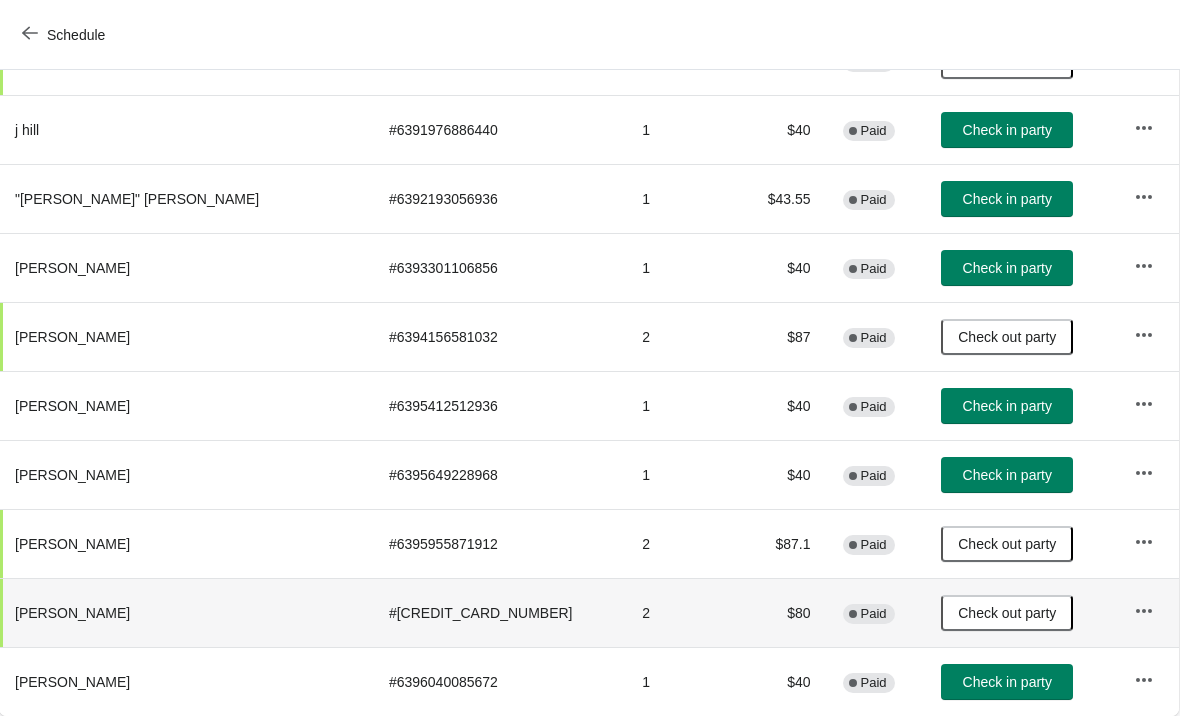 scroll, scrollTop: 2237, scrollLeft: 1, axis: both 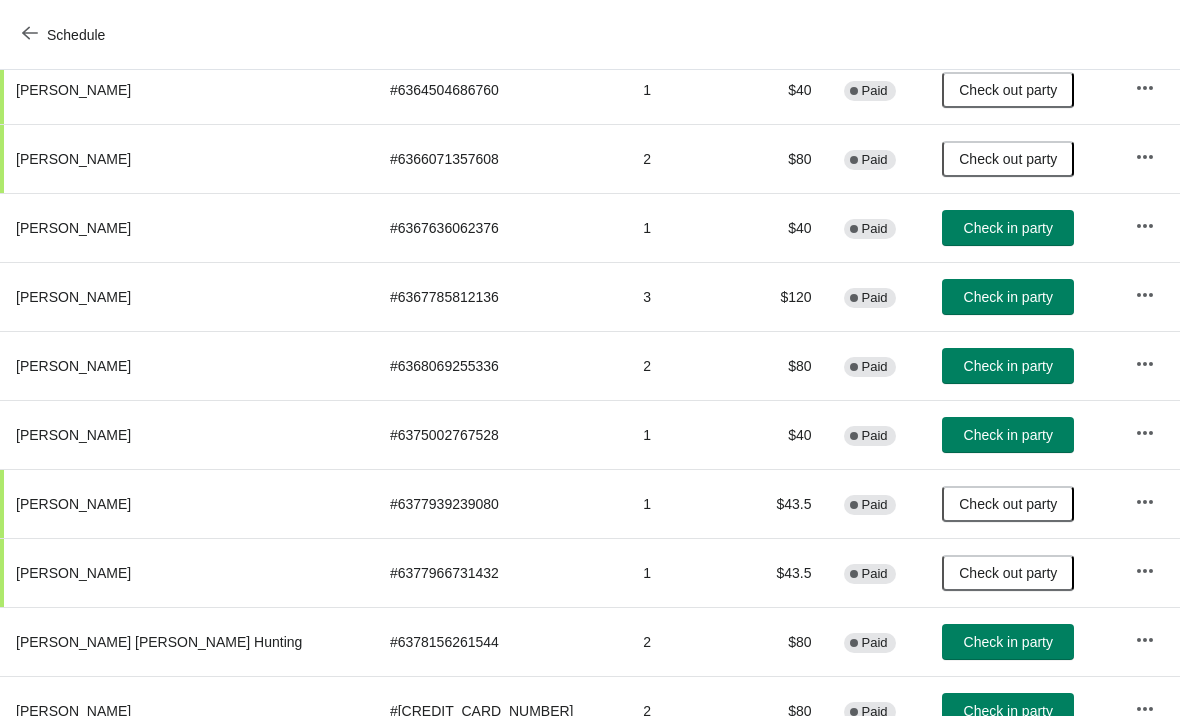 click on "Check in party" at bounding box center [1008, 297] 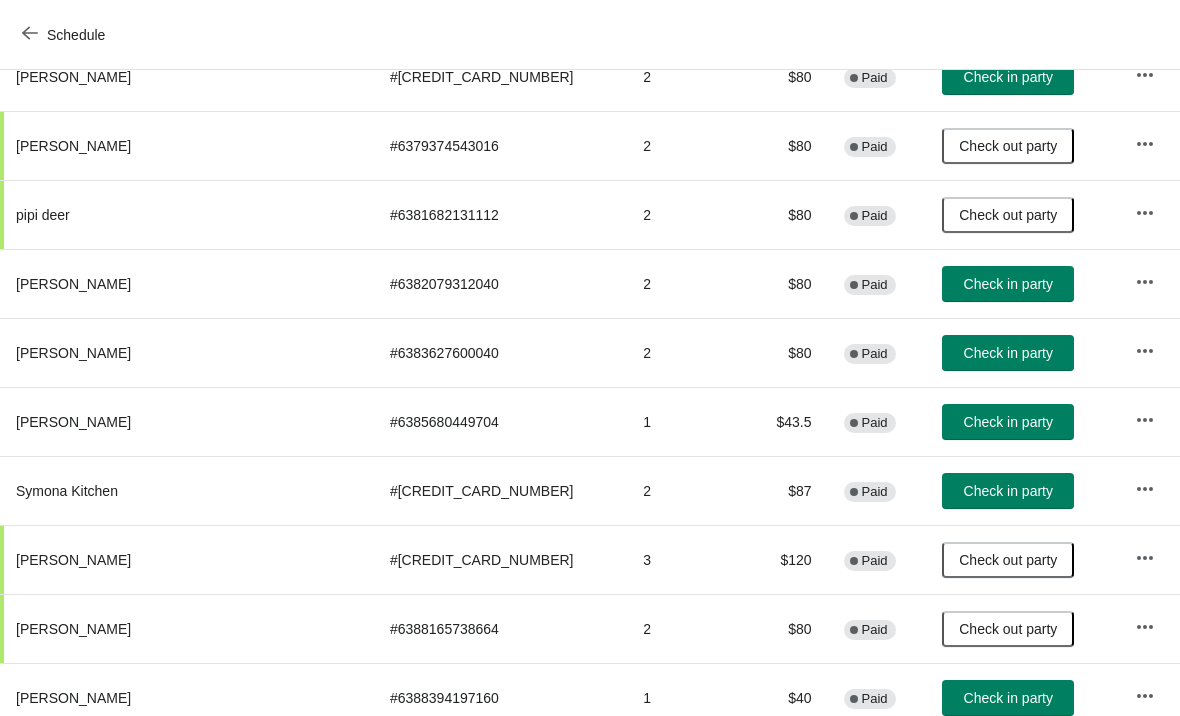 click on "Check in party" at bounding box center [1008, 491] 